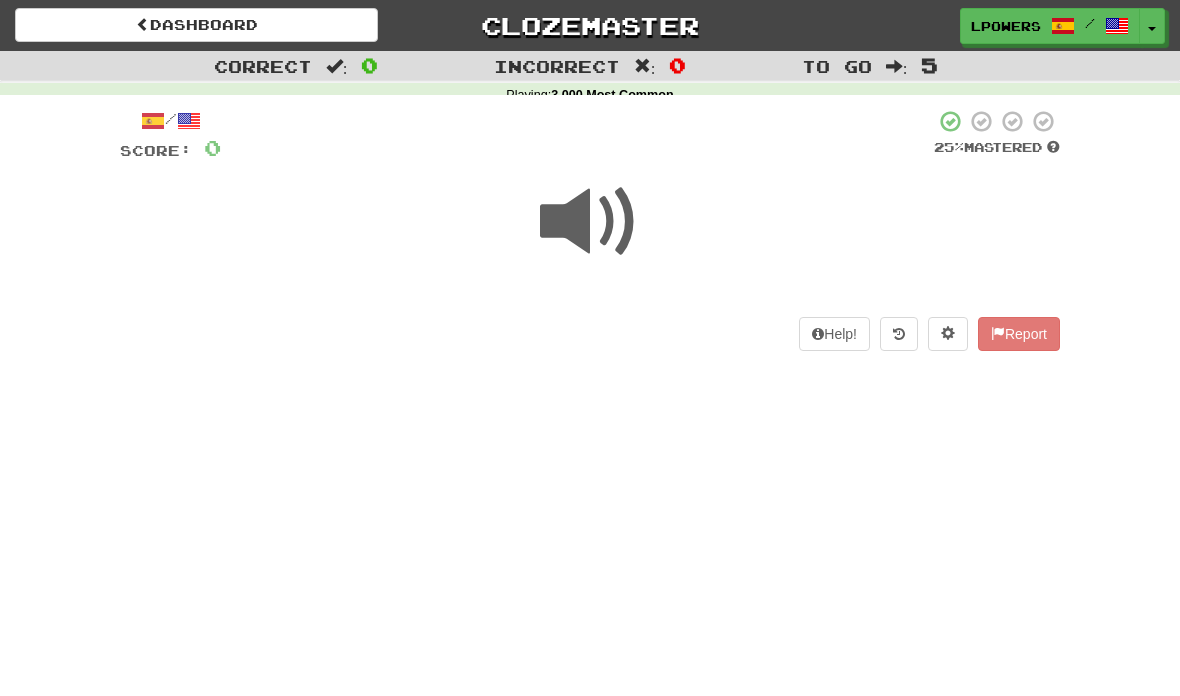 scroll, scrollTop: 120, scrollLeft: 0, axis: vertical 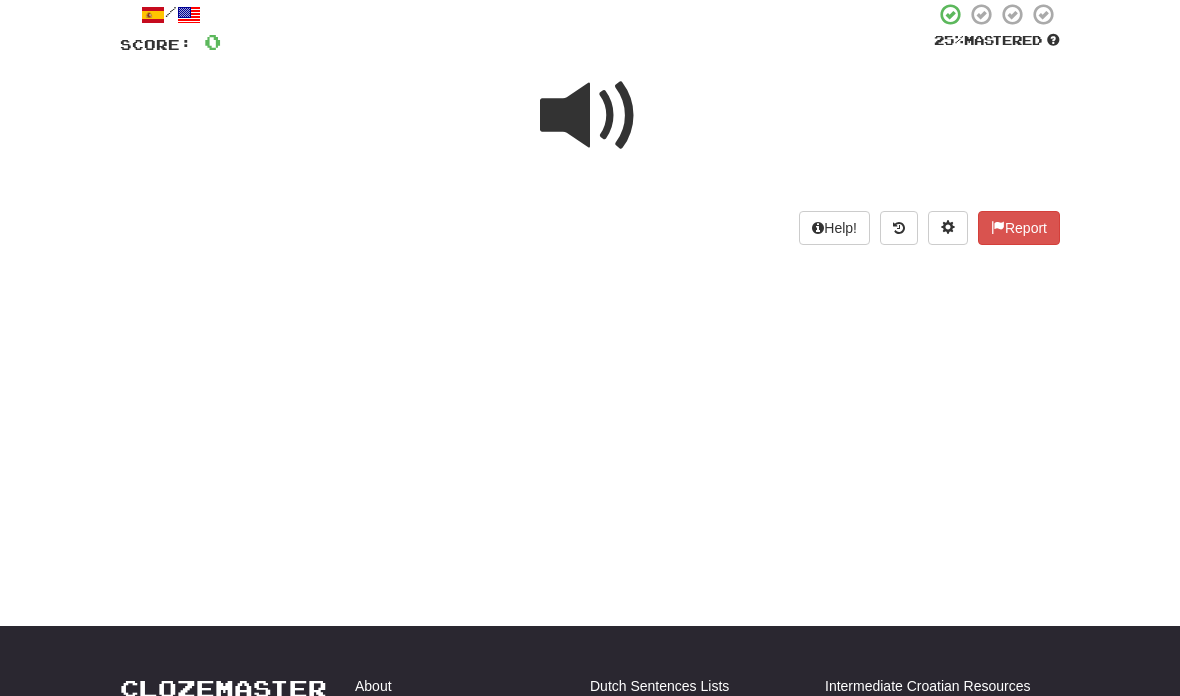 click at bounding box center (590, 116) 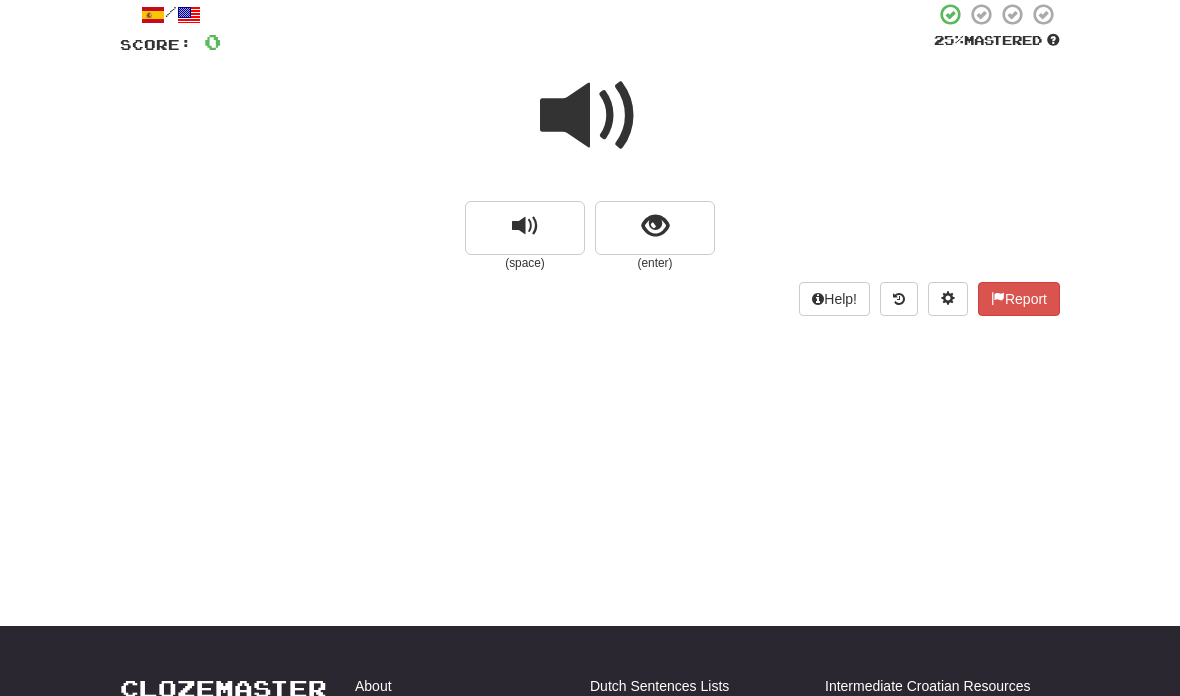 click at bounding box center (525, 226) 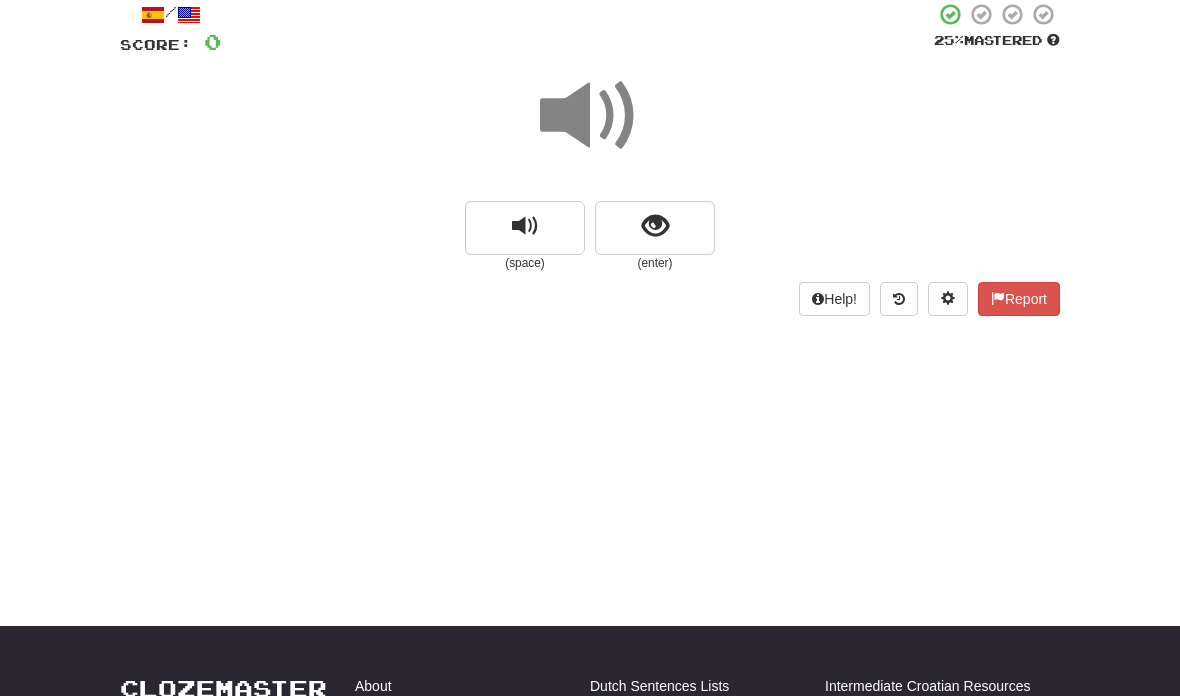 click at bounding box center [655, 228] 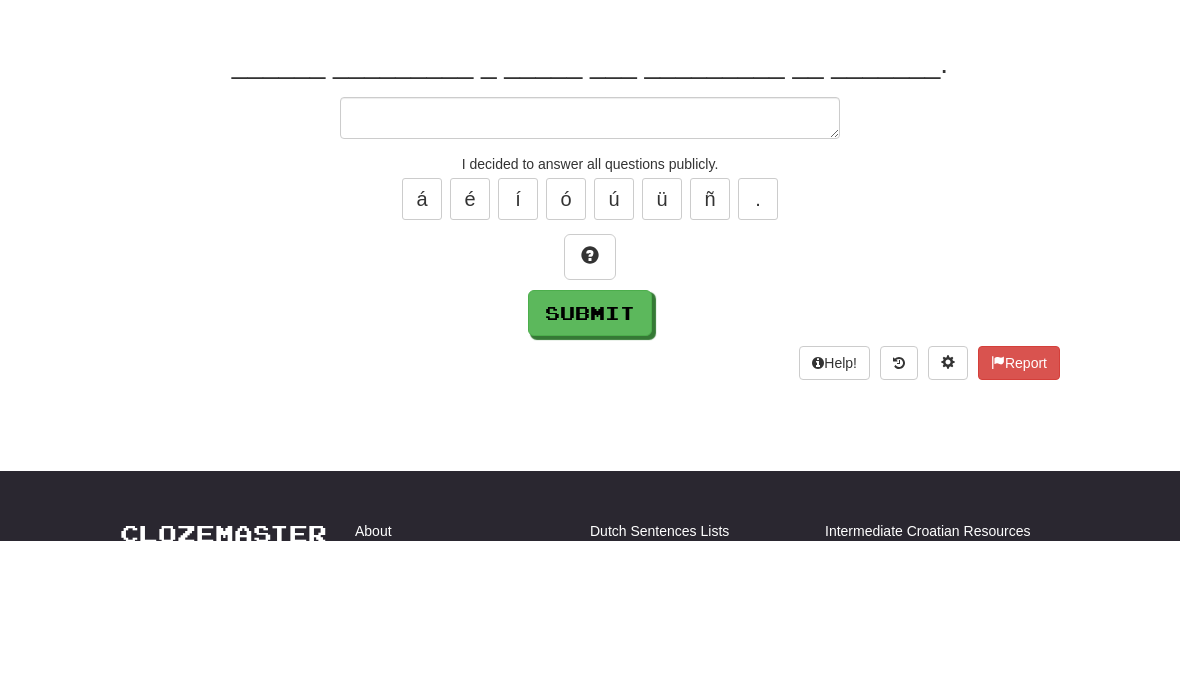 type on "*" 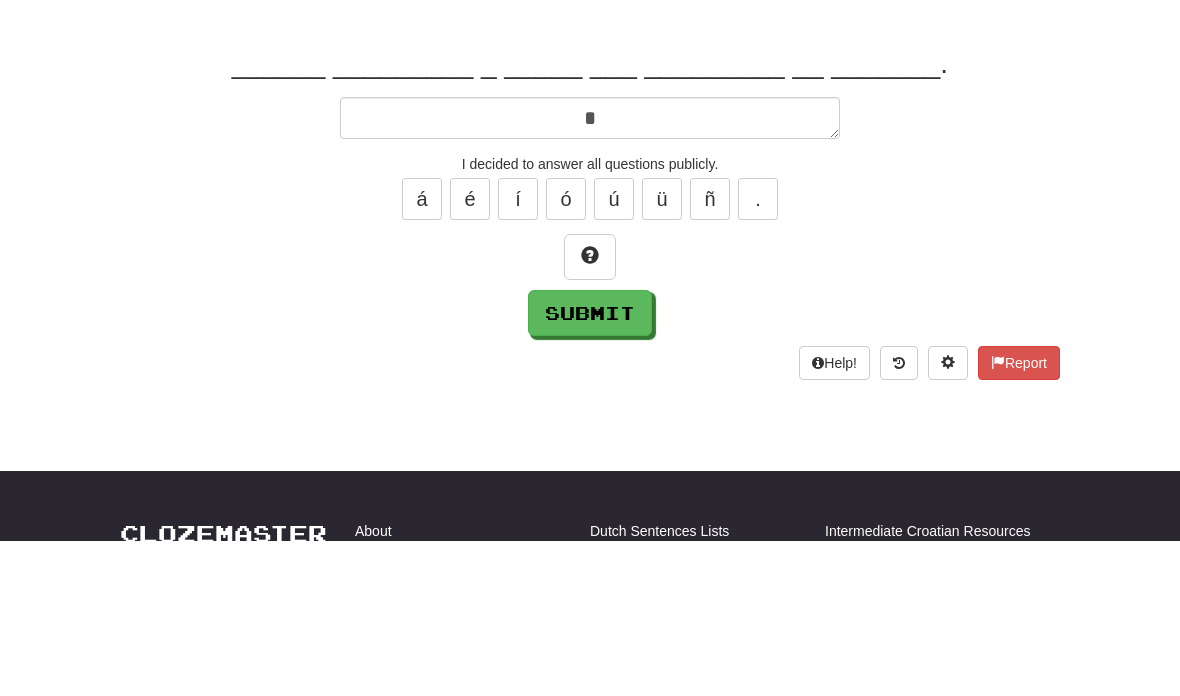 type on "*" 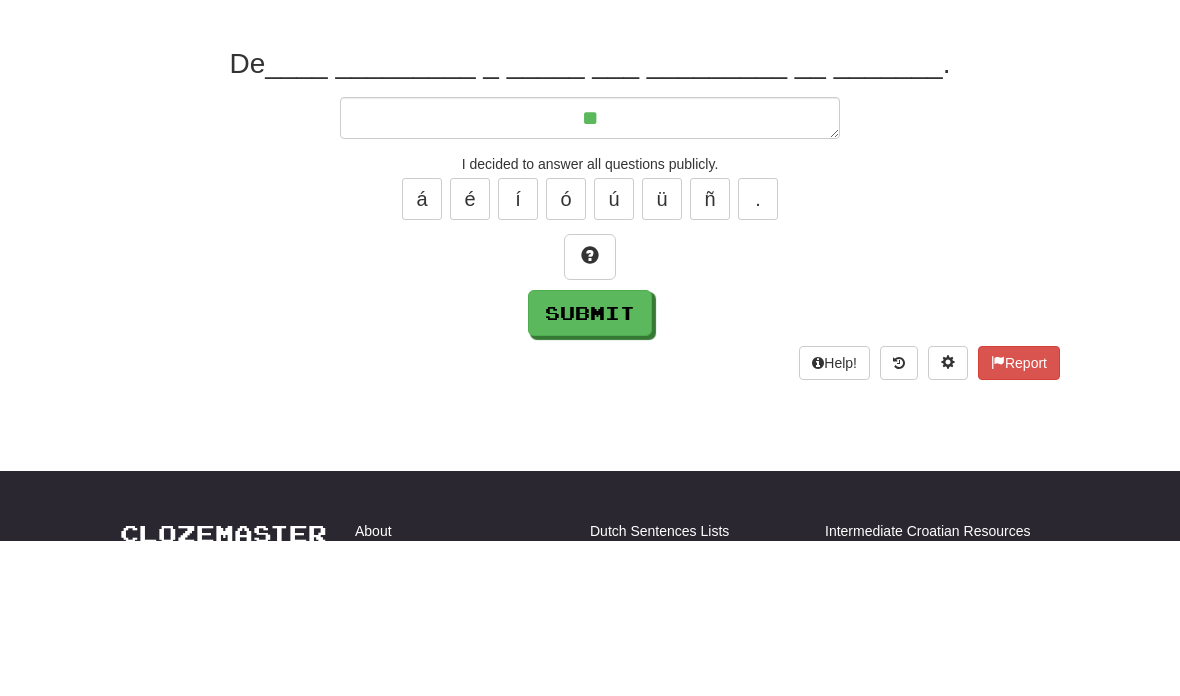 type on "*" 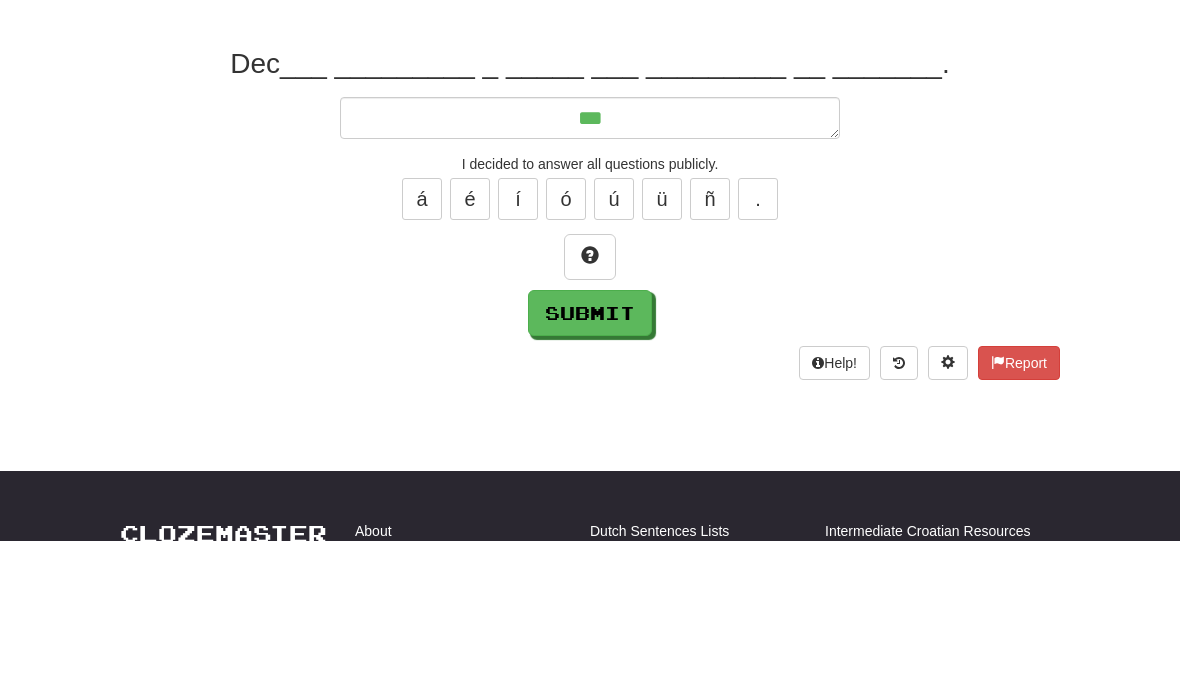 type on "*" 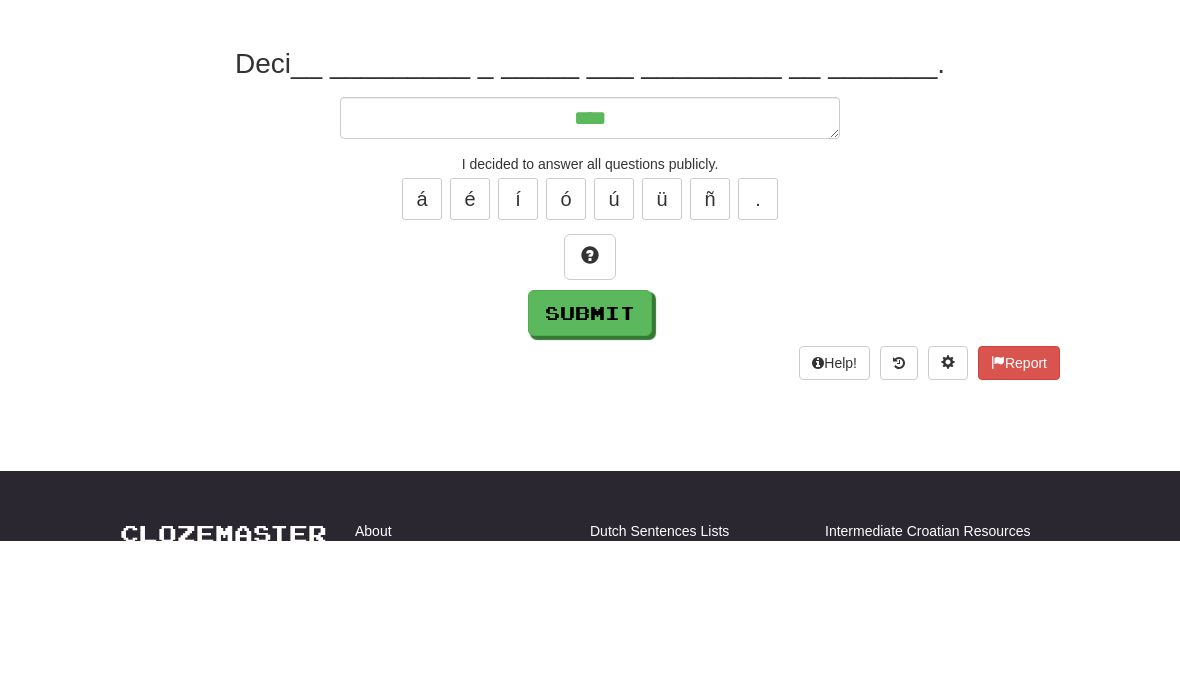 type on "*" 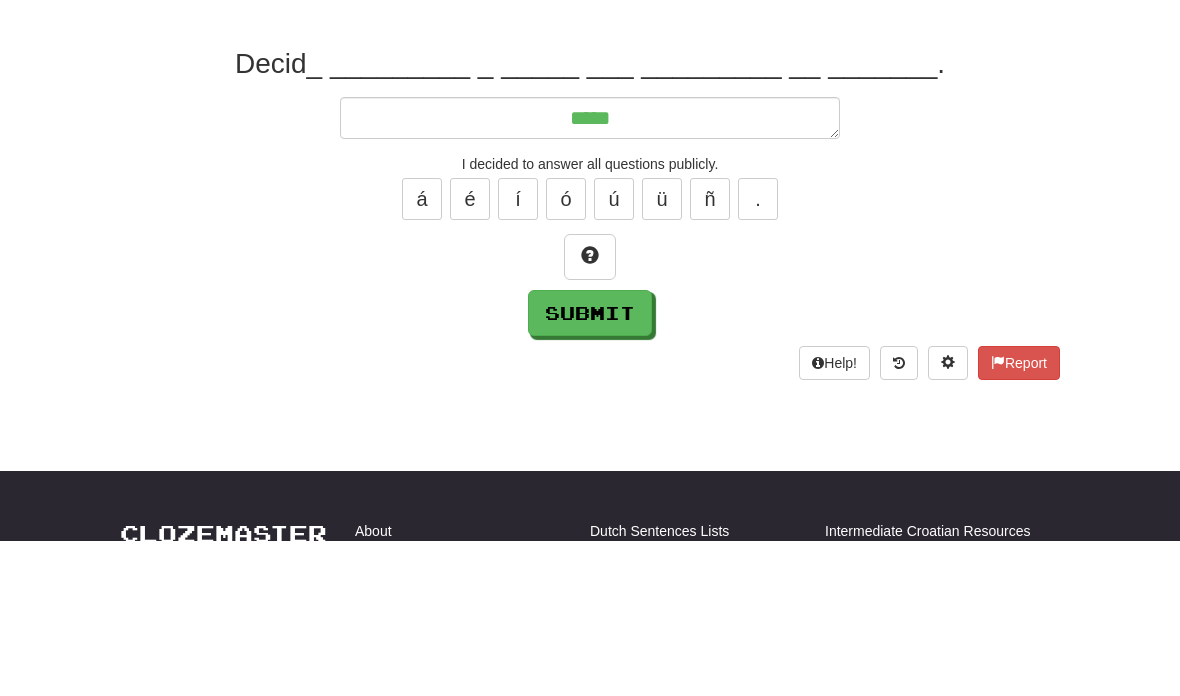 type on "*****" 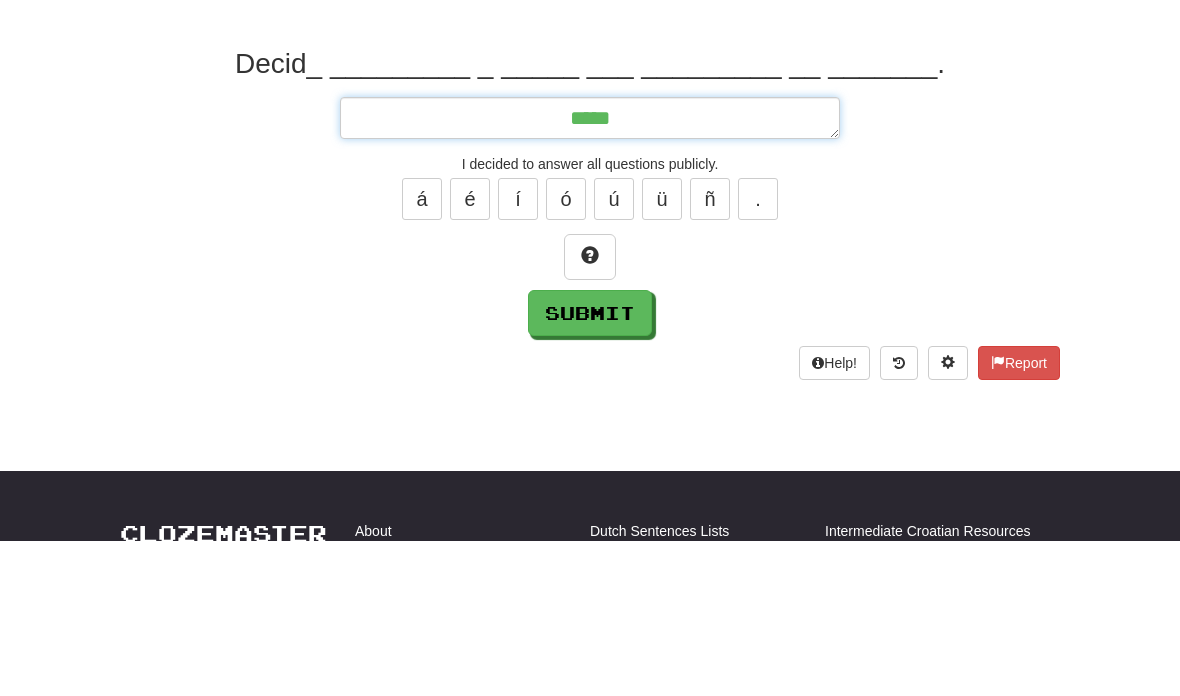 type on "*" 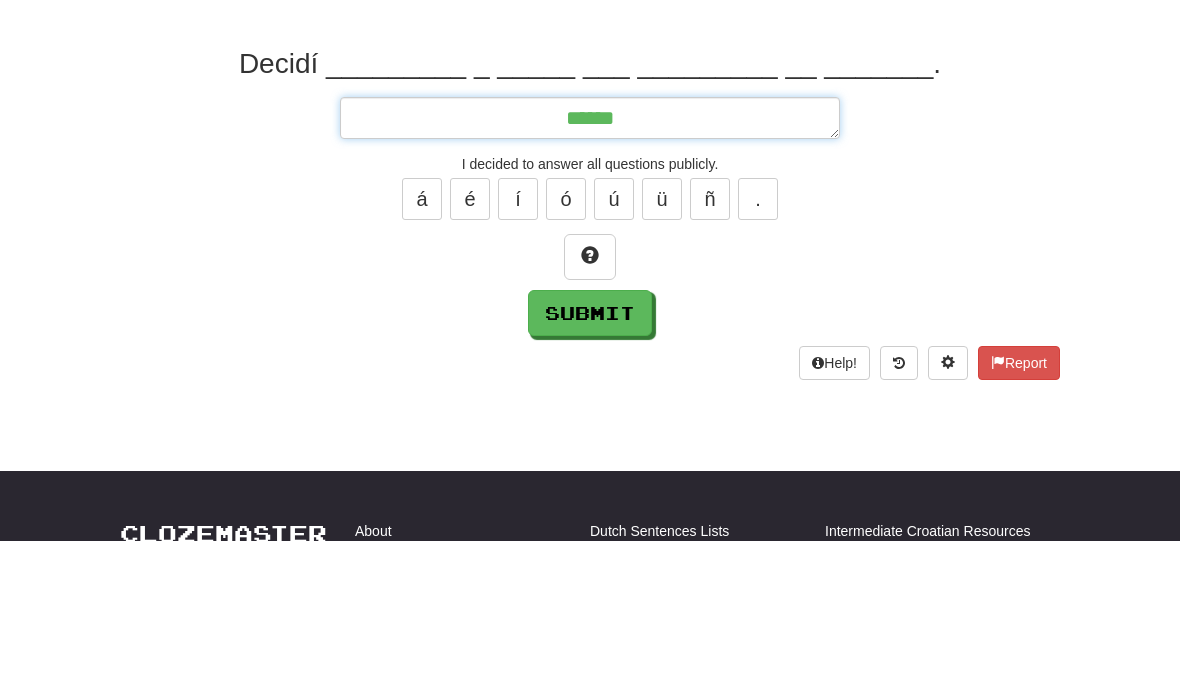 type on "*" 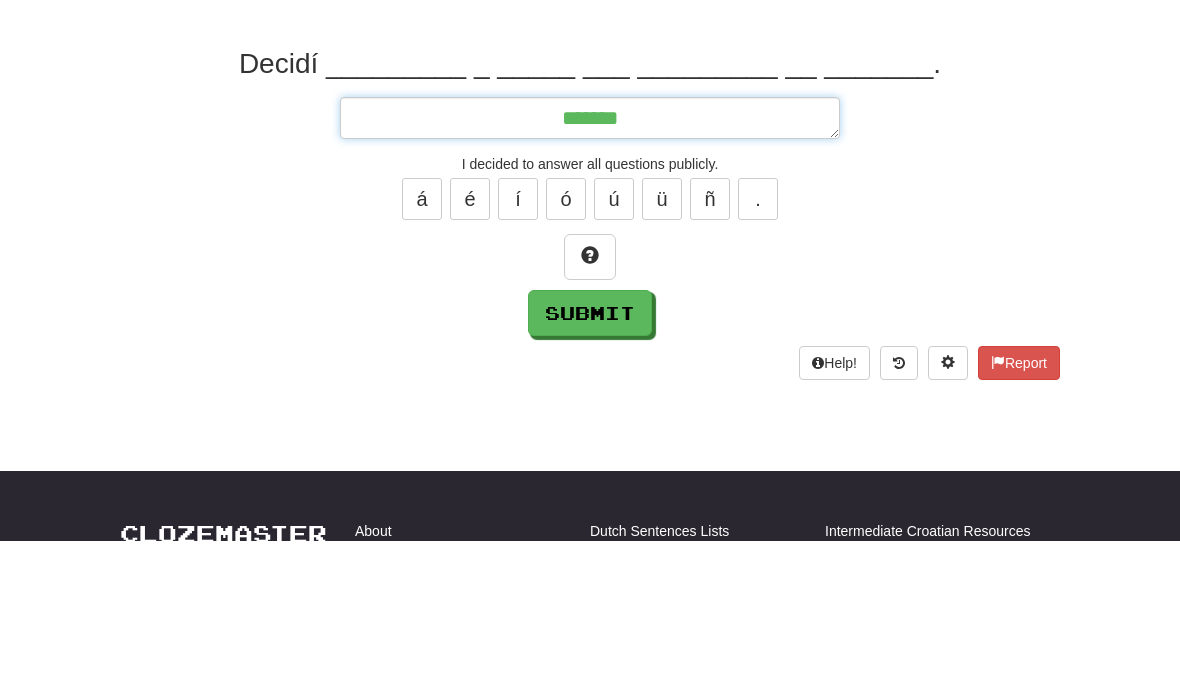 type on "*" 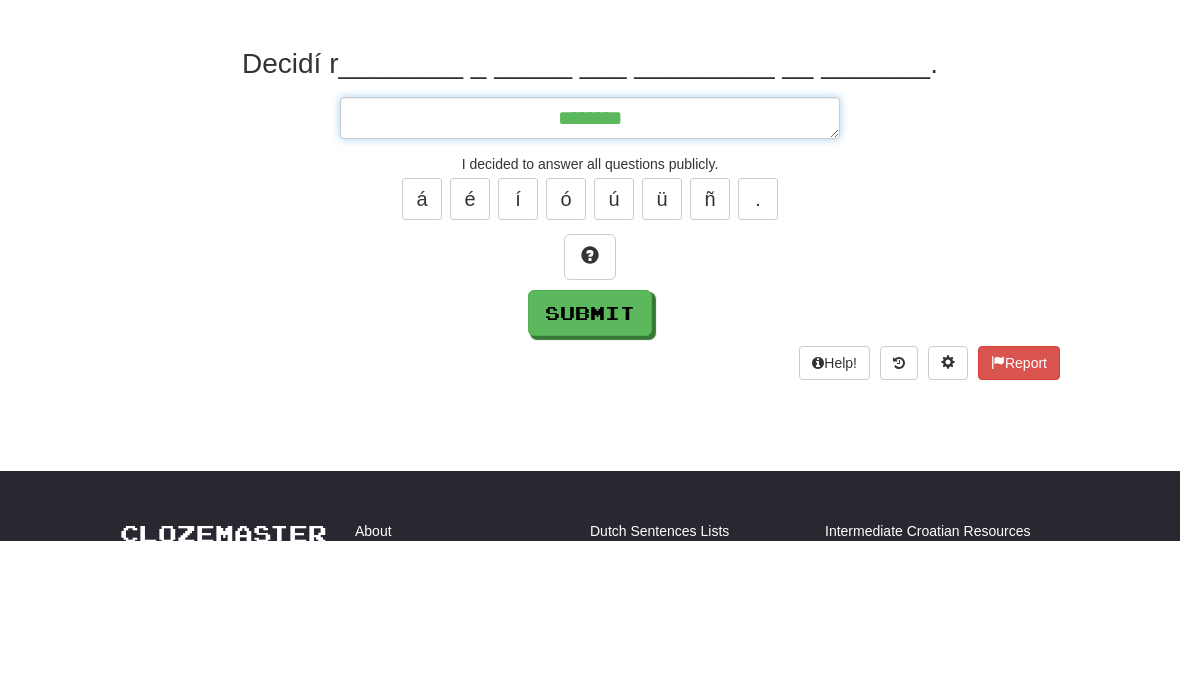 type on "*" 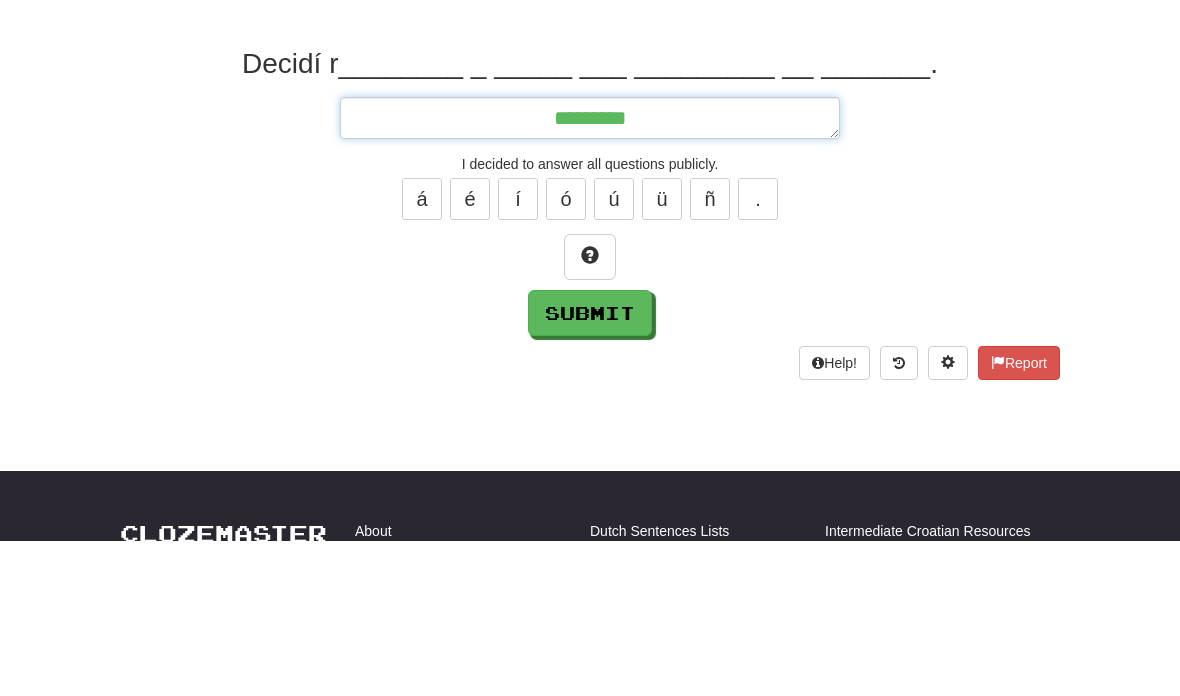 type on "*" 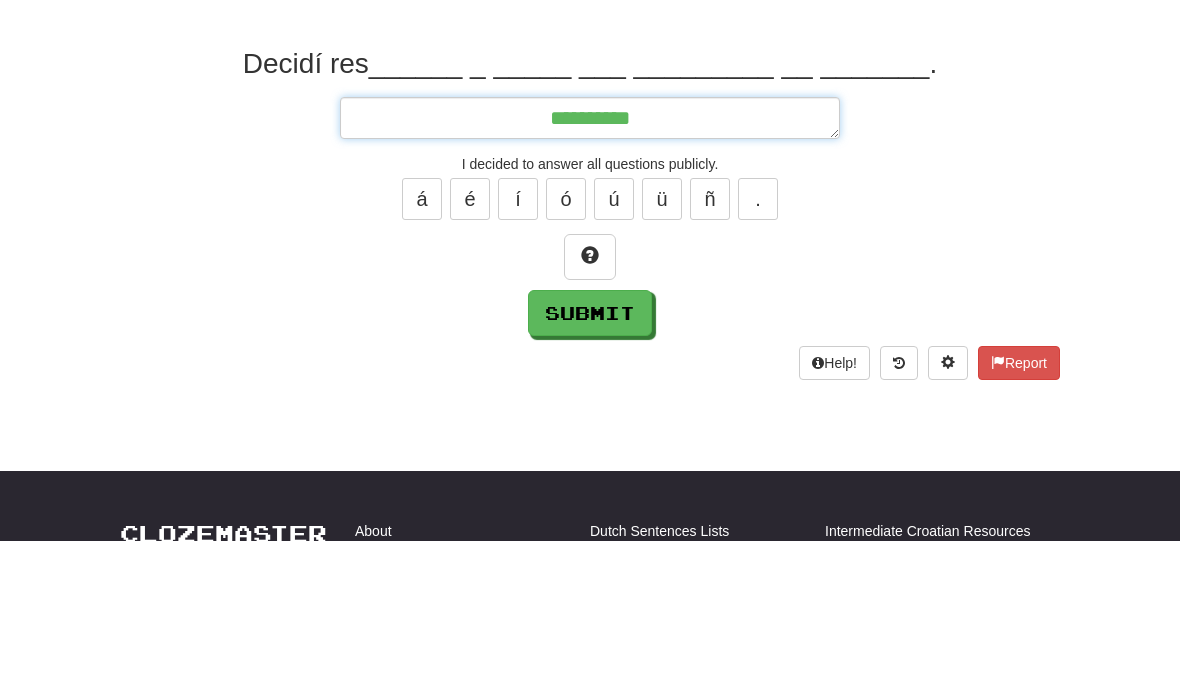 type on "*" 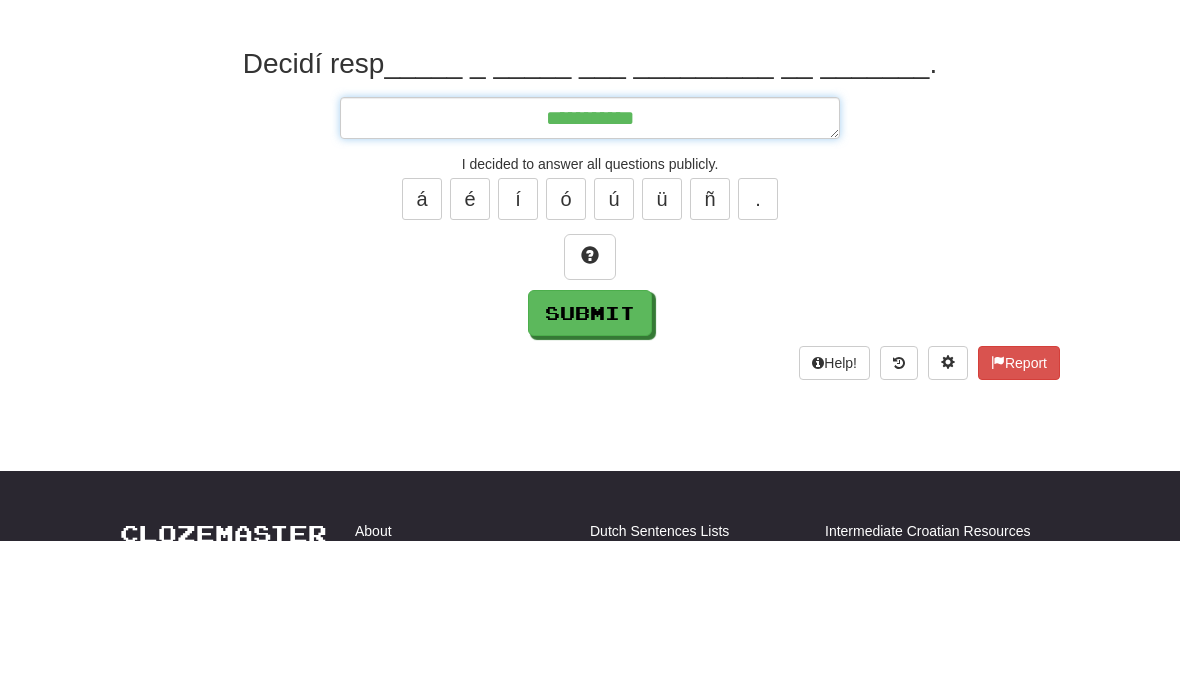 type on "*" 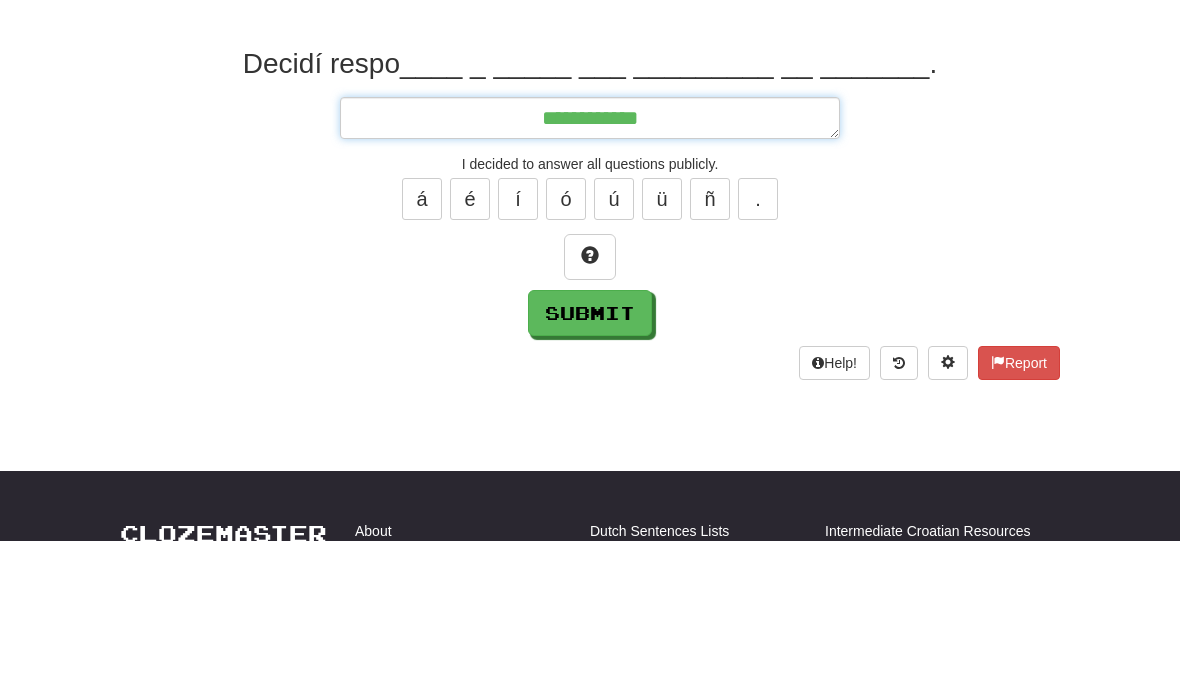 type on "**********" 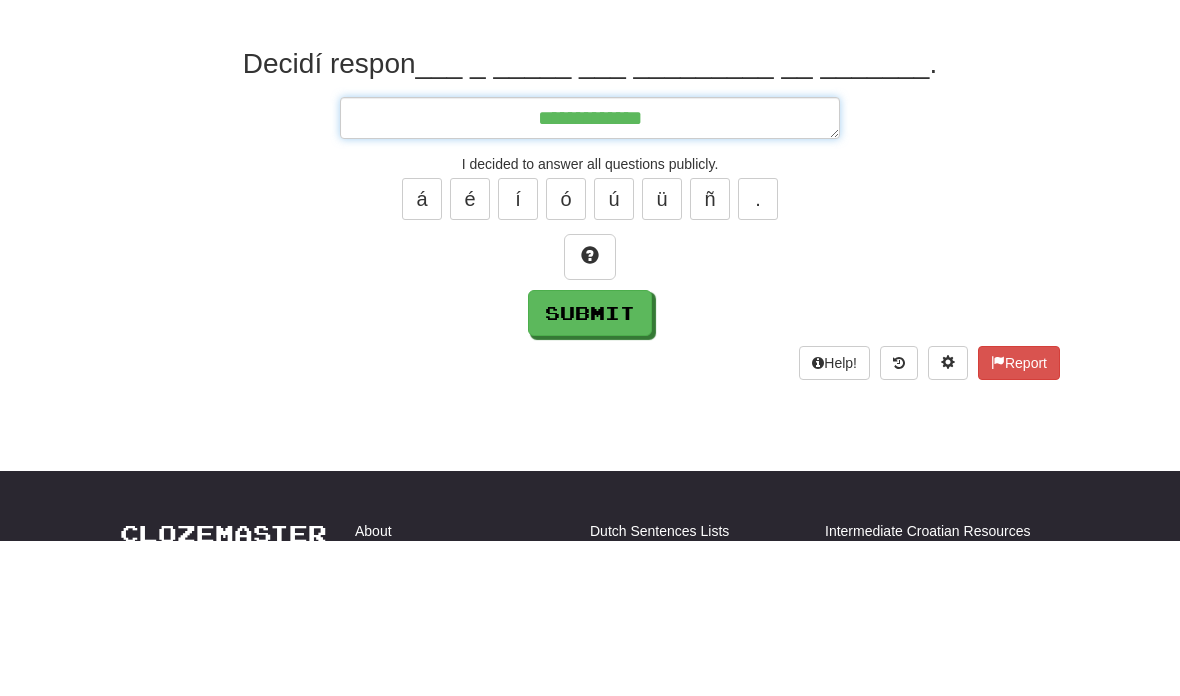 type on "*" 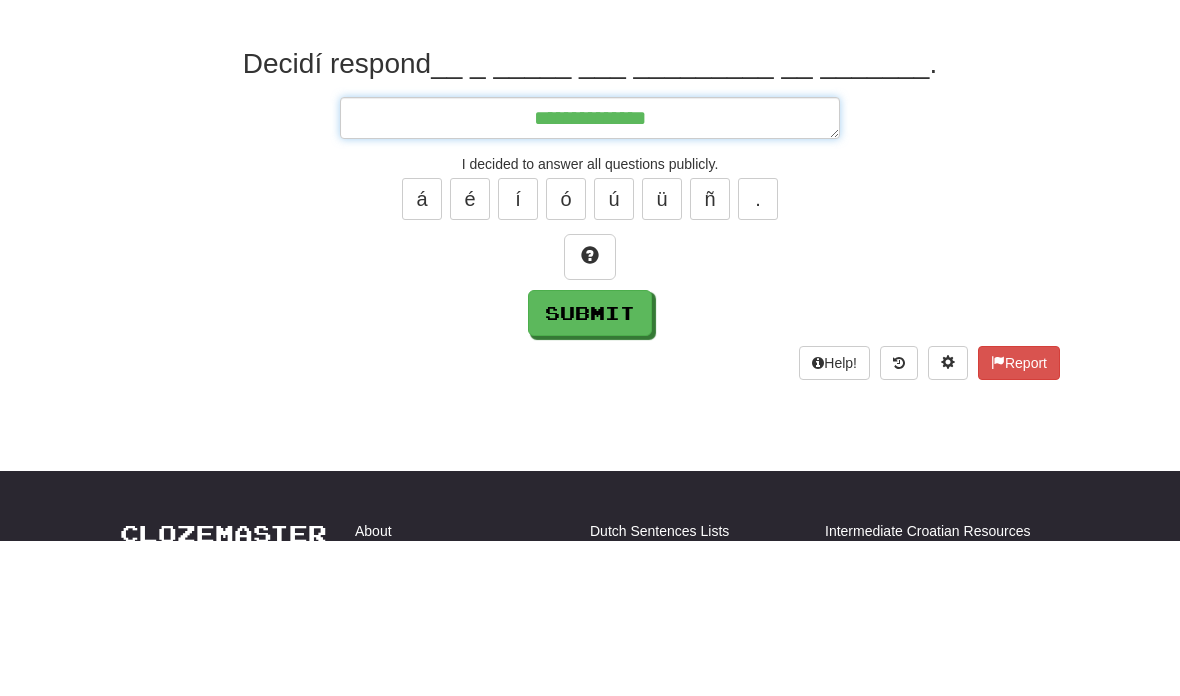 type on "*" 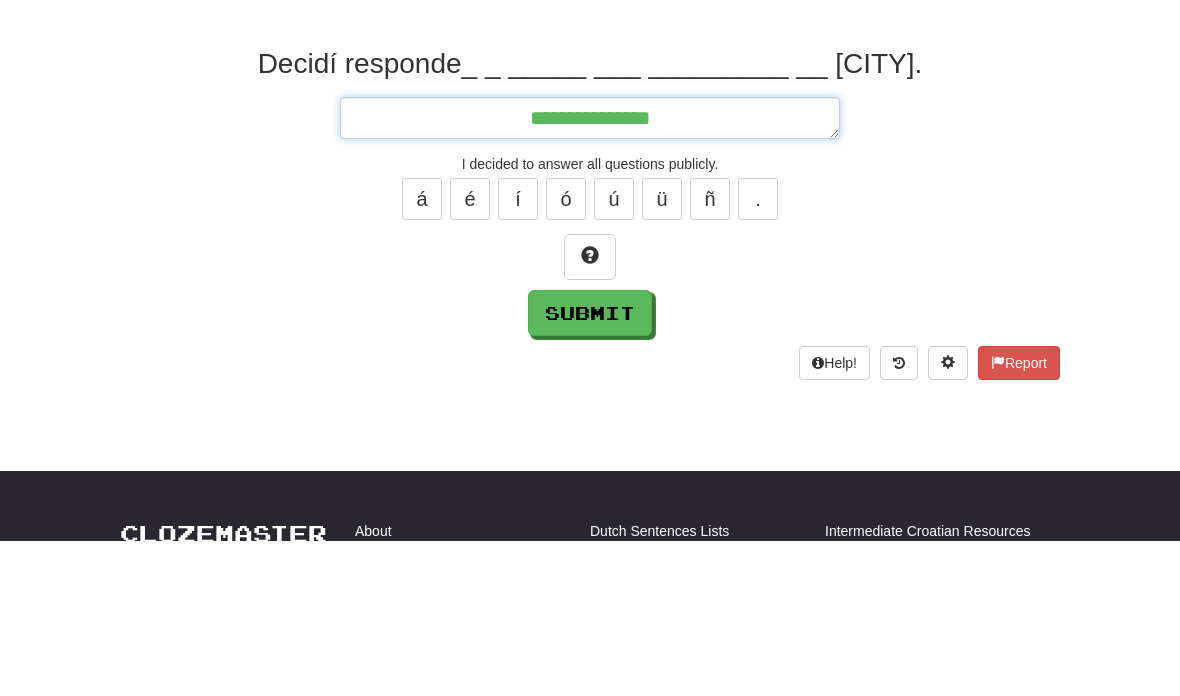 type on "*" 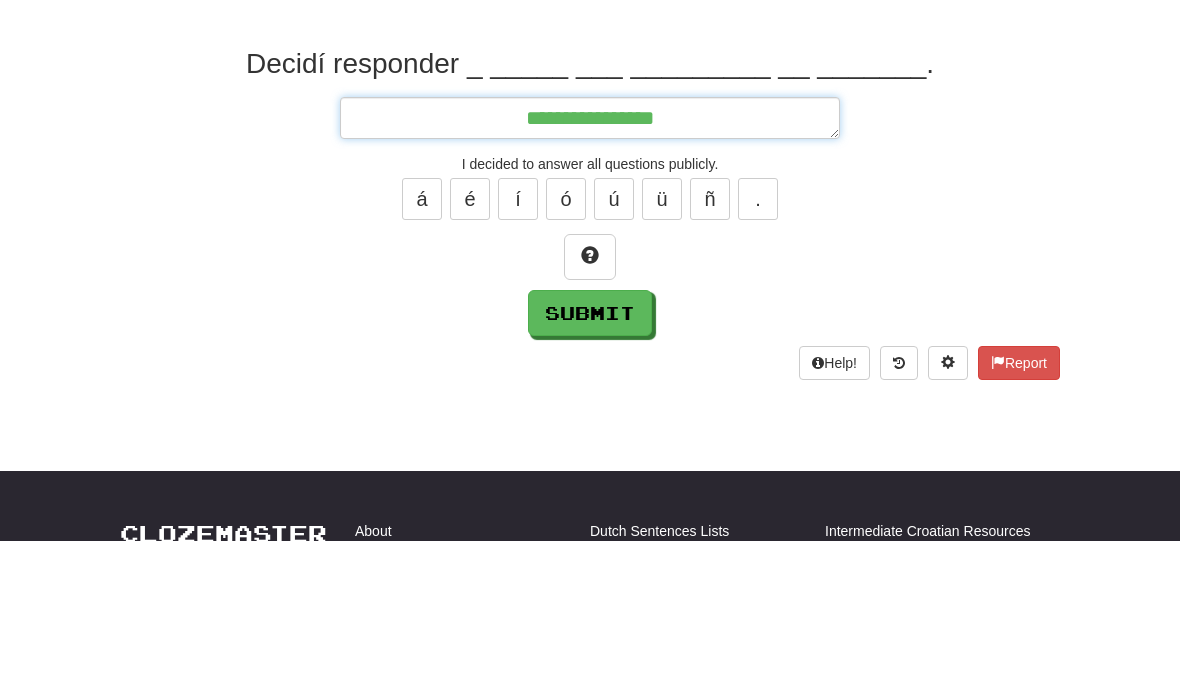 type on "*" 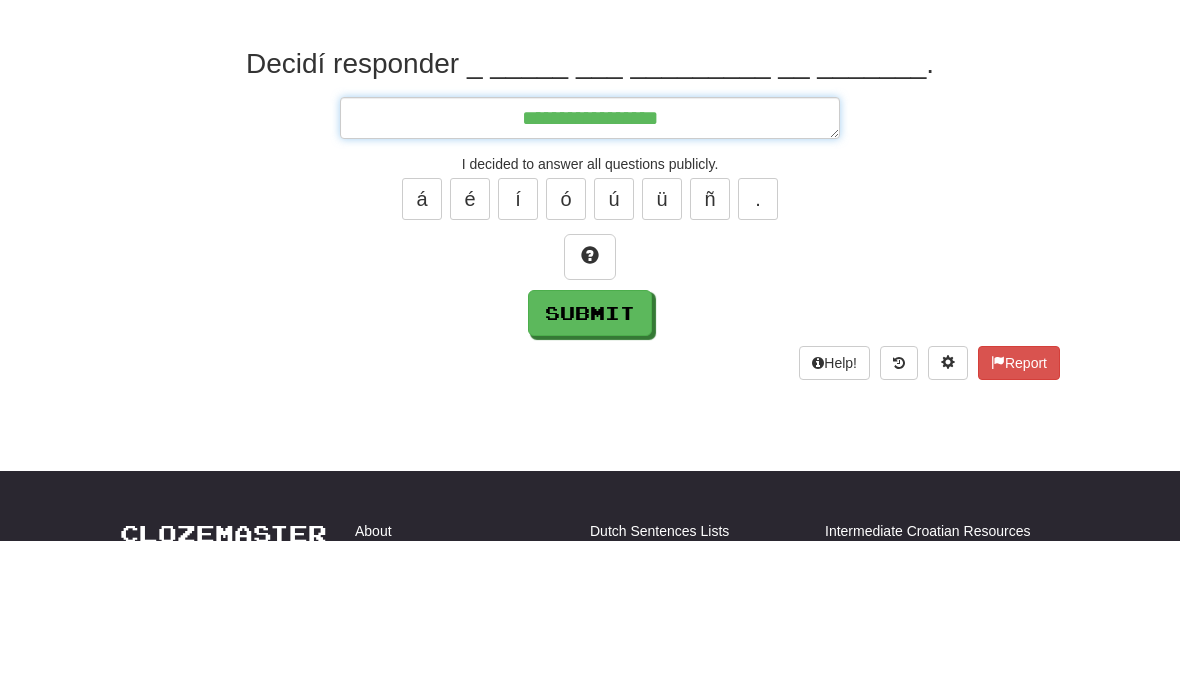 type on "*" 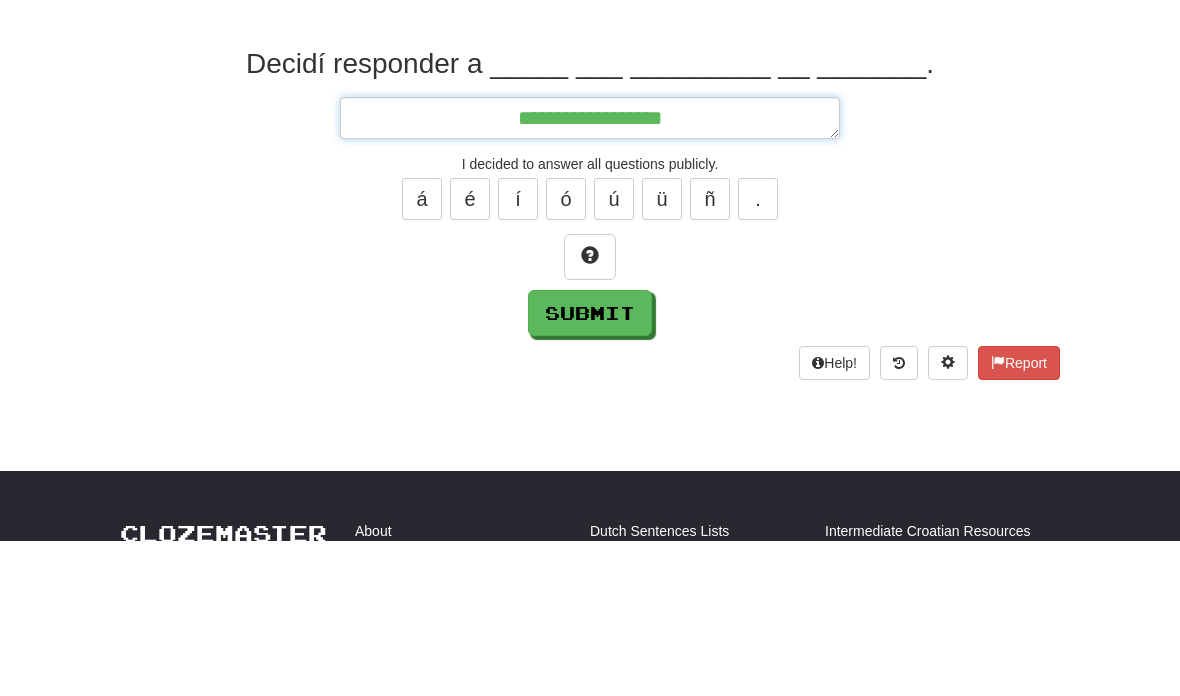 type on "*" 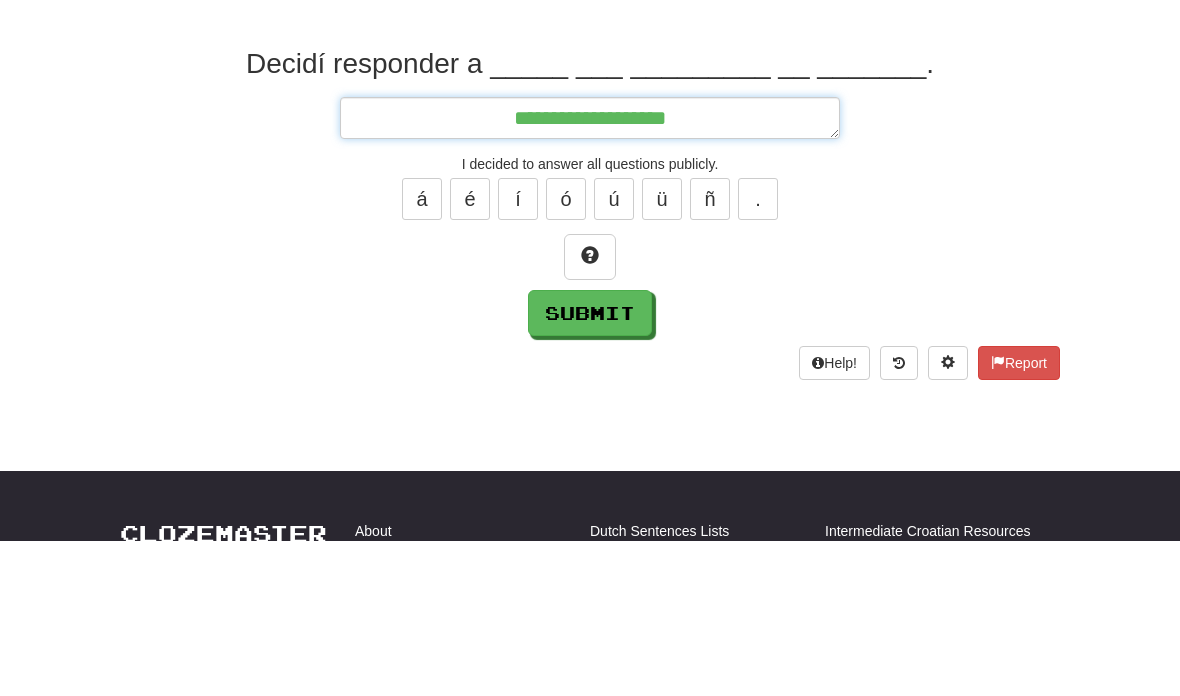 type on "*" 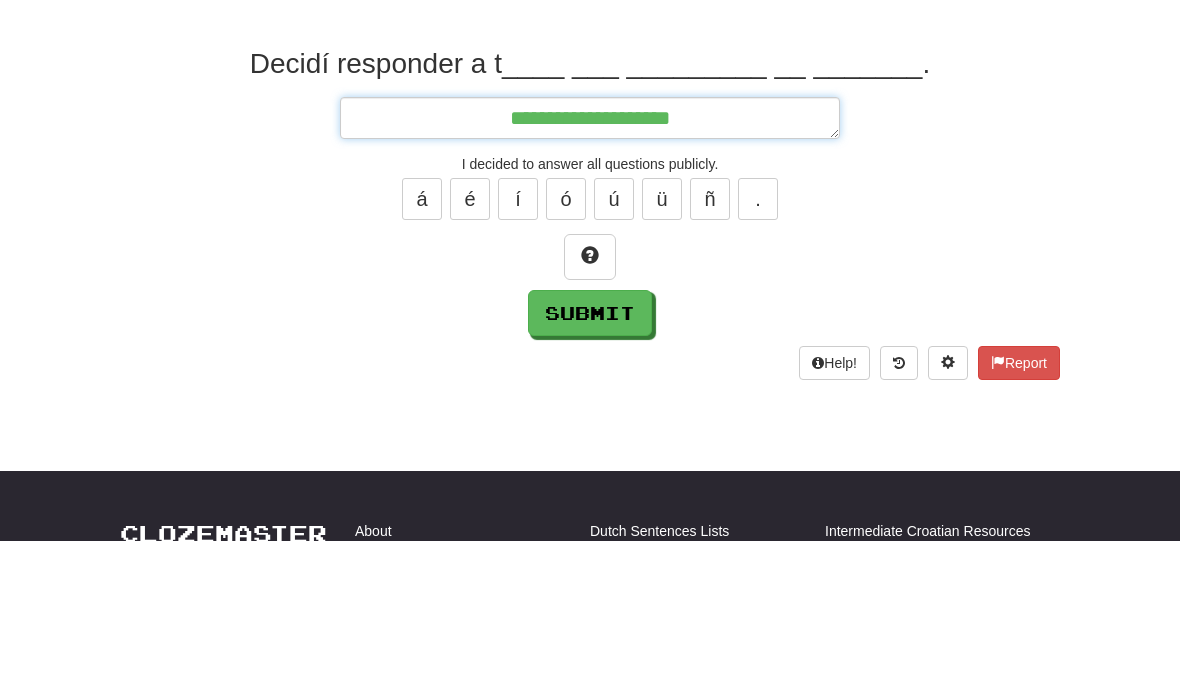type on "**********" 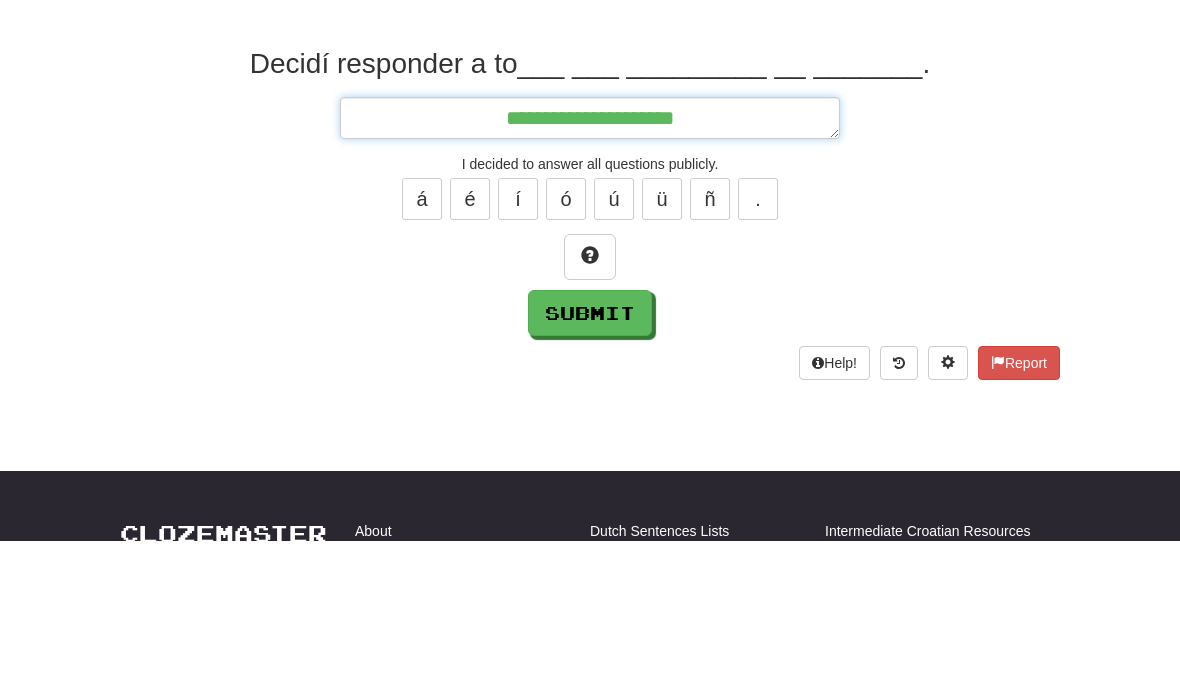 type on "*" 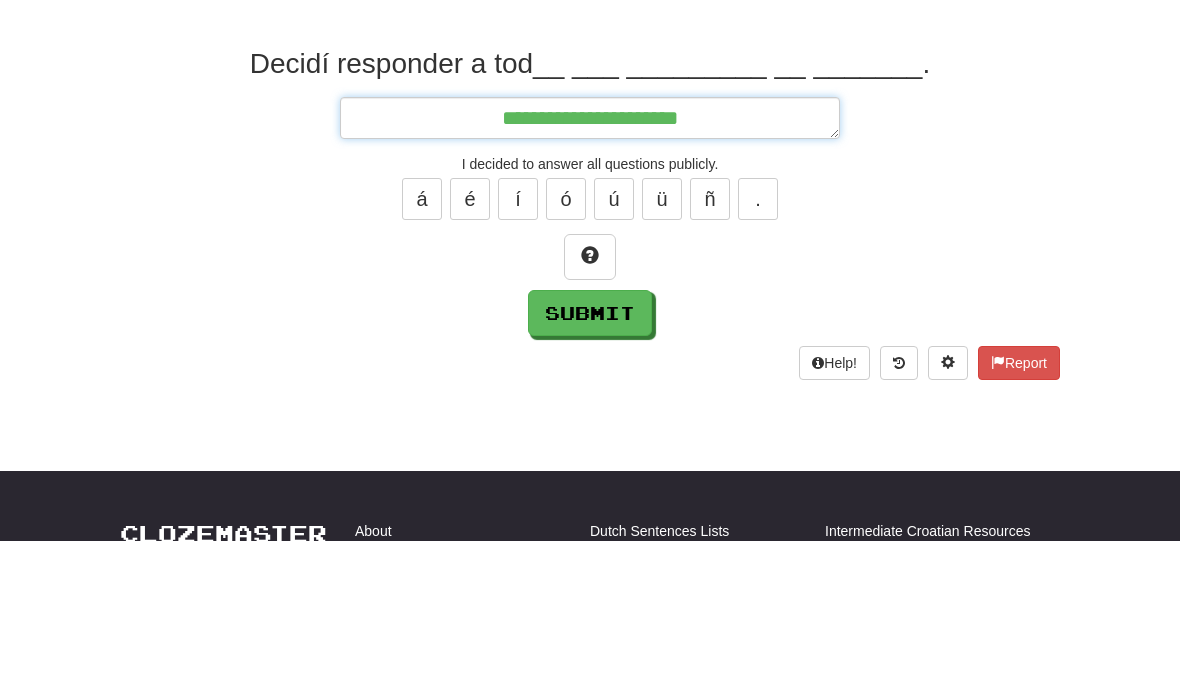 type on "*" 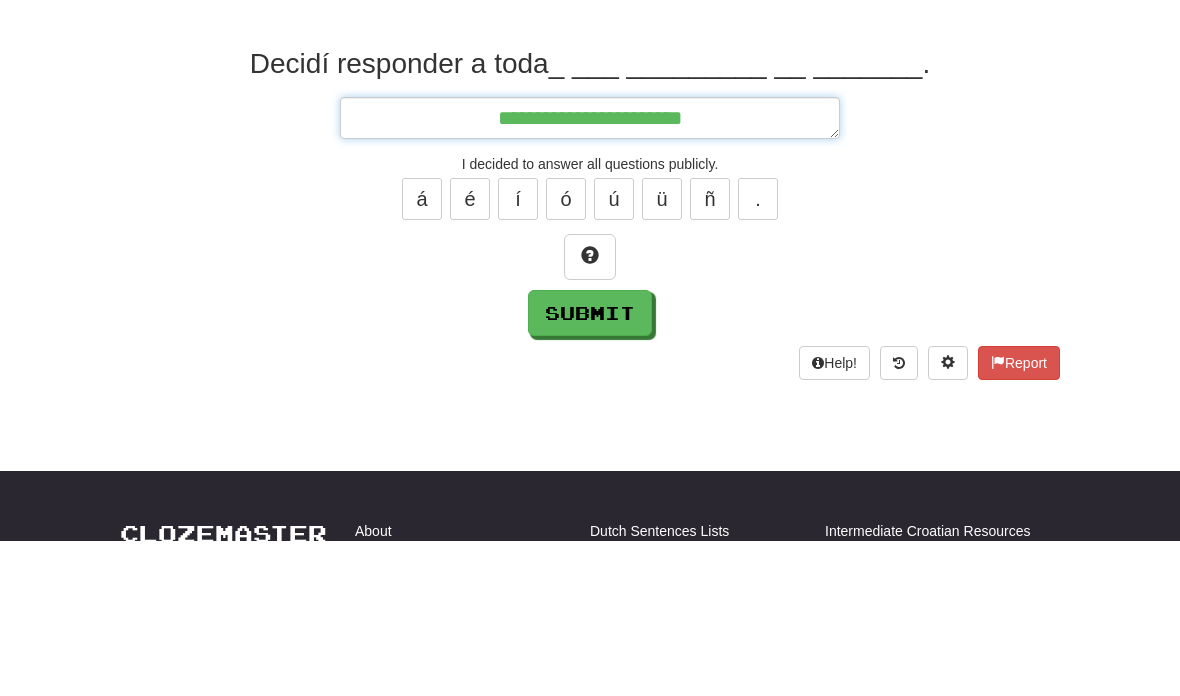 type on "*" 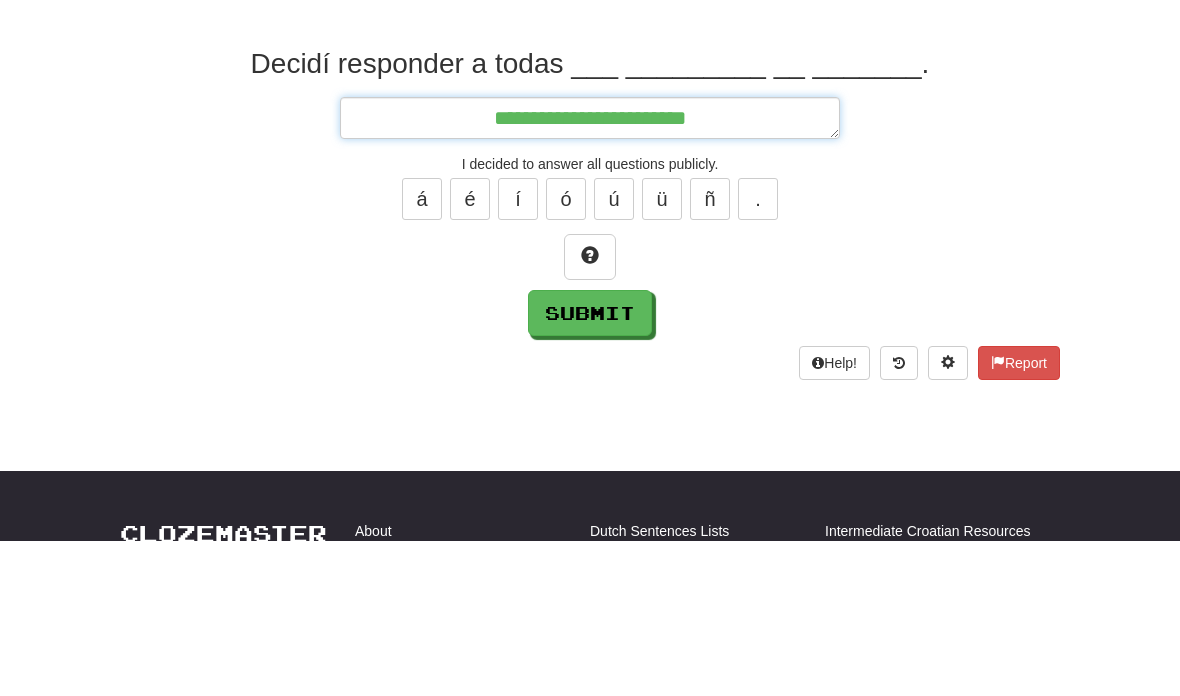 type on "*" 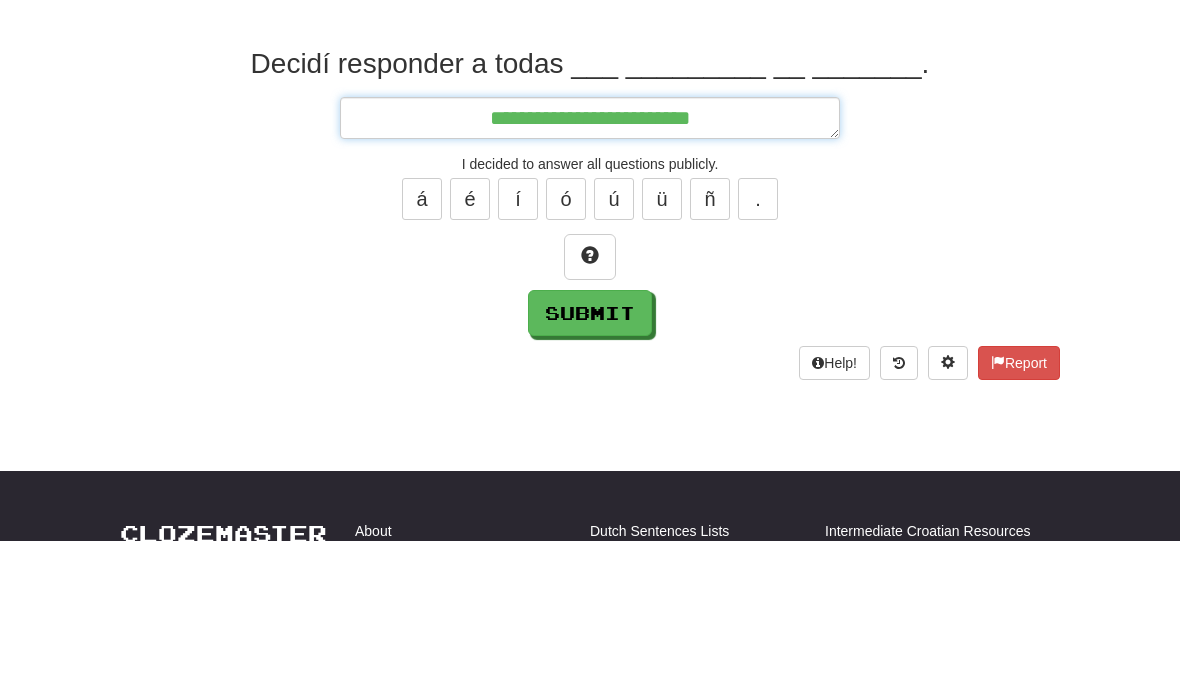 type on "*" 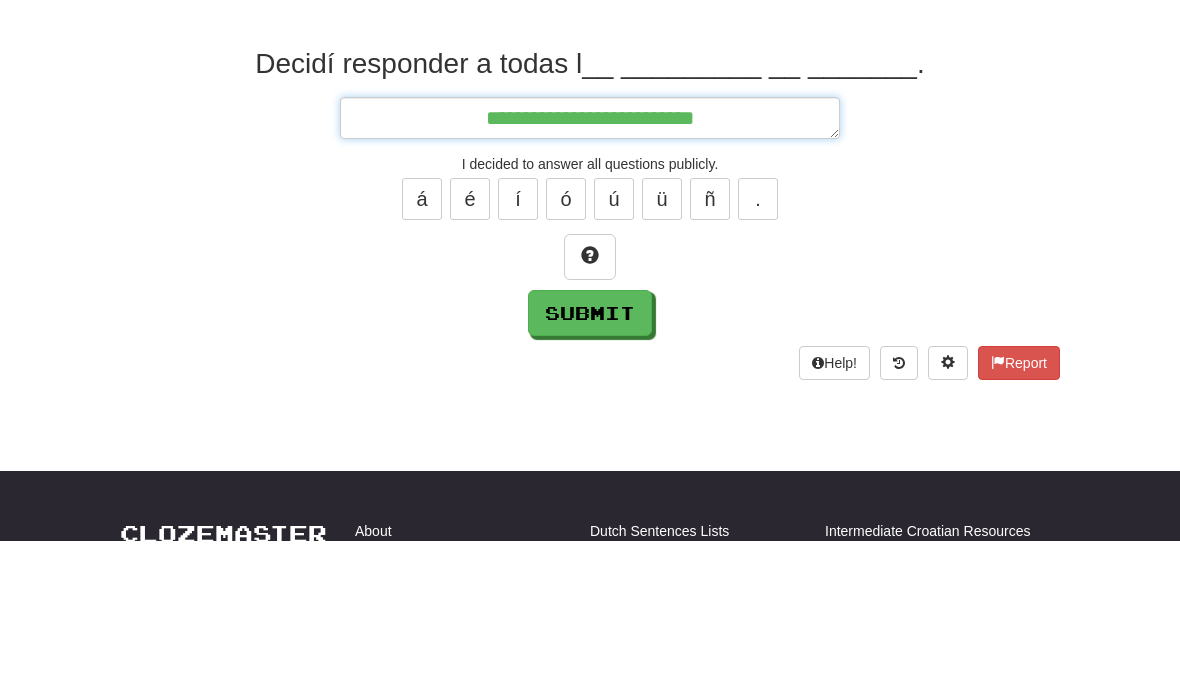 type on "*" 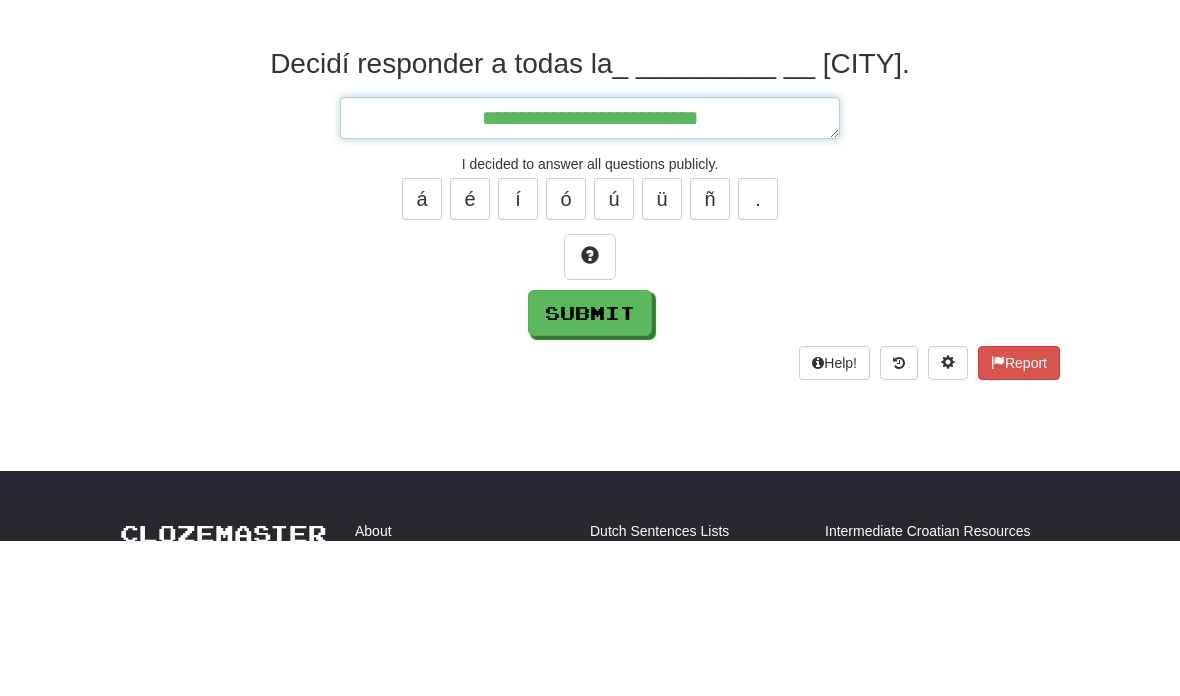 type on "*" 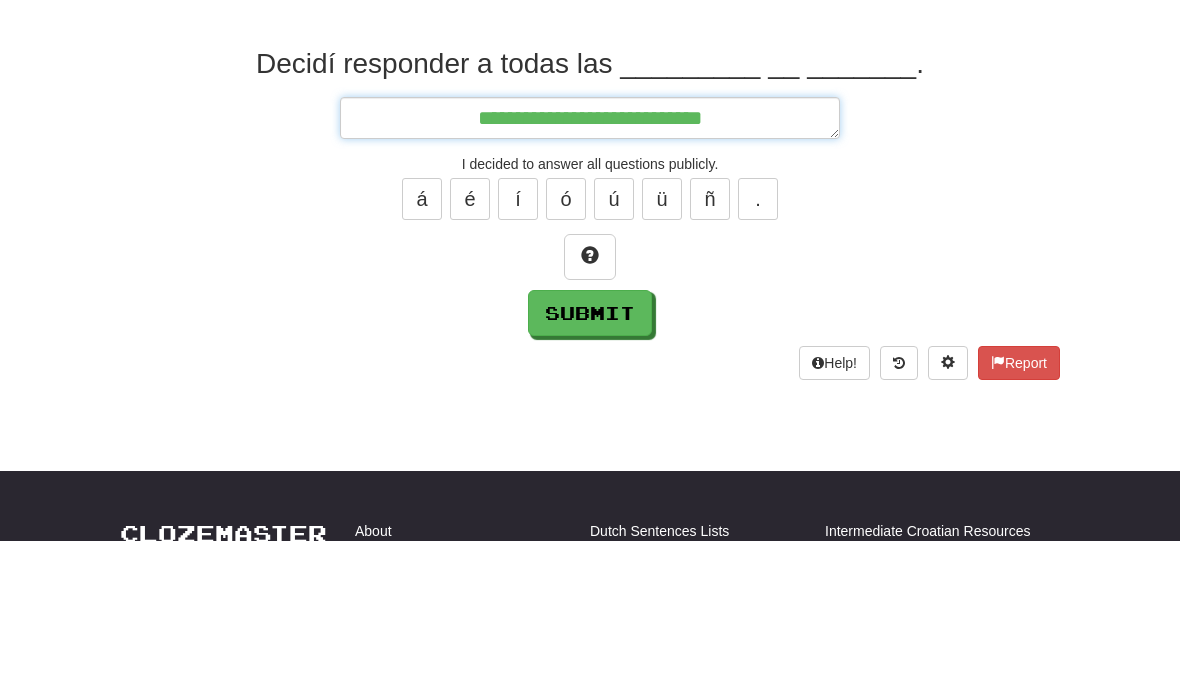 type on "*" 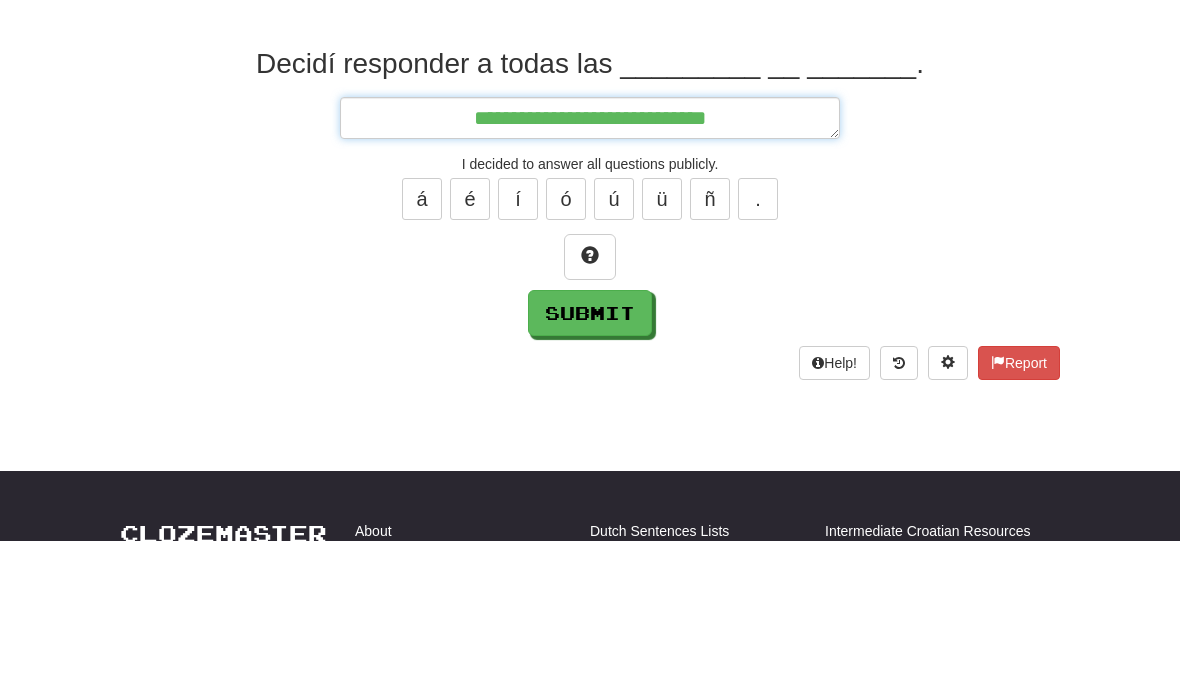 type on "*" 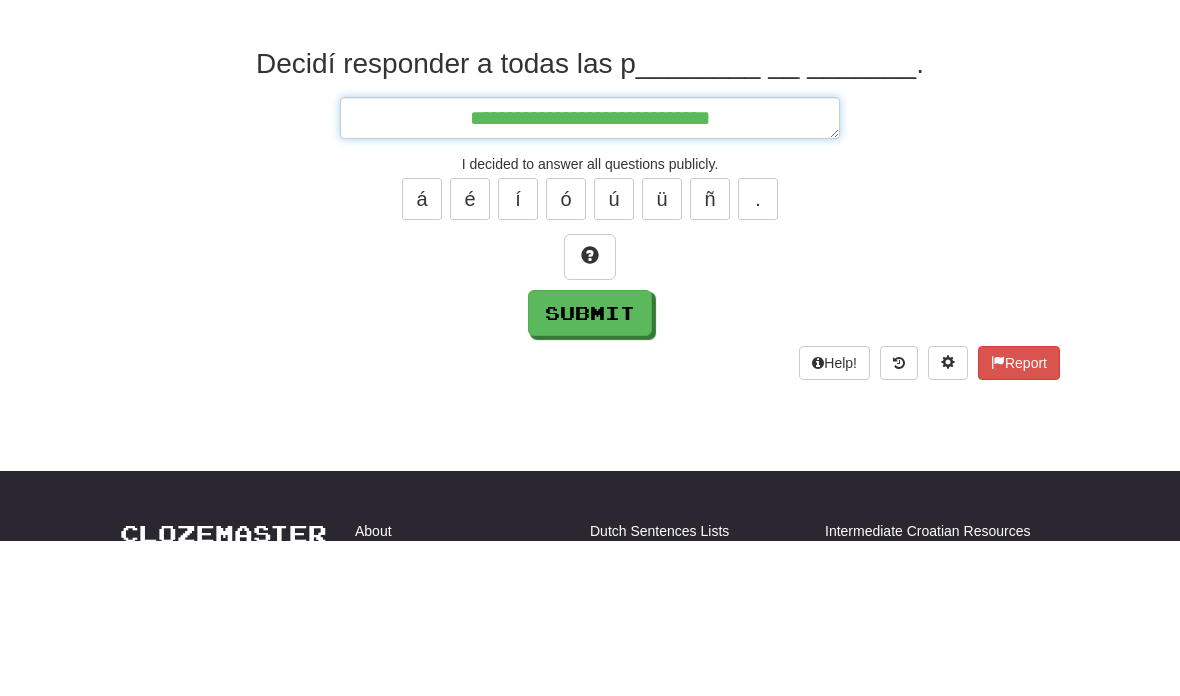 type on "*" 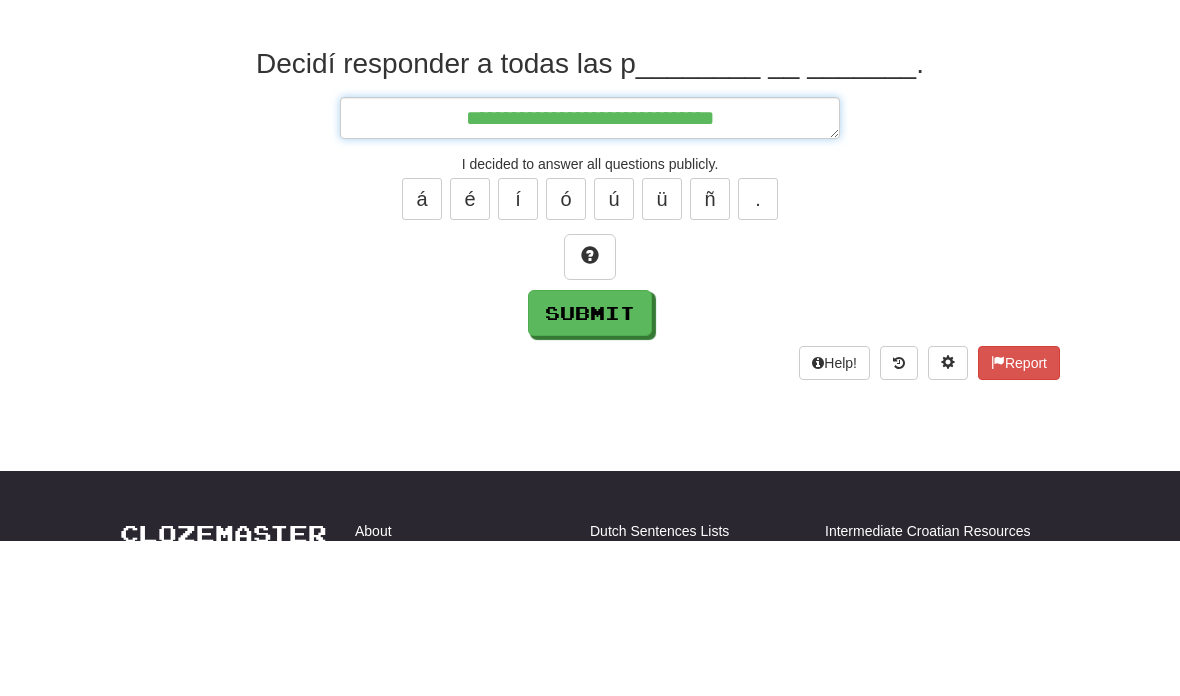 type on "*" 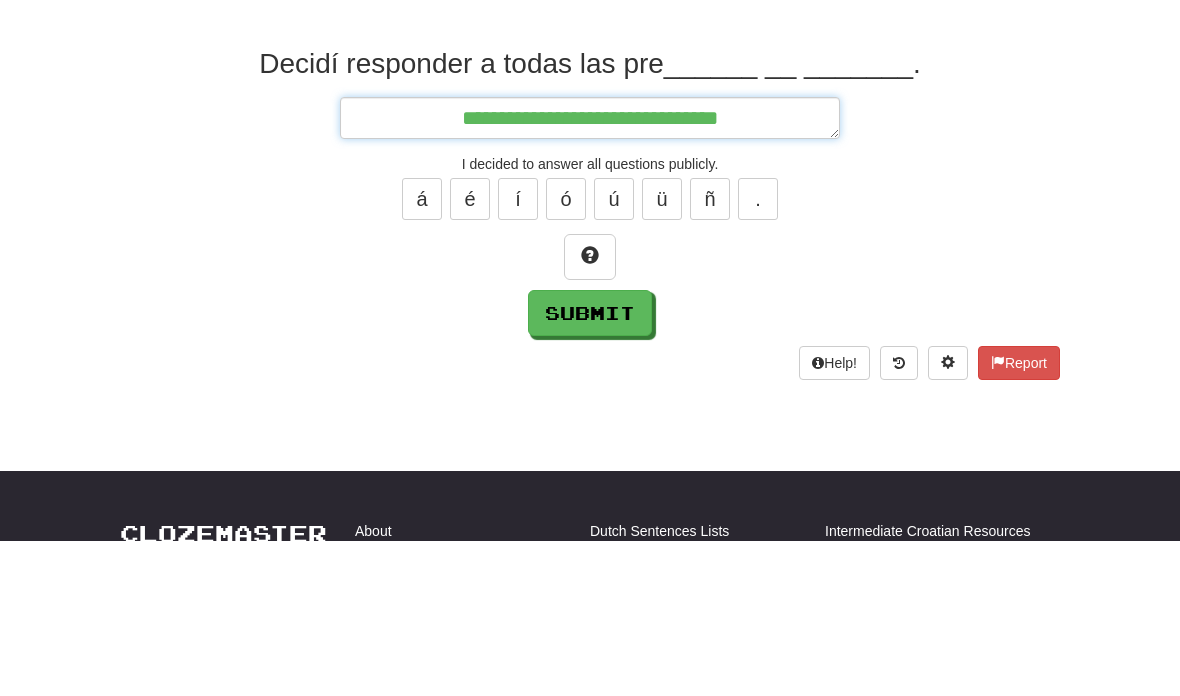 type on "*" 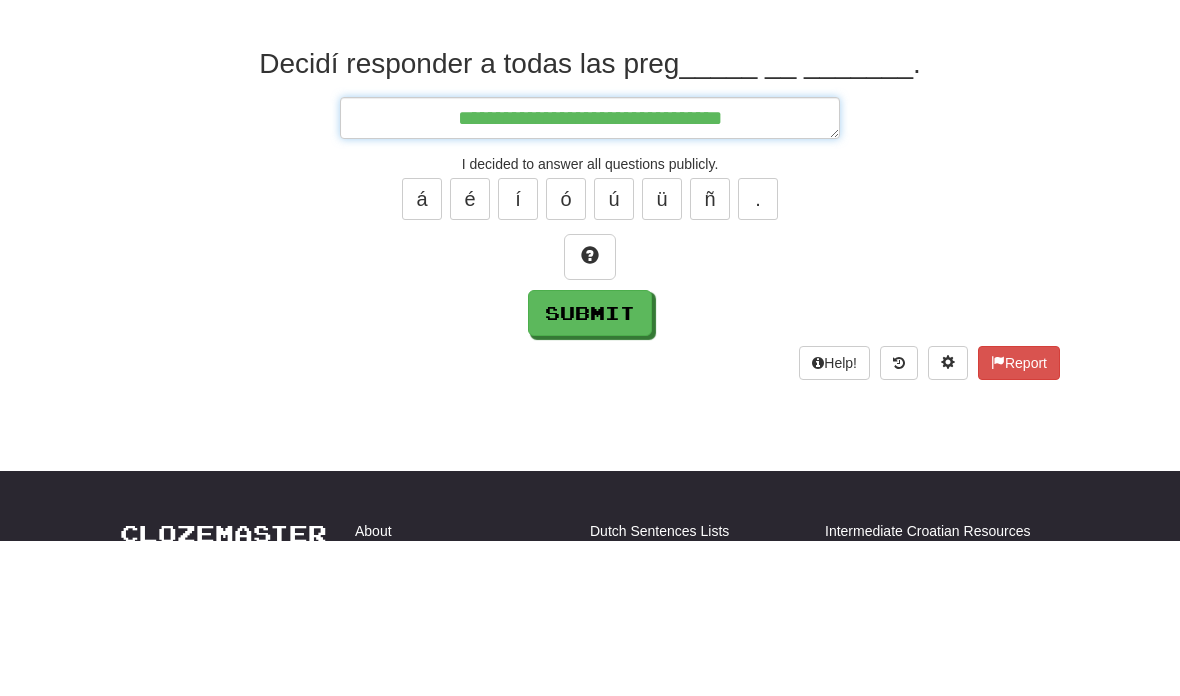 type on "*" 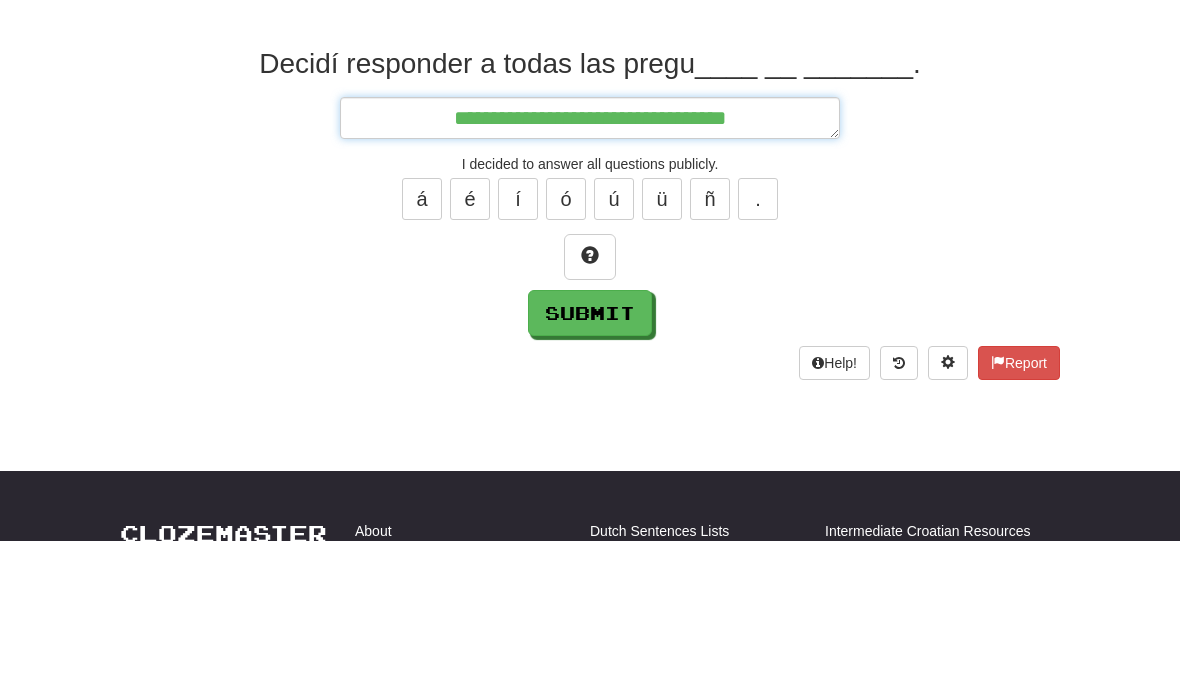type on "*" 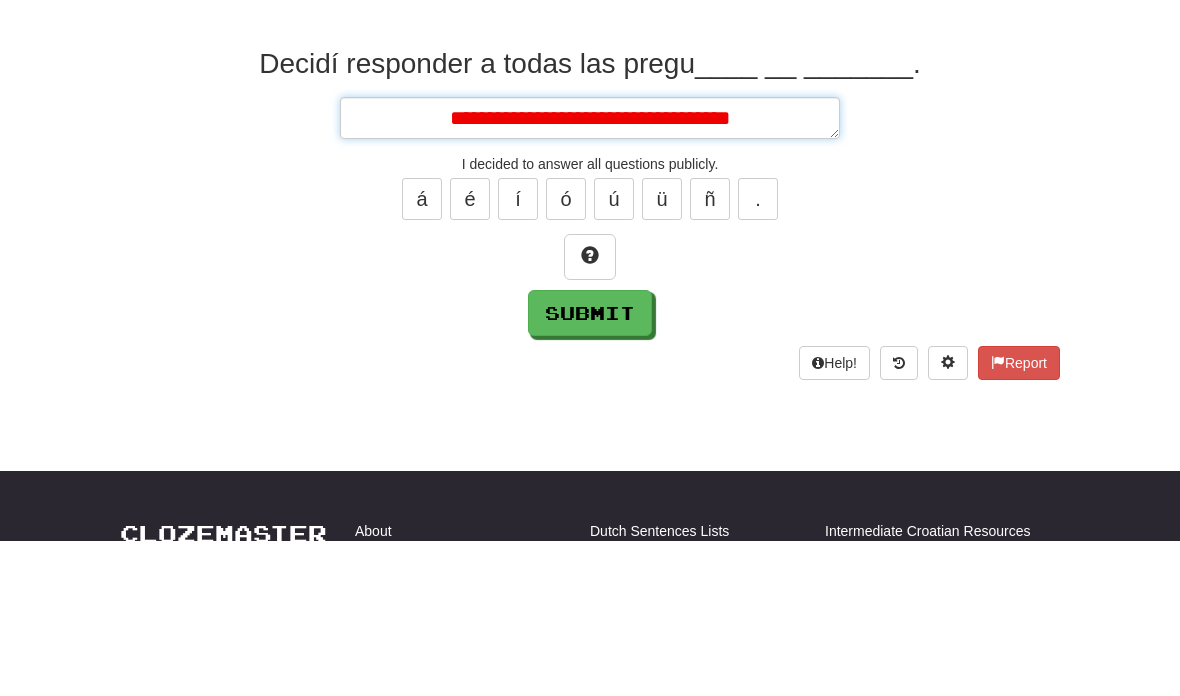 type on "*" 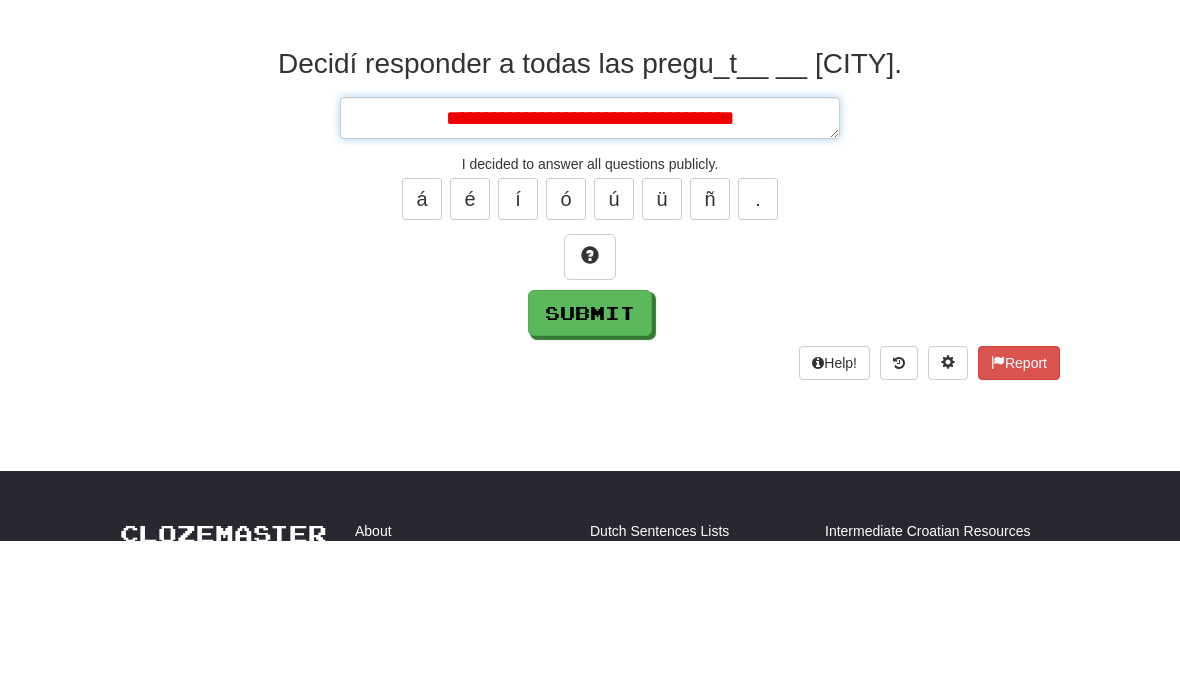type on "*" 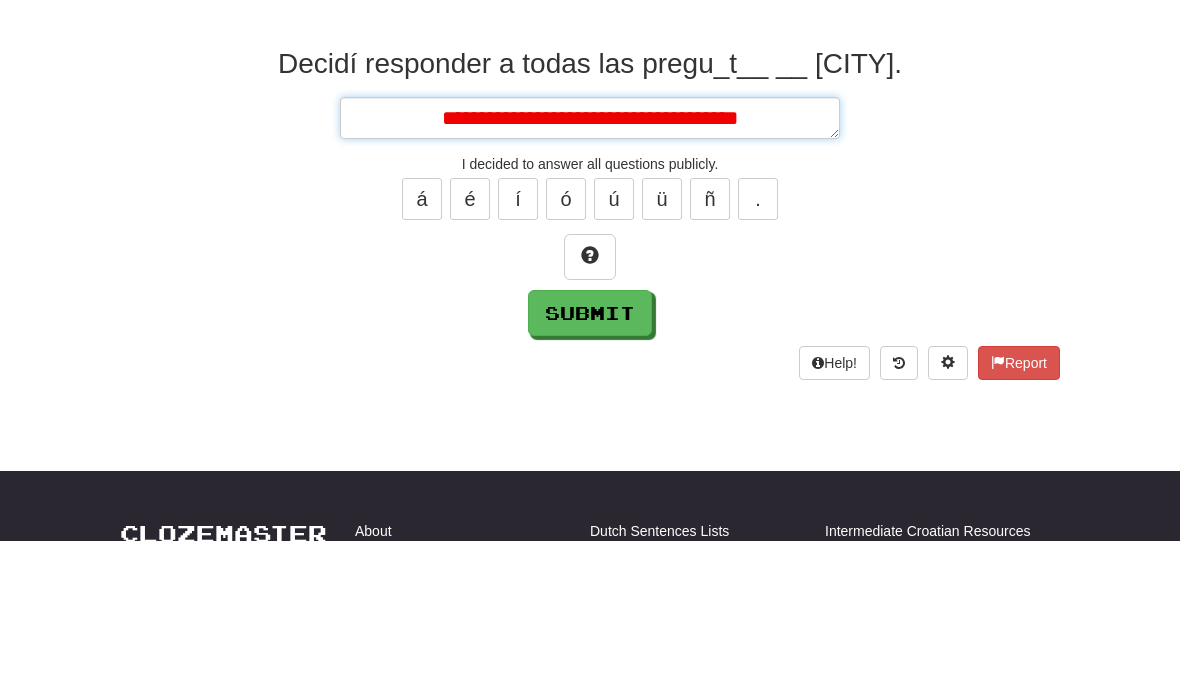 type on "**********" 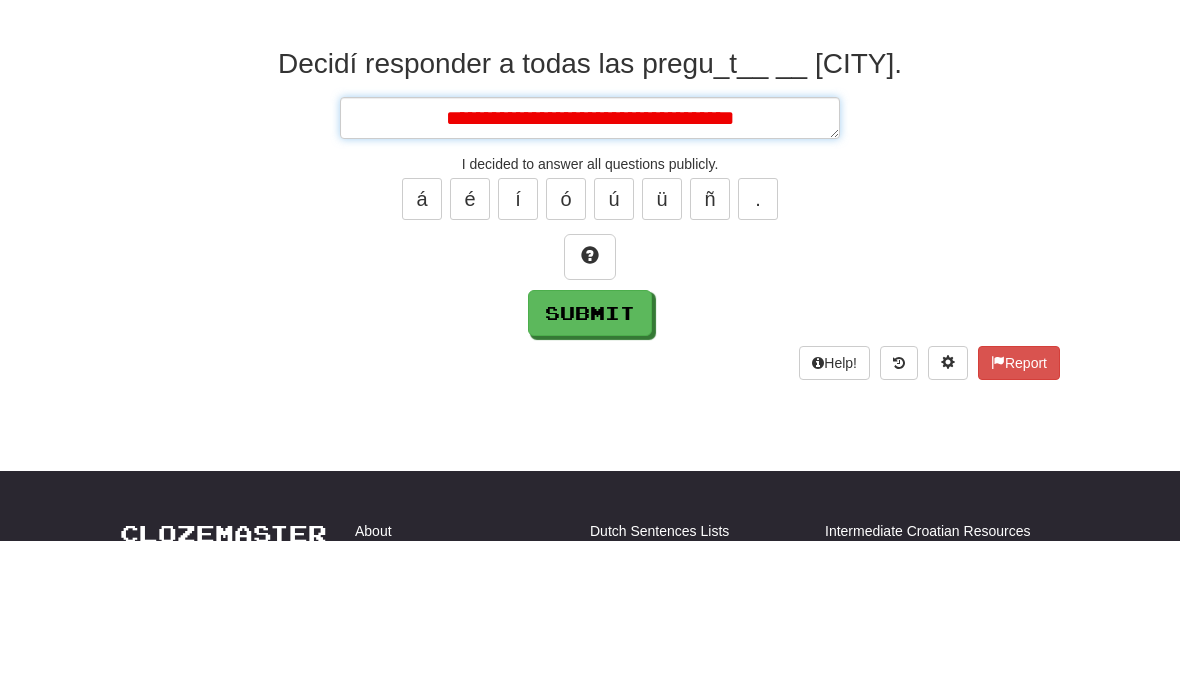 type on "*" 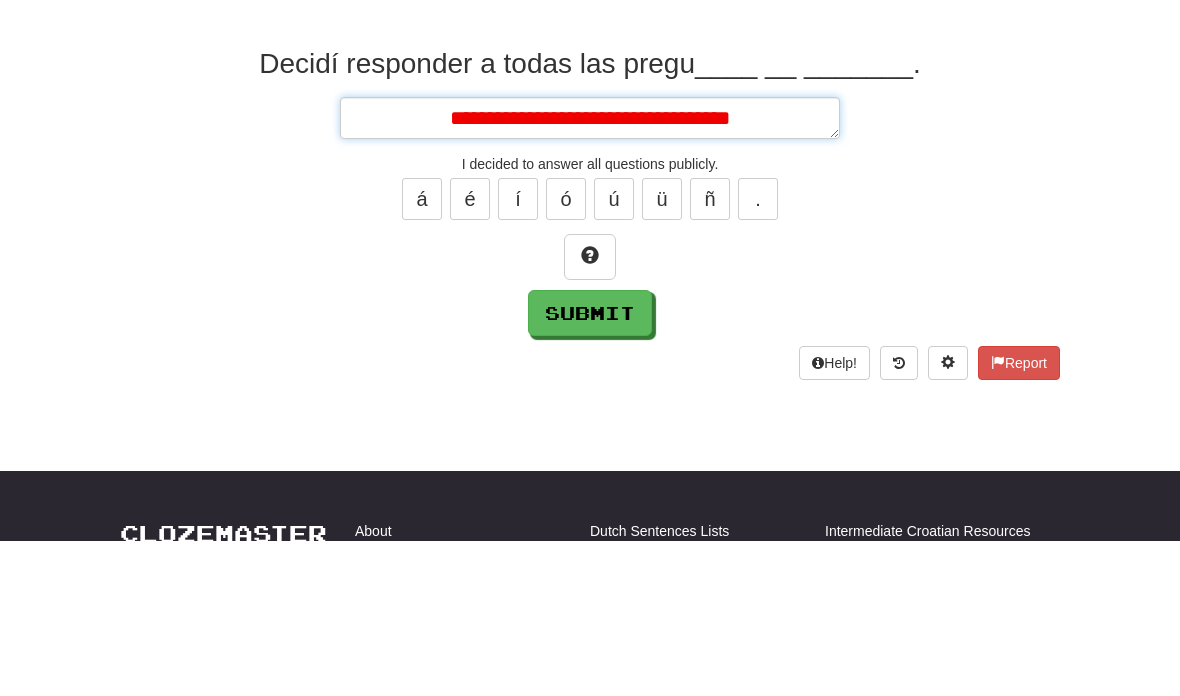 type on "*" 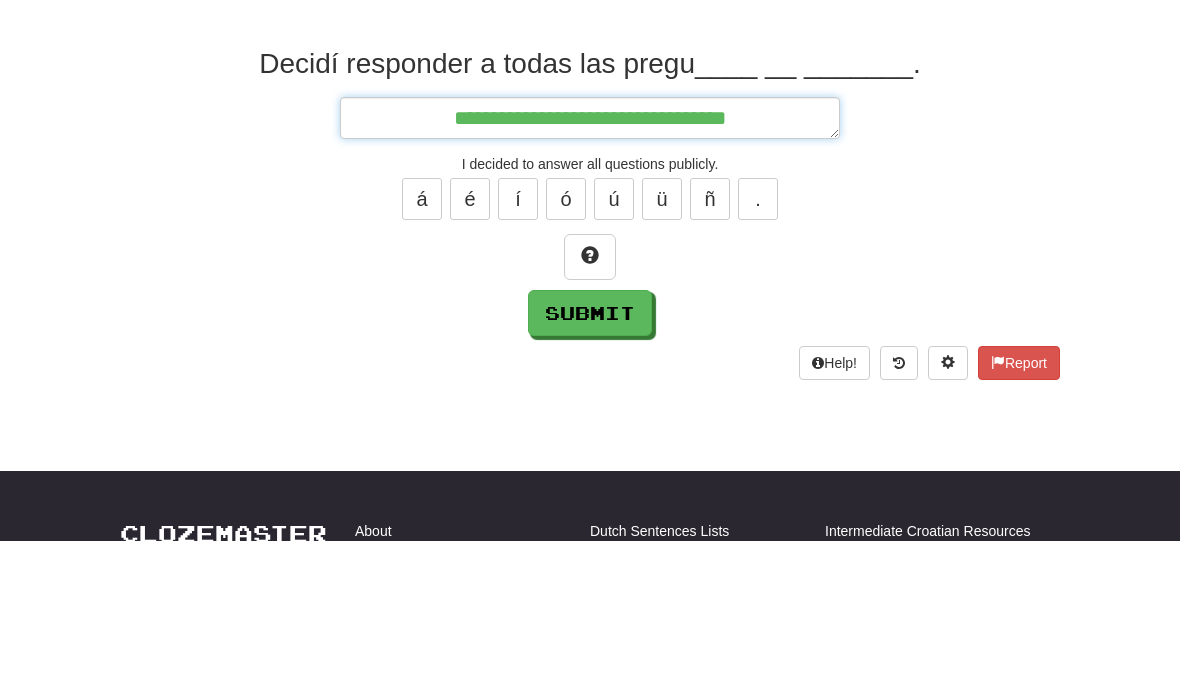 type on "*" 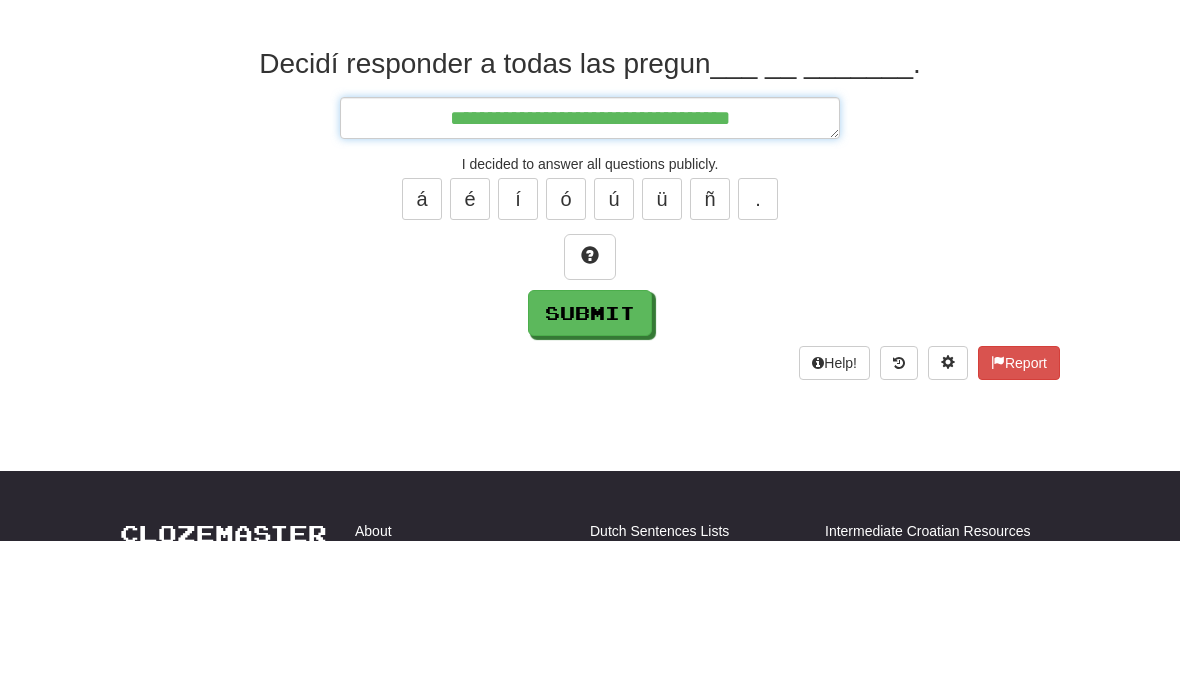 type on "*" 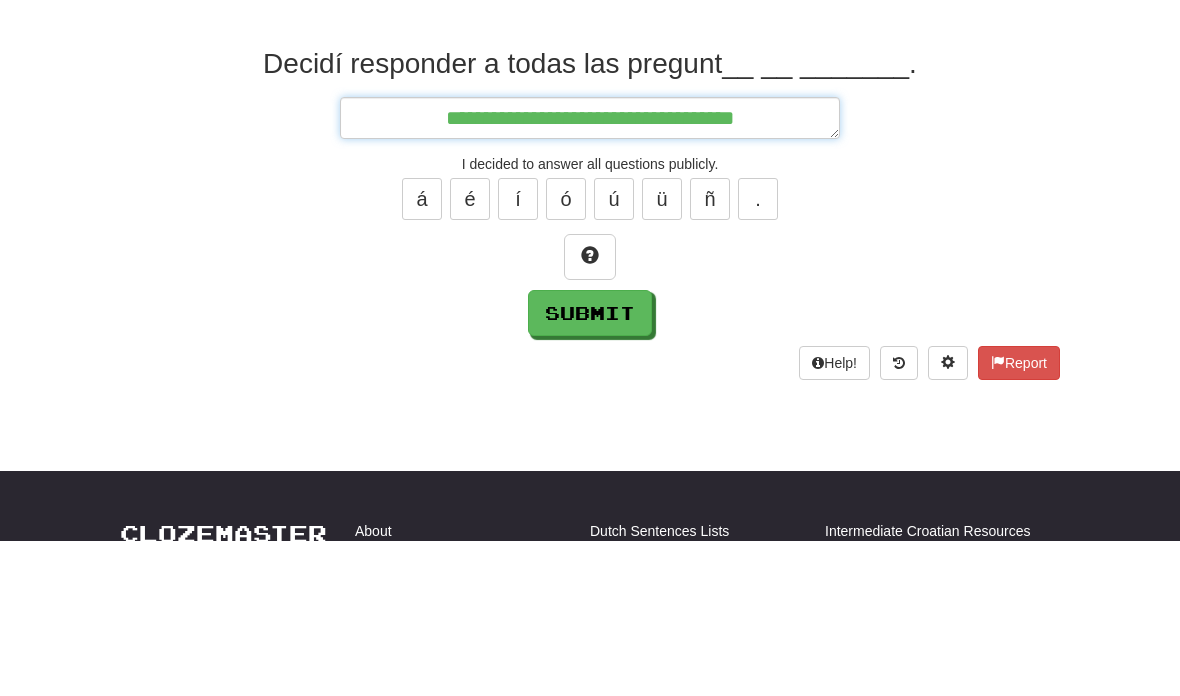 type on "*" 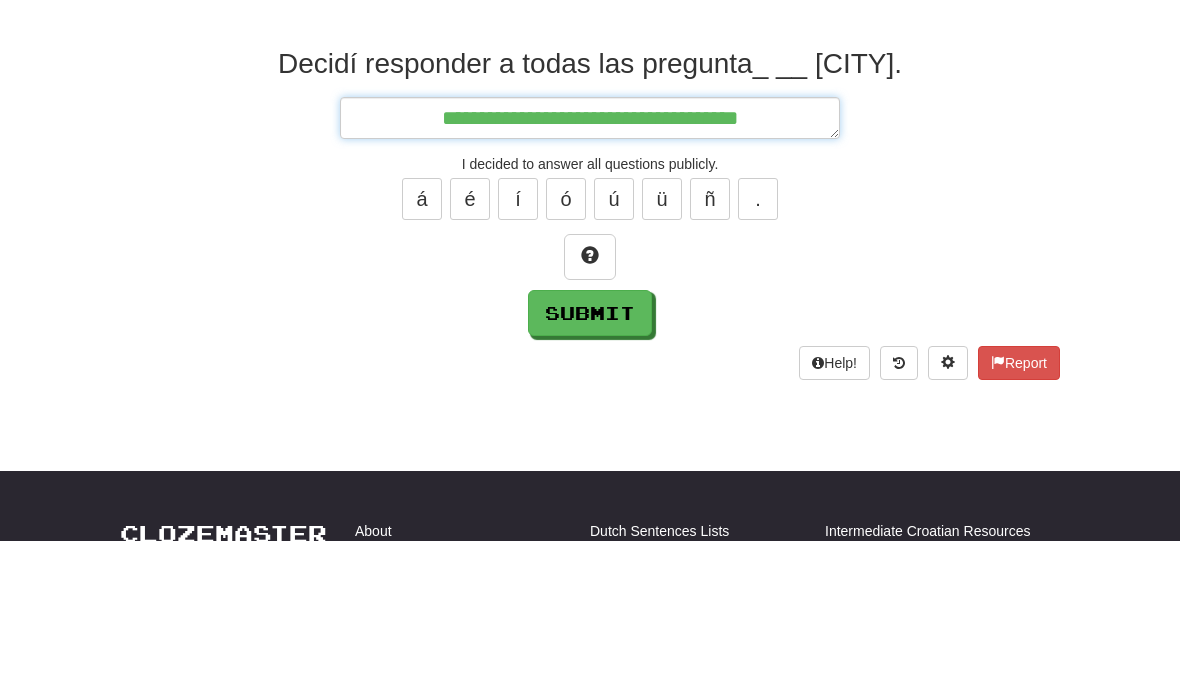 type on "*" 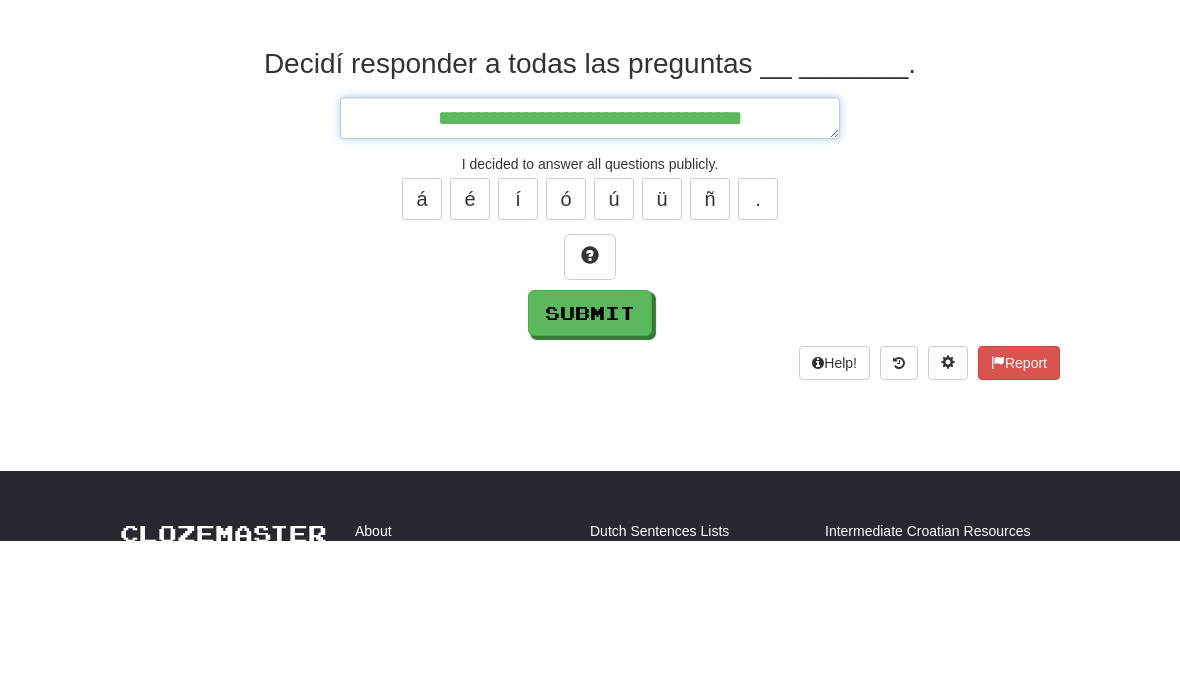 type on "*" 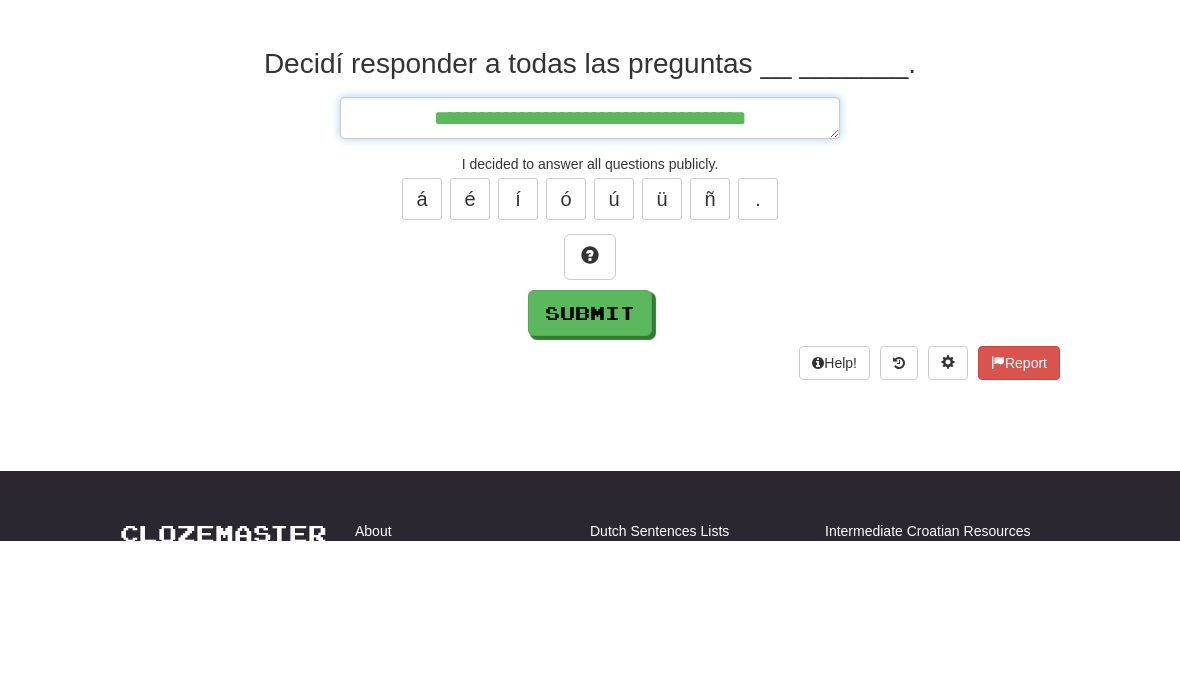 type on "*" 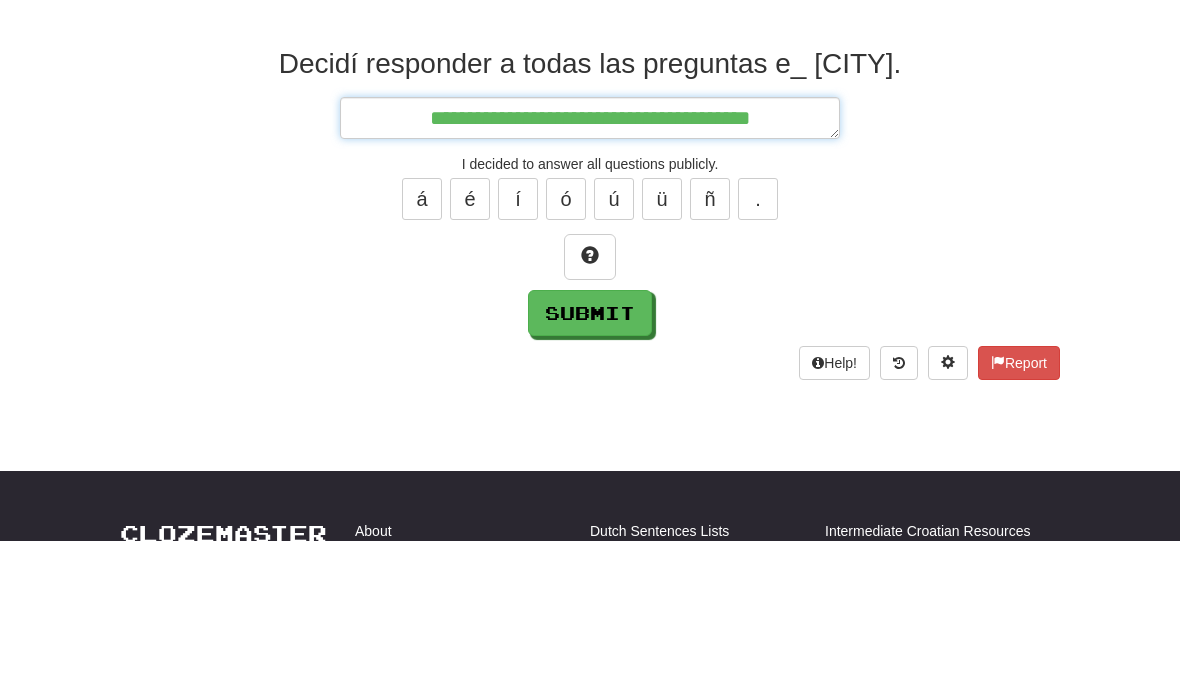 type on "*" 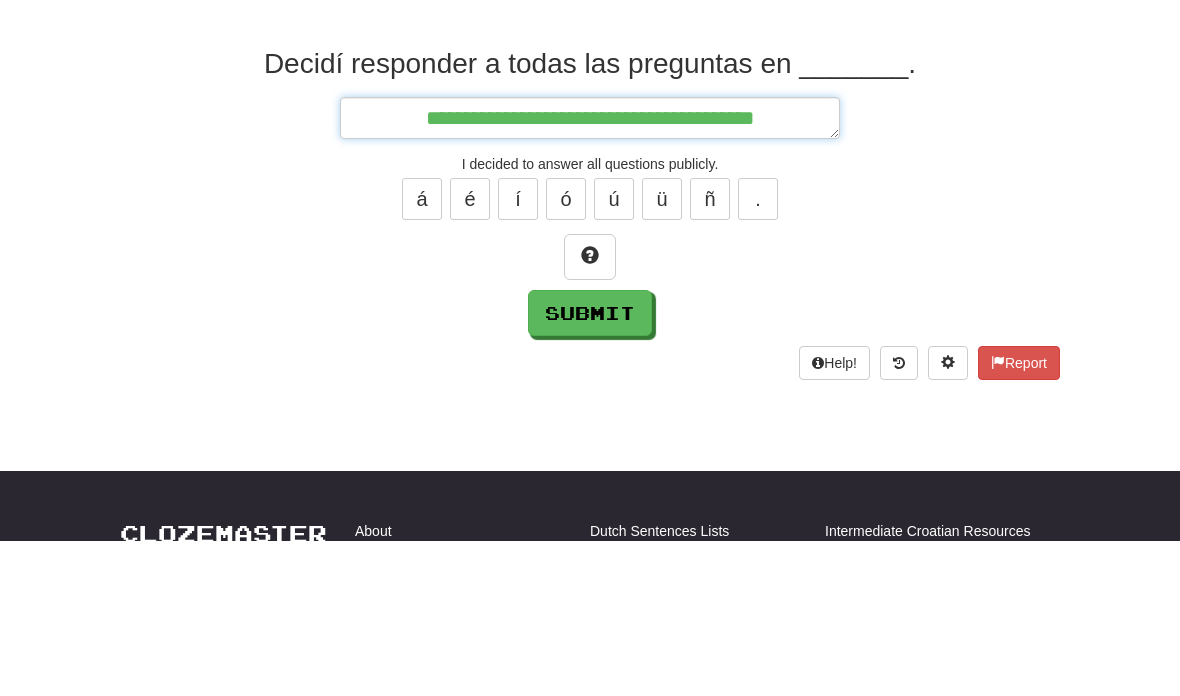type on "*" 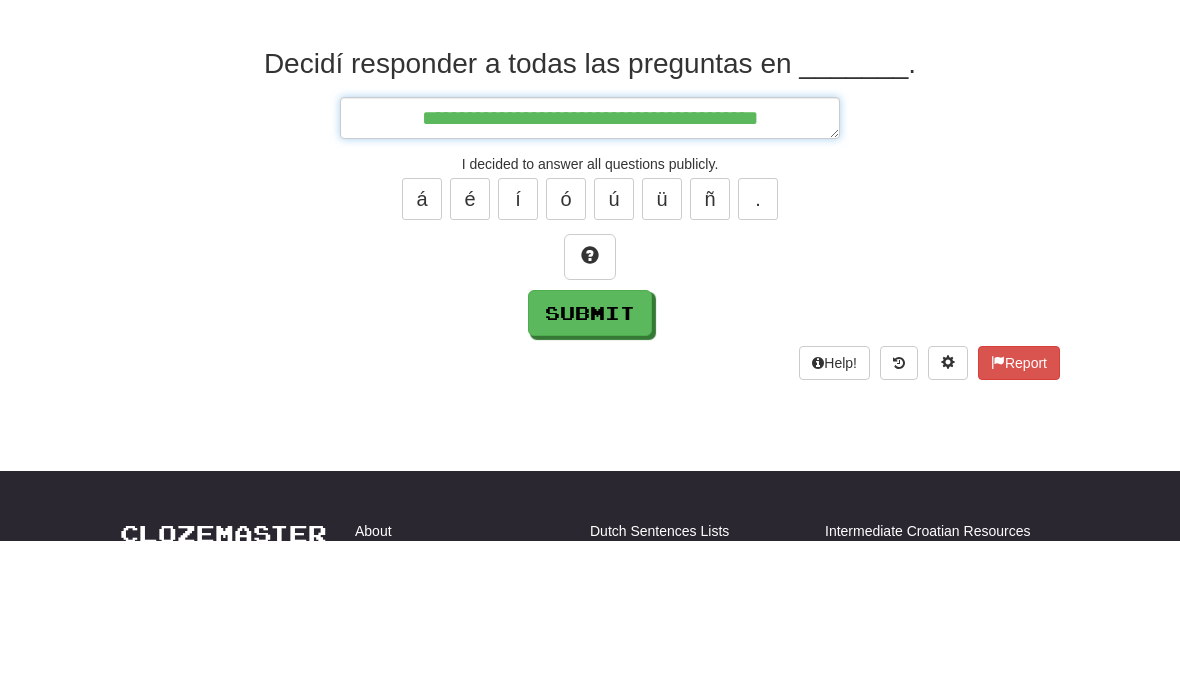 type on "*" 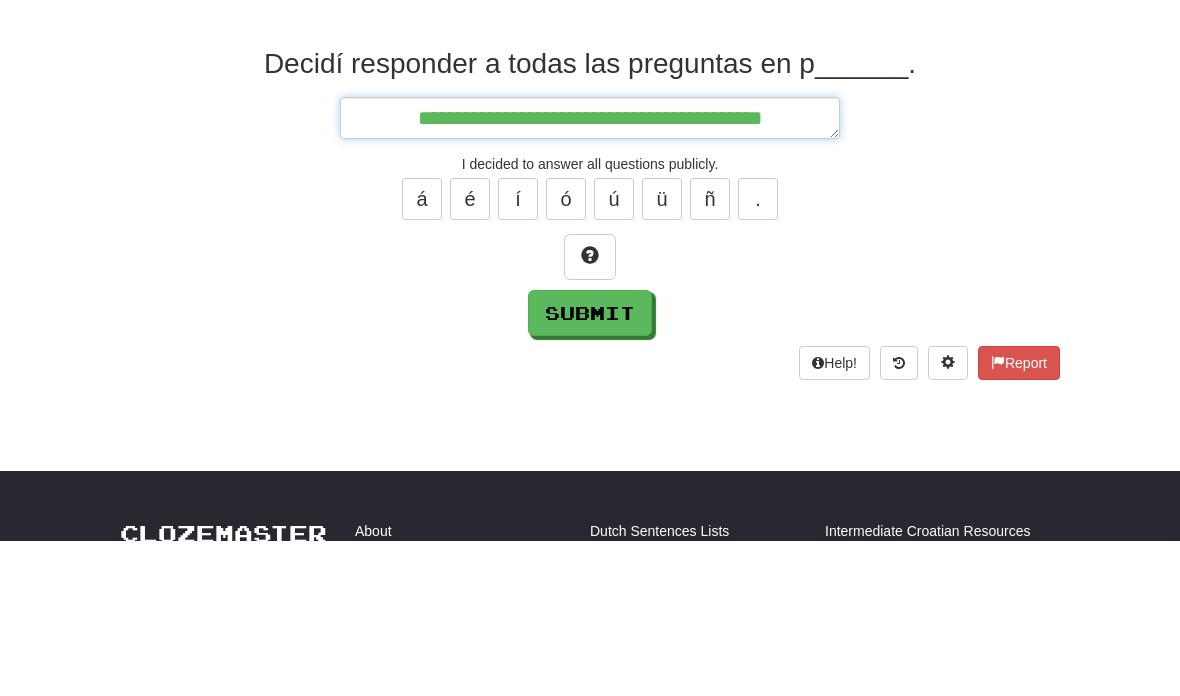 type on "**********" 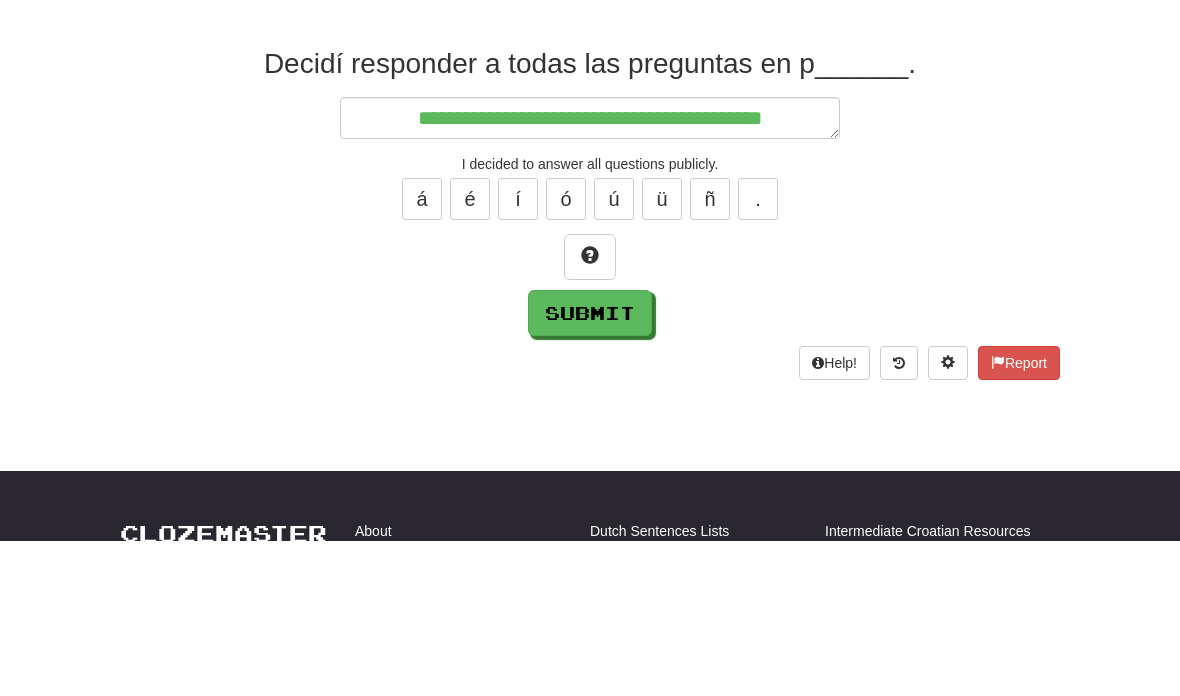 click on "ú" at bounding box center (614, 354) 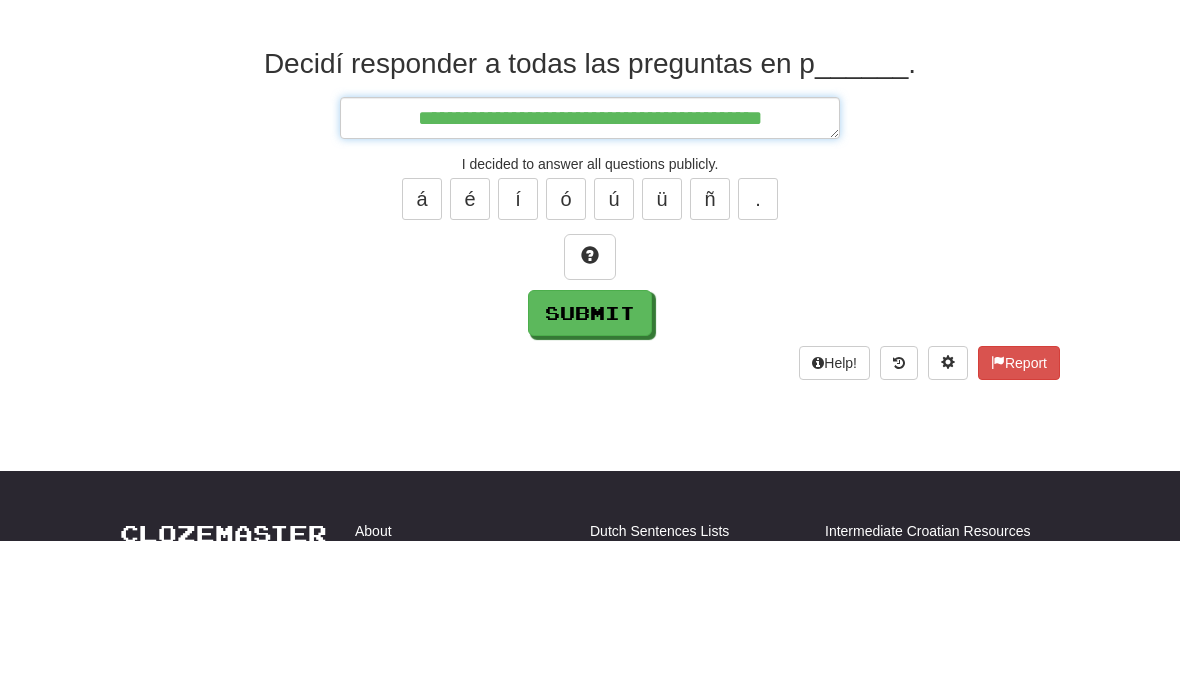type on "*" 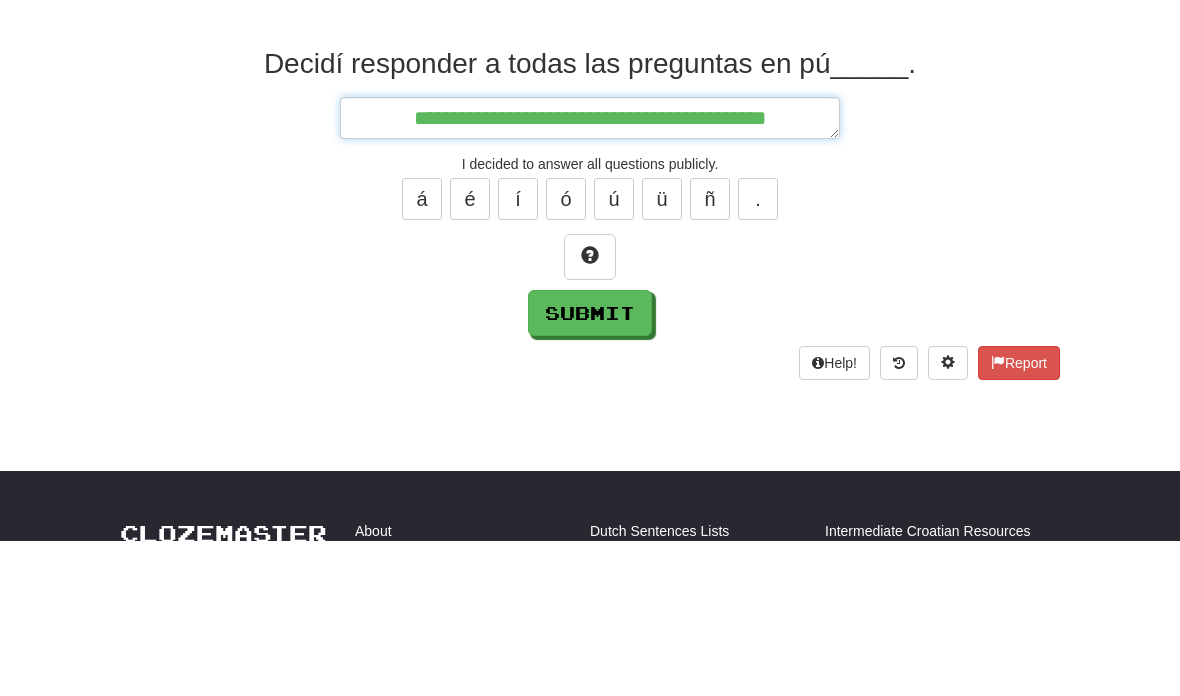 type on "*" 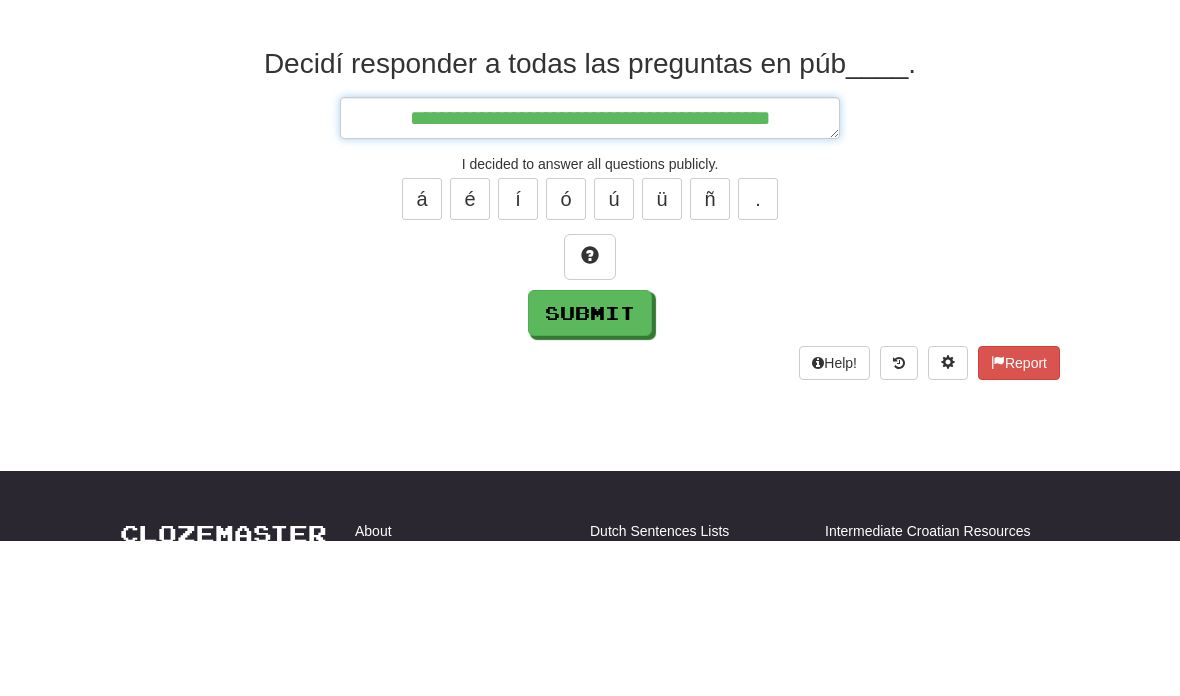 type on "*" 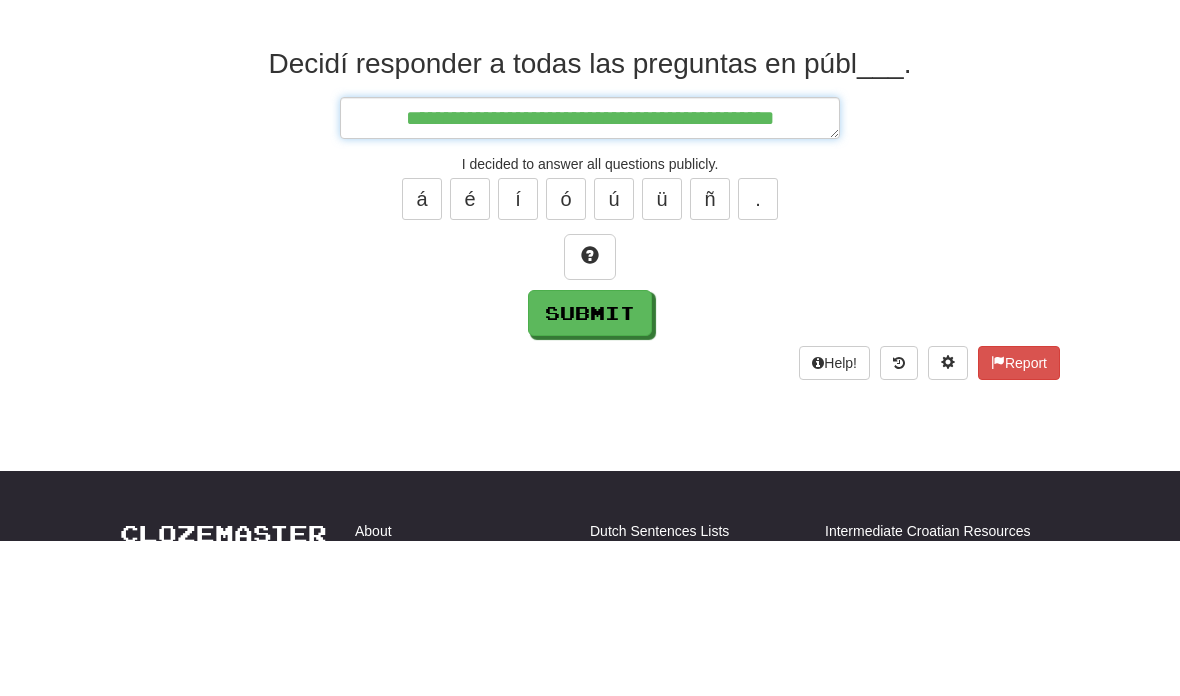 type on "*" 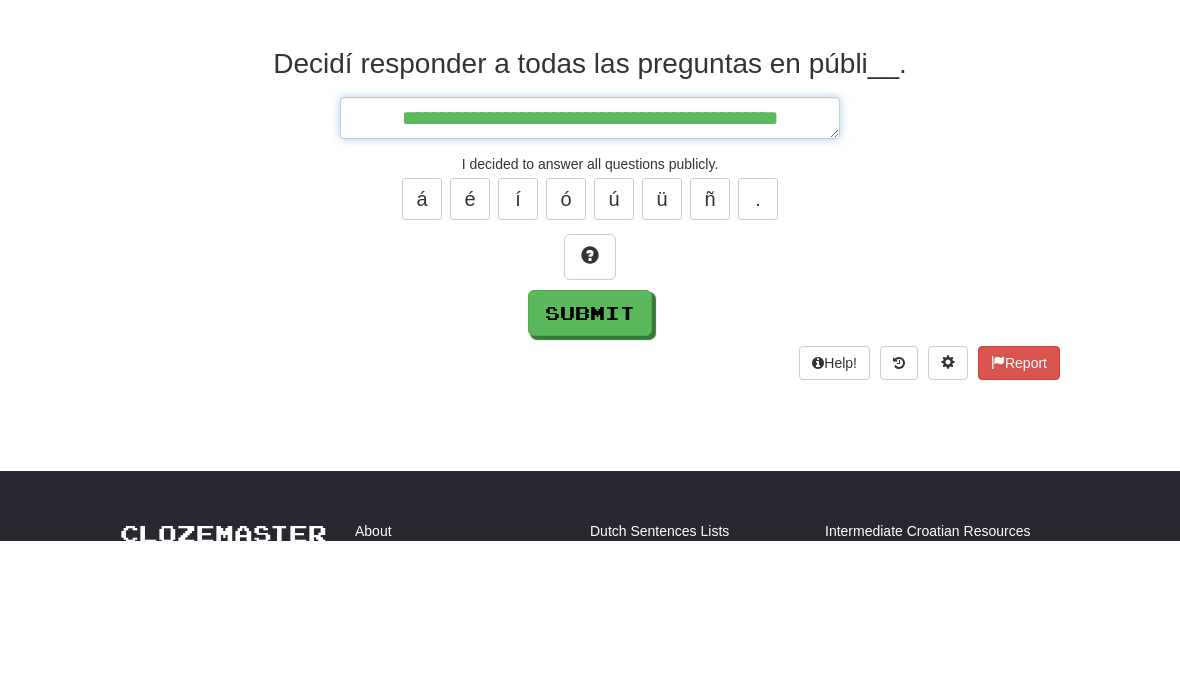 type on "*" 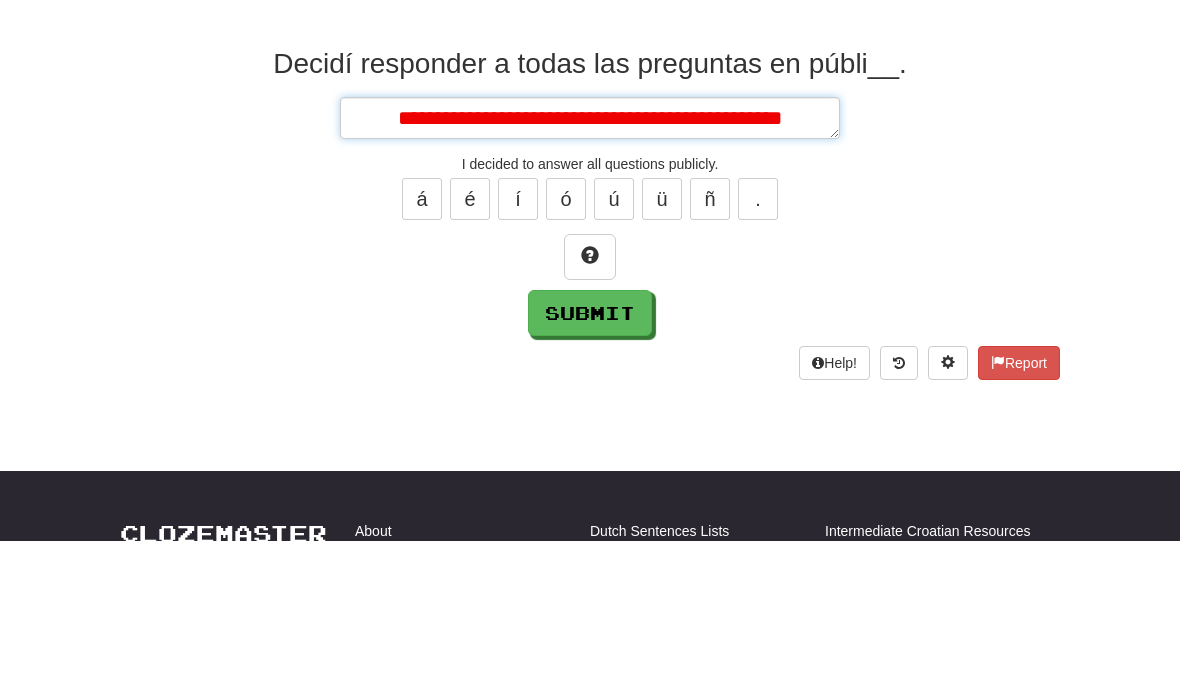 type on "*" 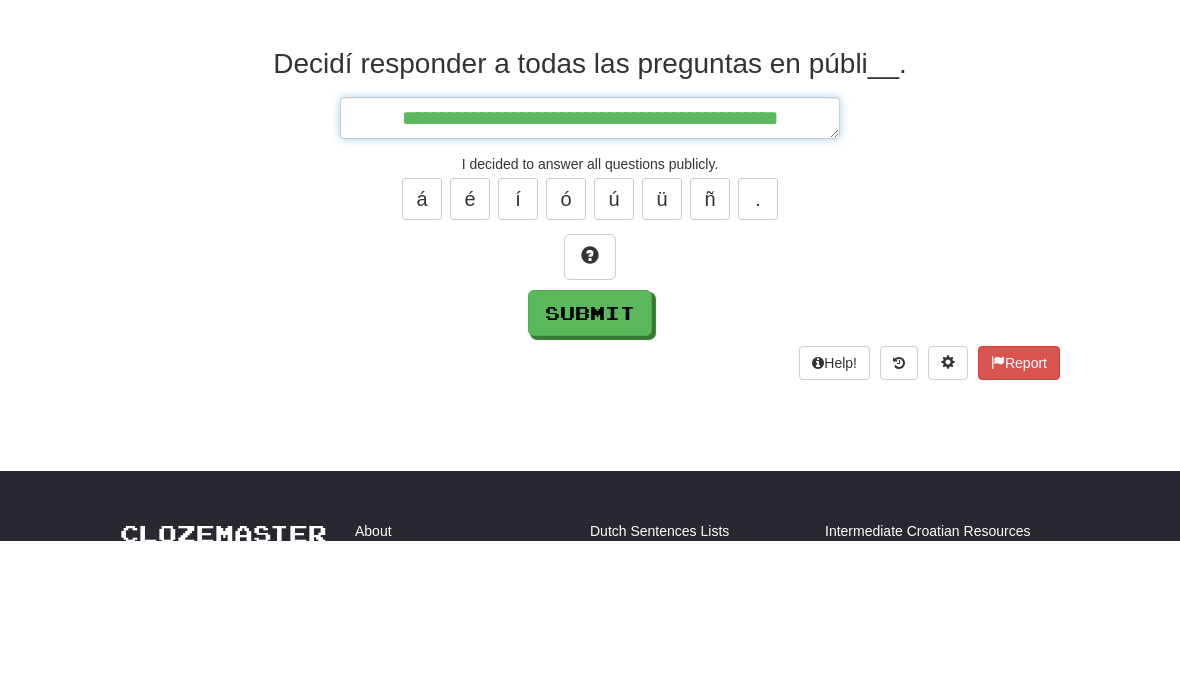 type on "**********" 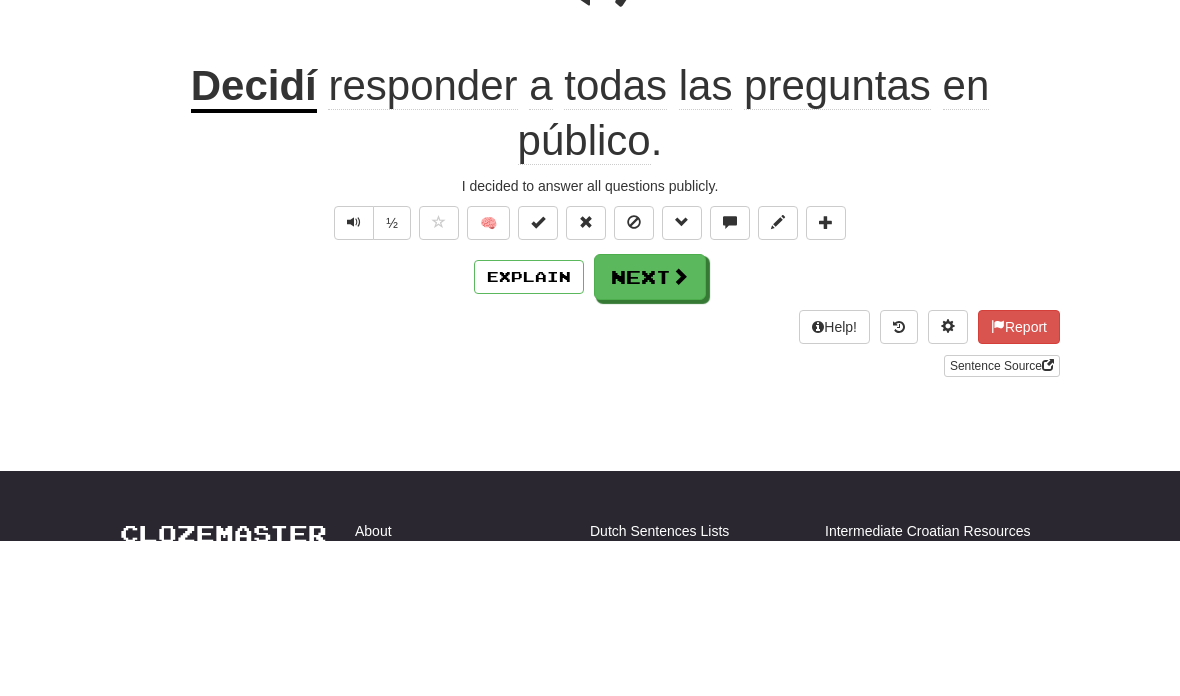 scroll, scrollTop: 275, scrollLeft: 0, axis: vertical 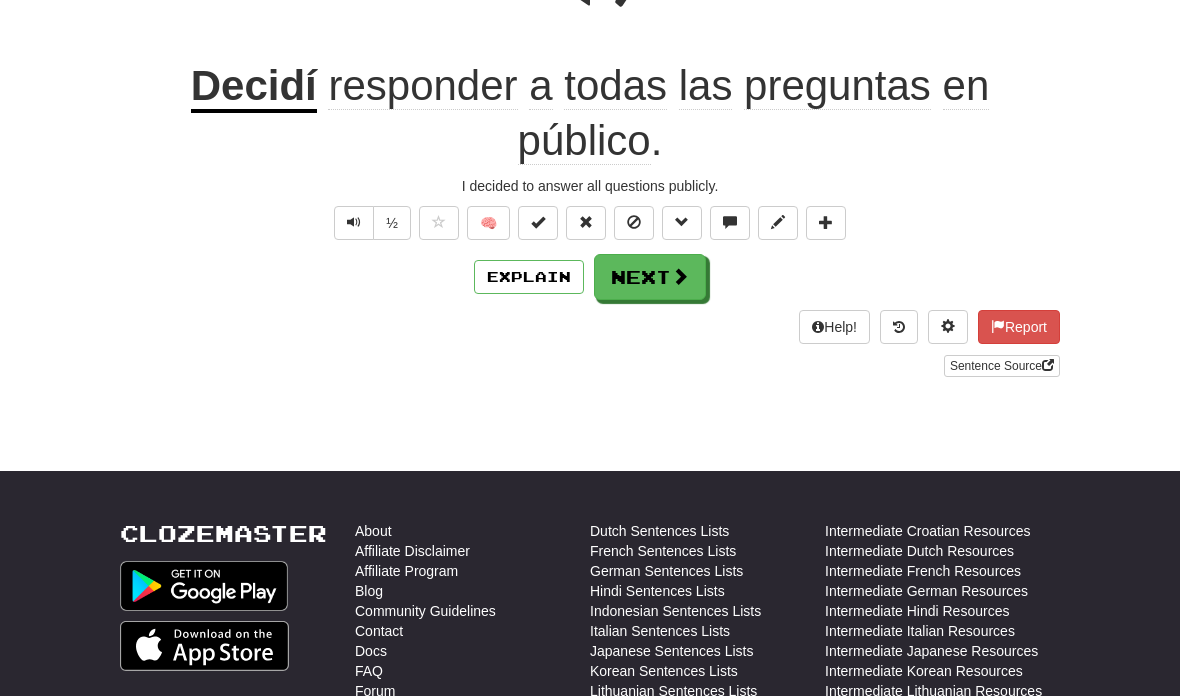 click at bounding box center [680, 276] 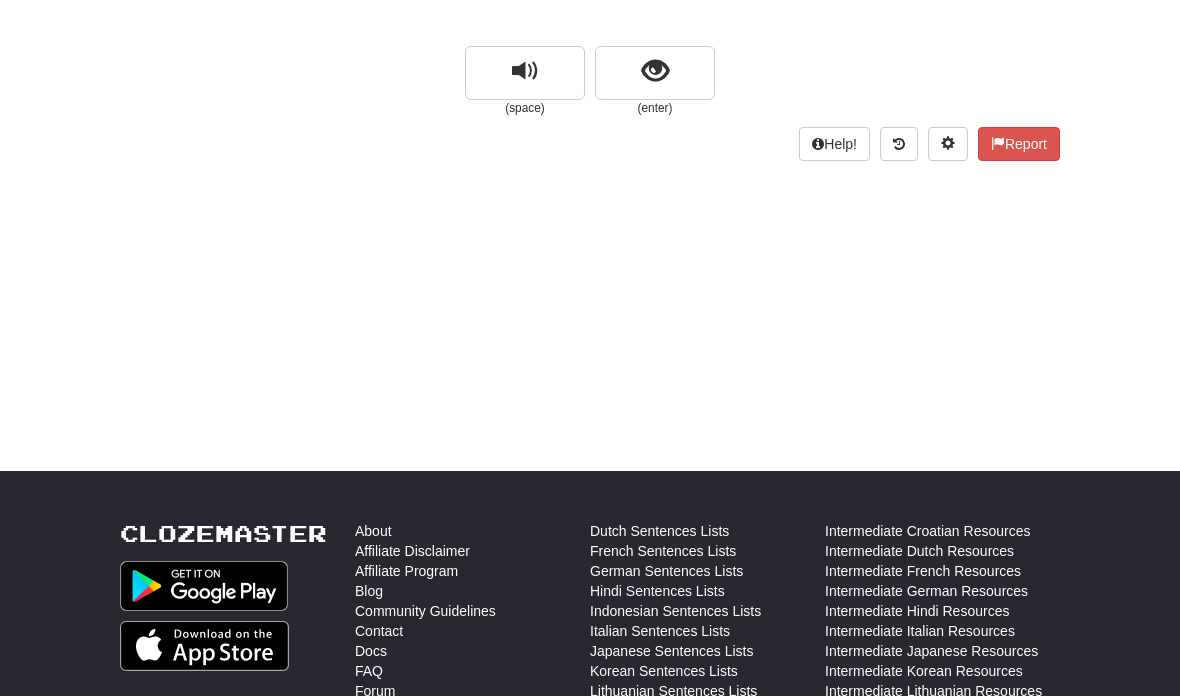 click at bounding box center [655, 73] 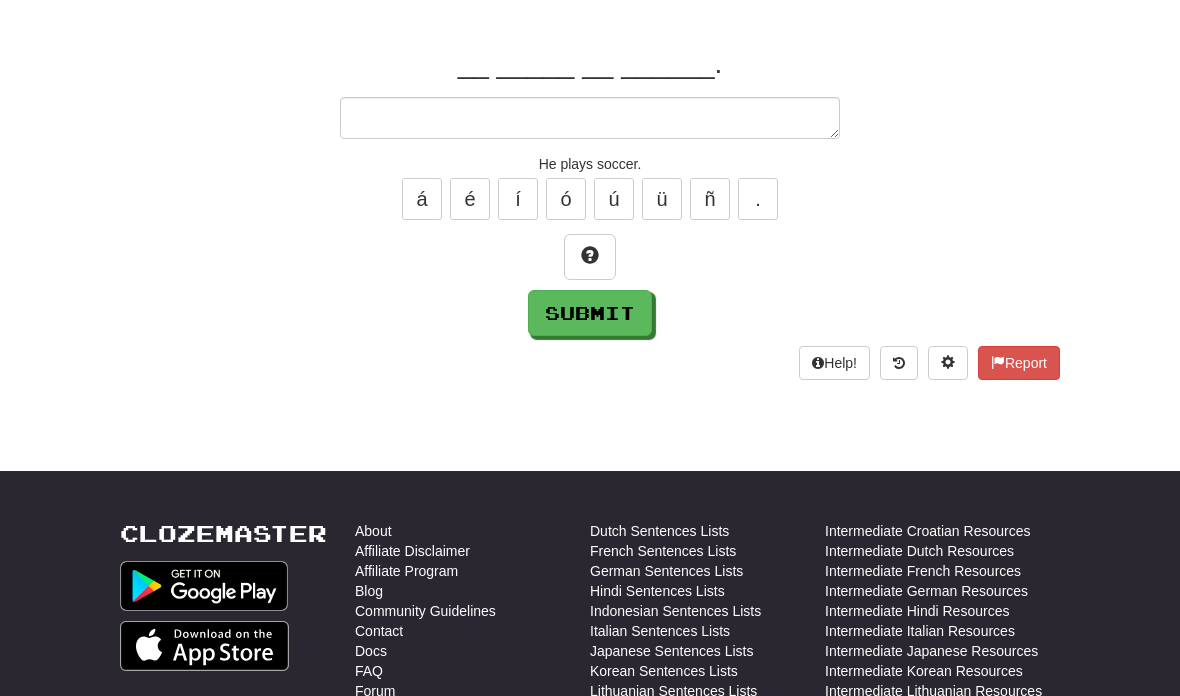 click on "é" at bounding box center (470, 199) 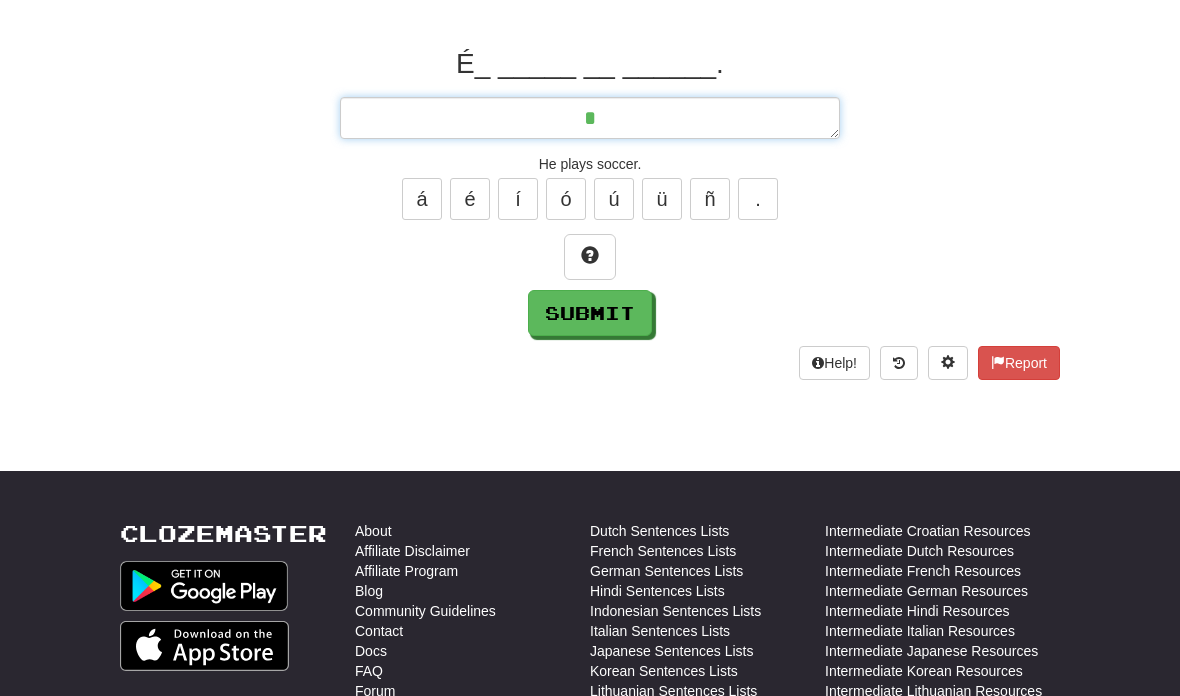 type on "*" 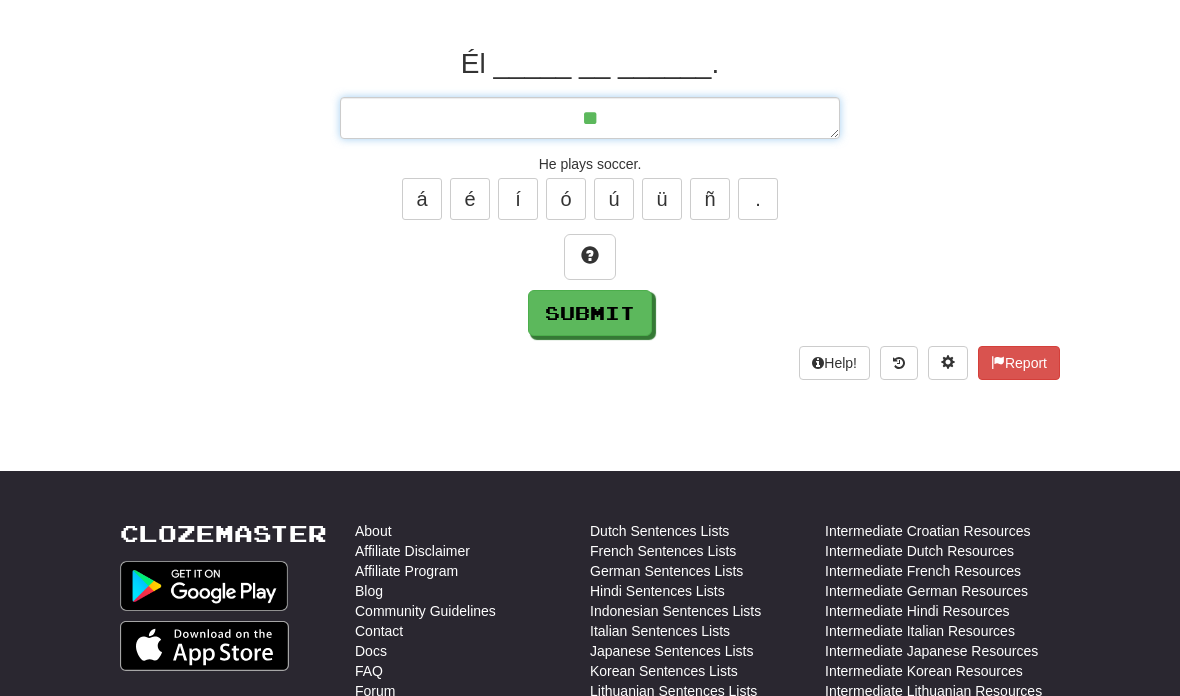 type on "*" 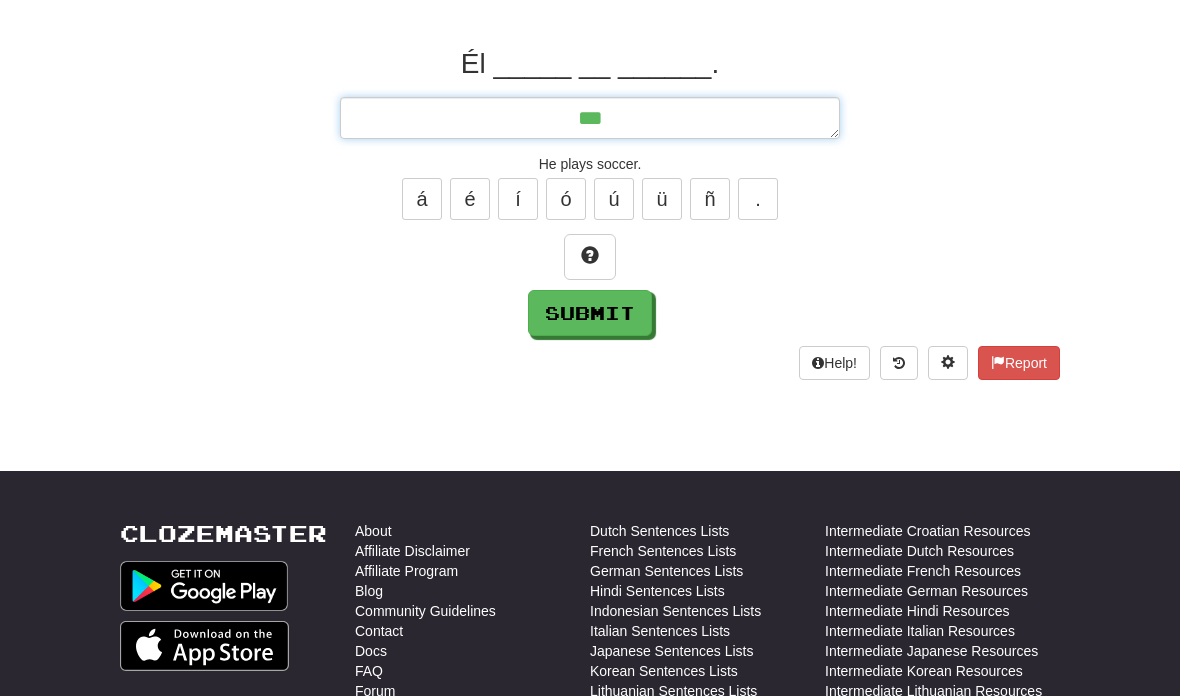 type on "*" 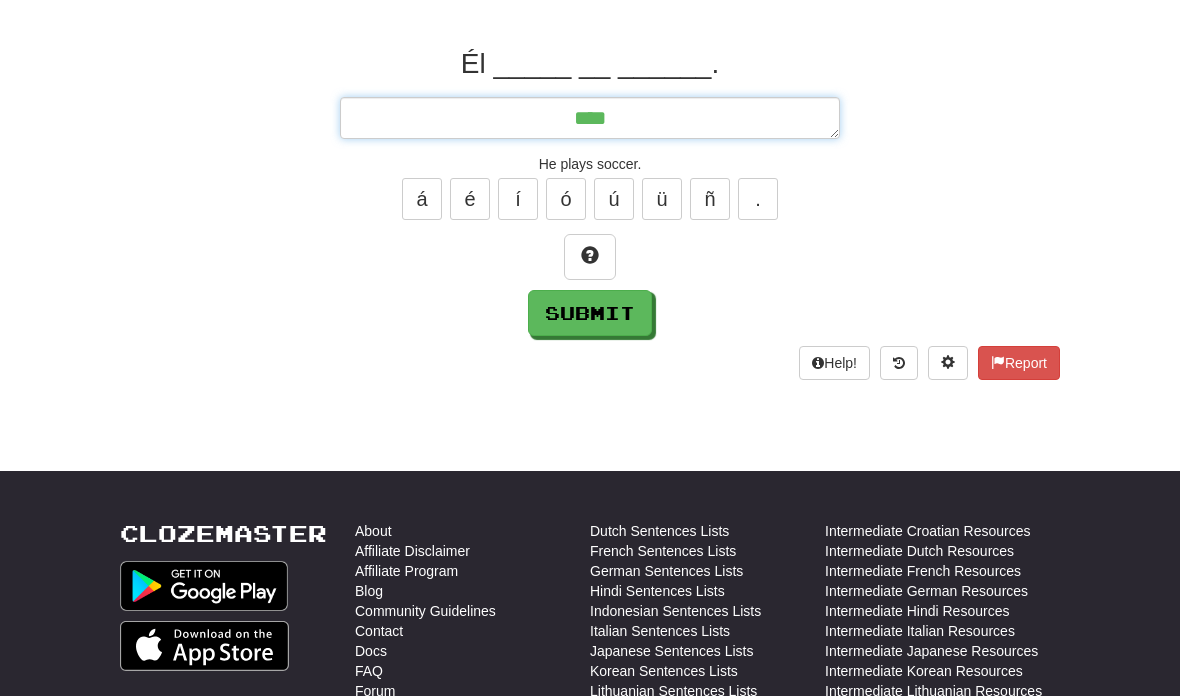 type on "*" 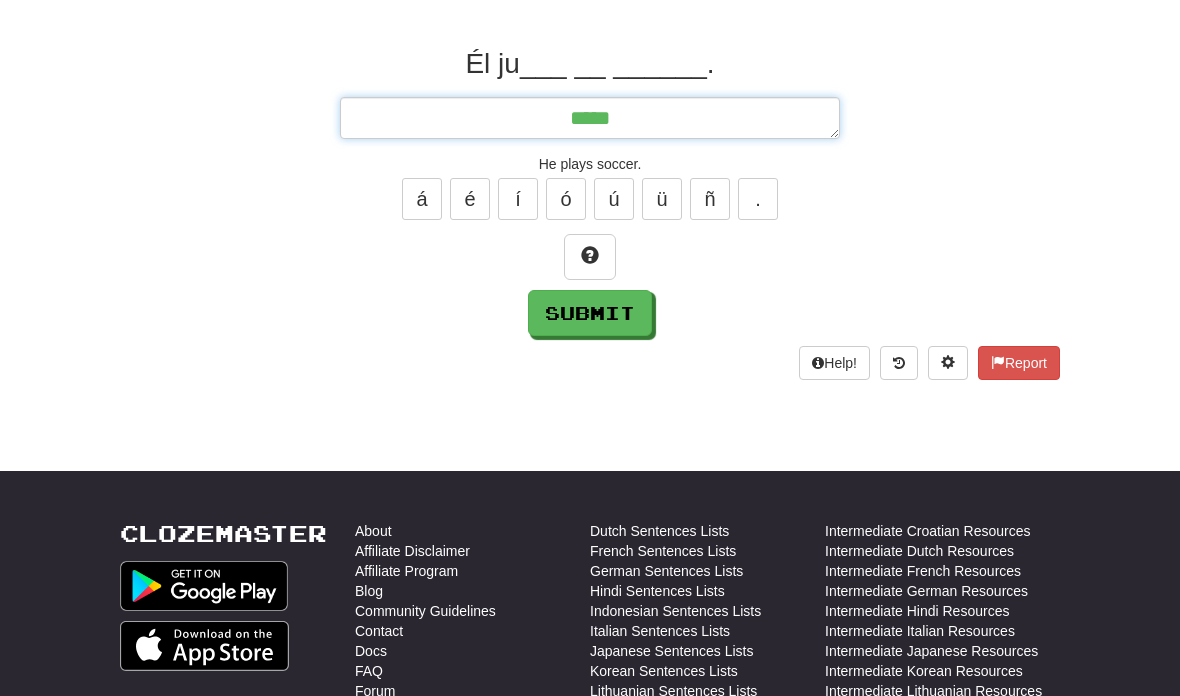 type on "*" 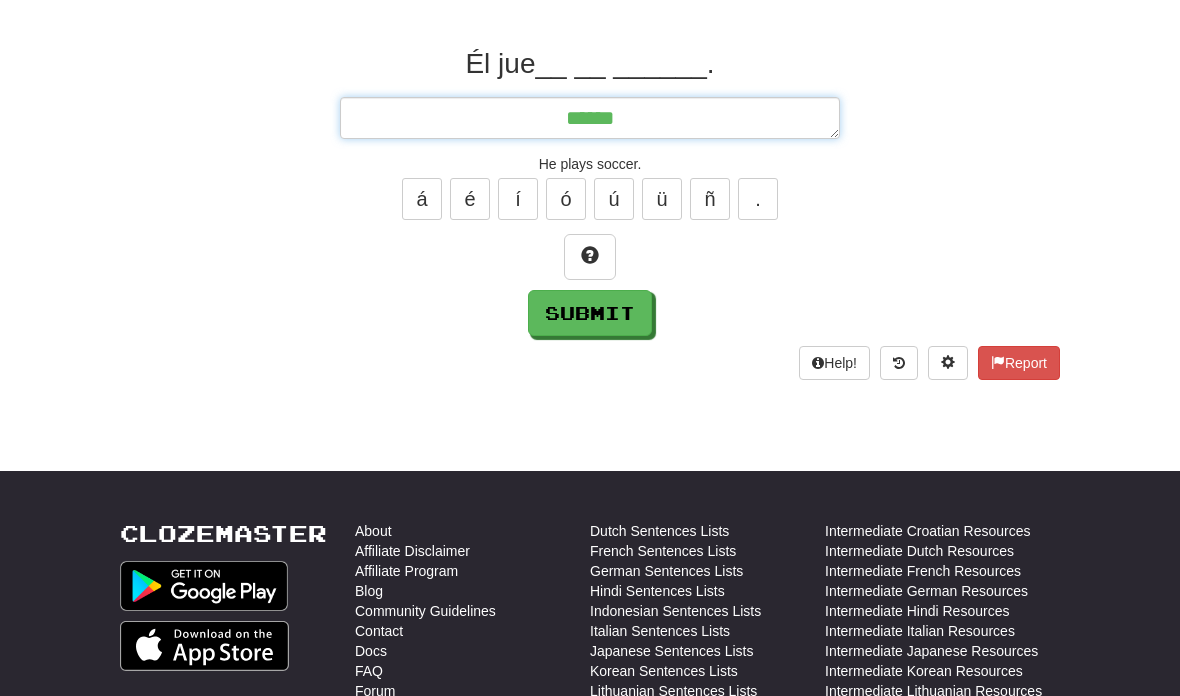 type on "*" 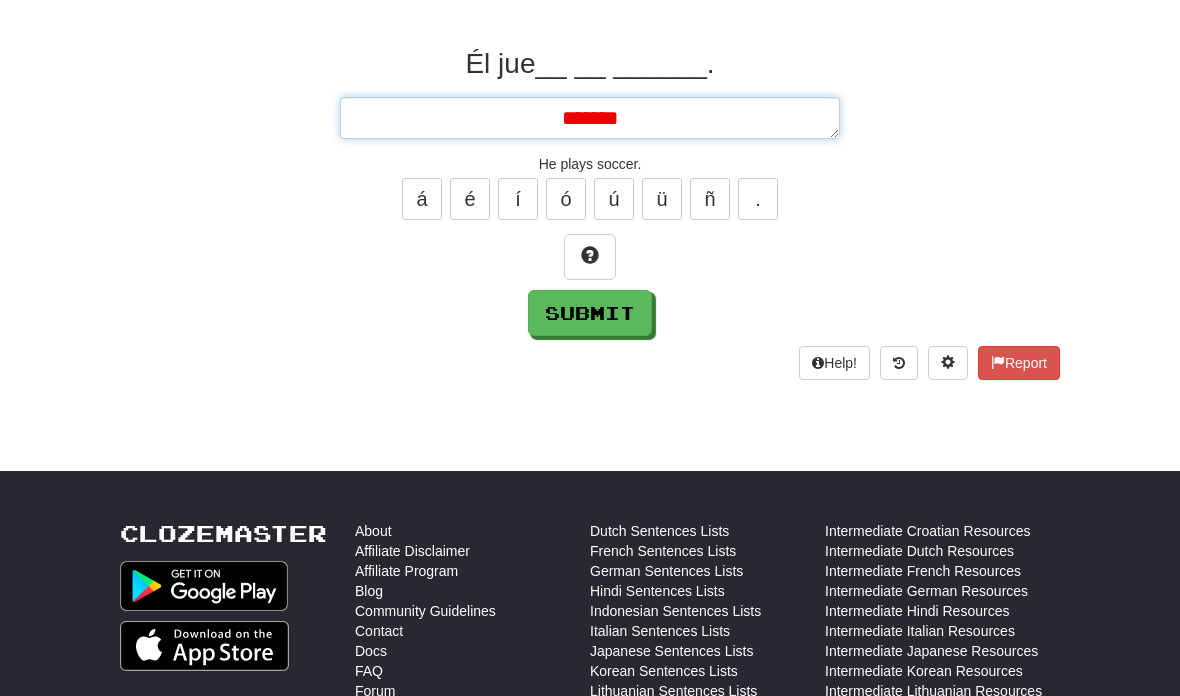 type on "*" 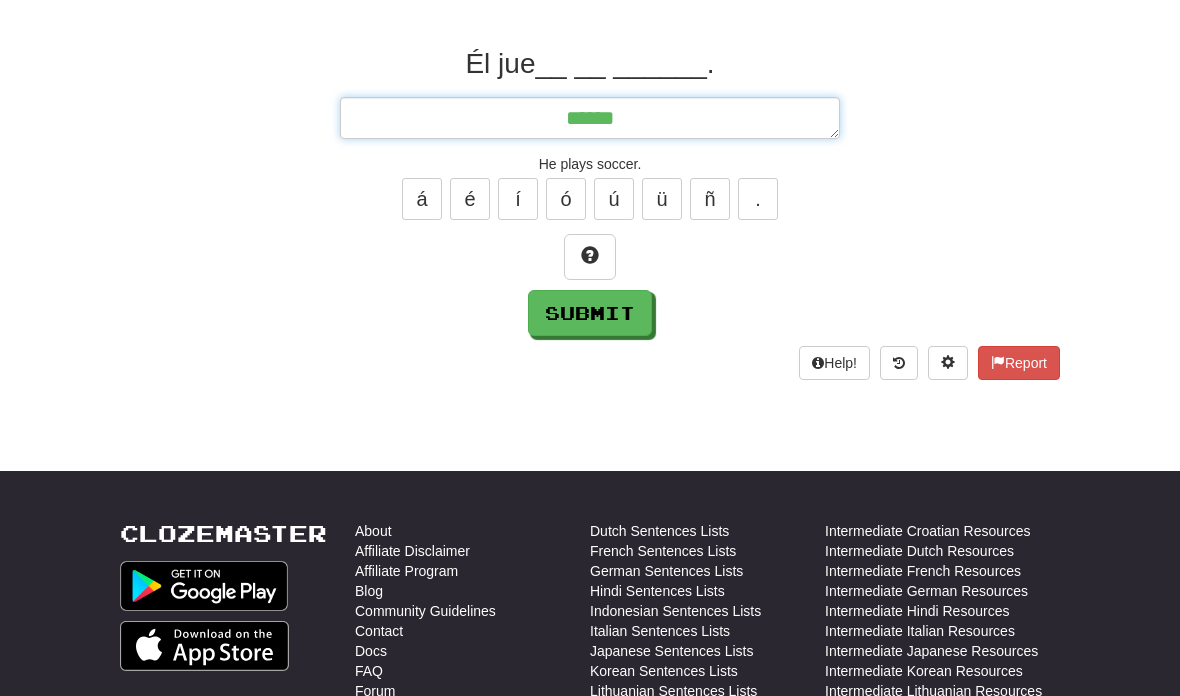 type on "*" 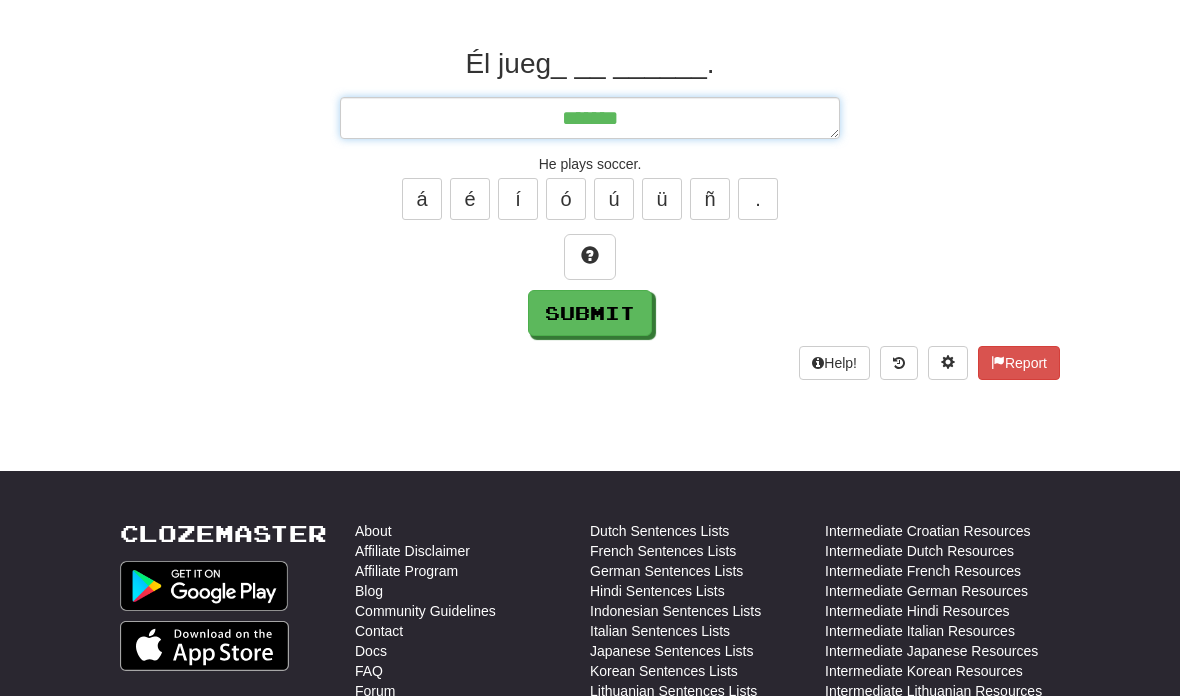 type on "*" 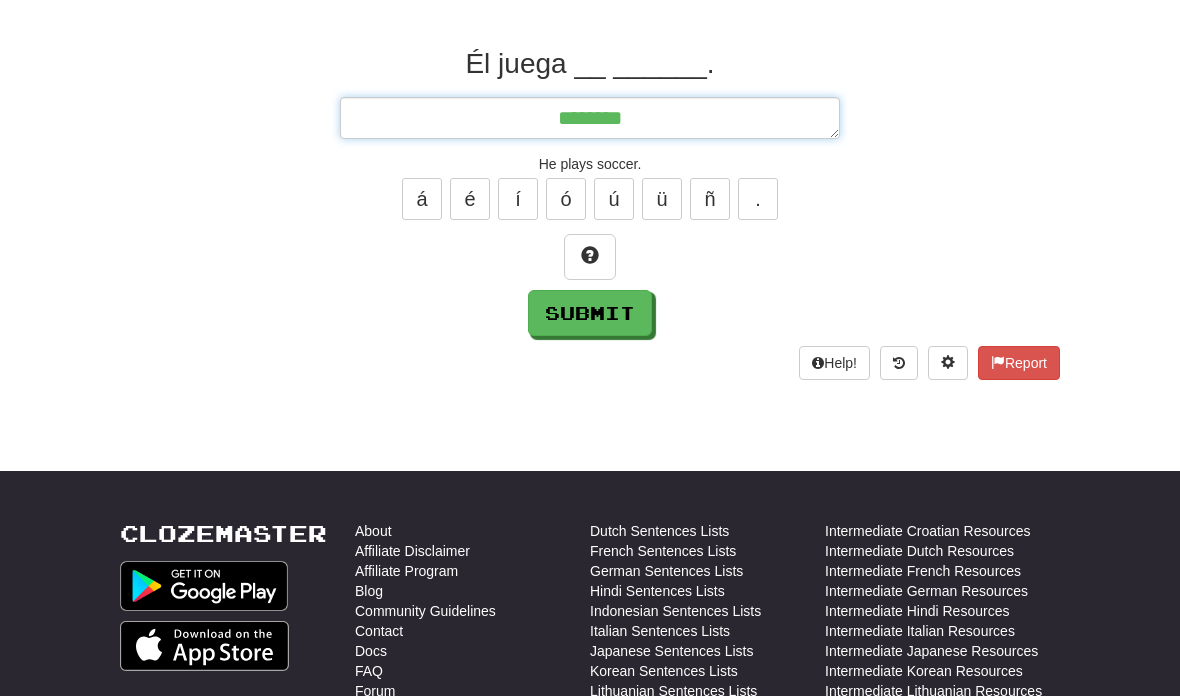 type on "*" 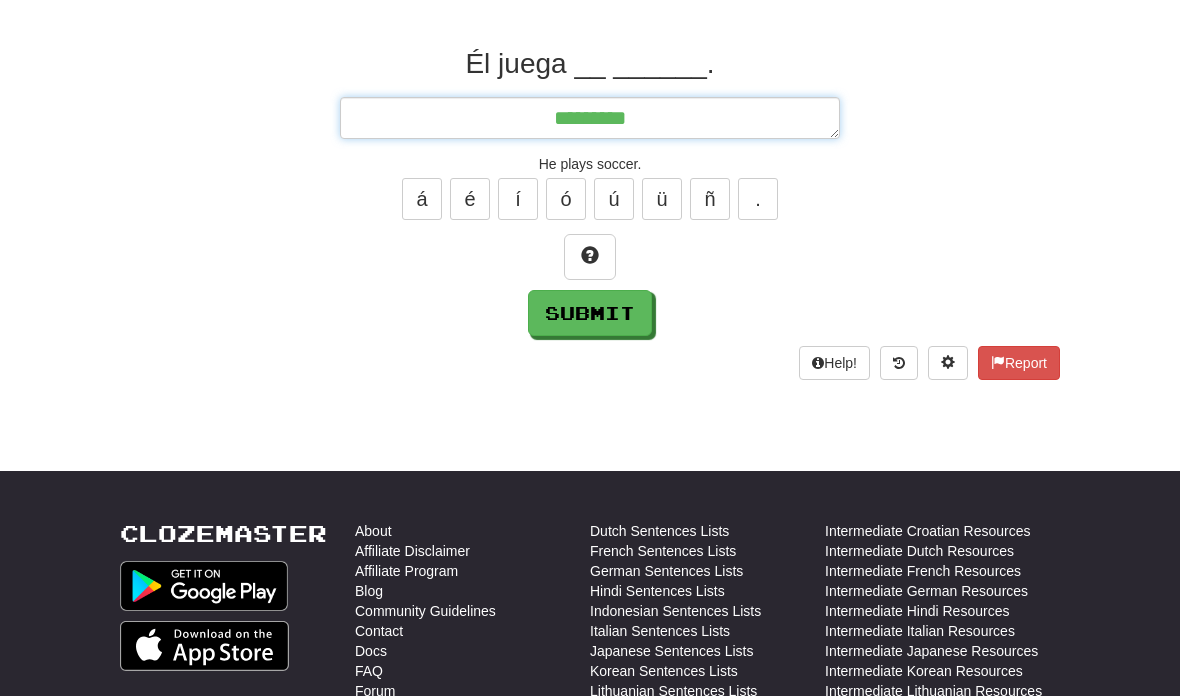 type on "**********" 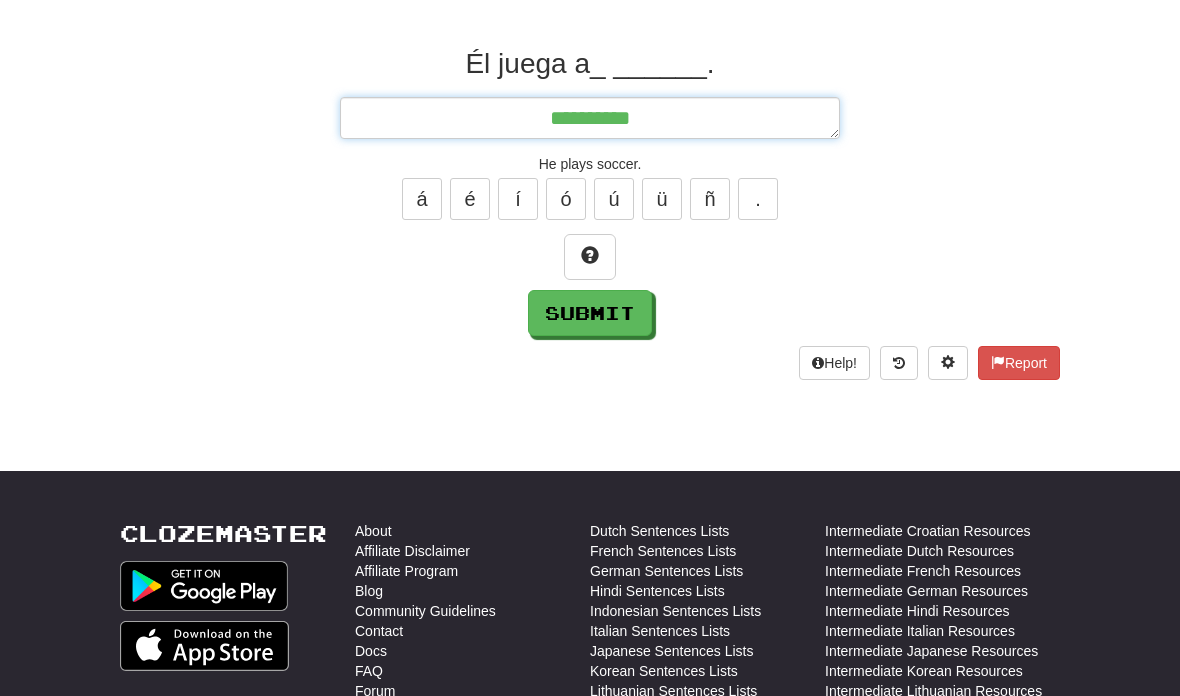 type on "*" 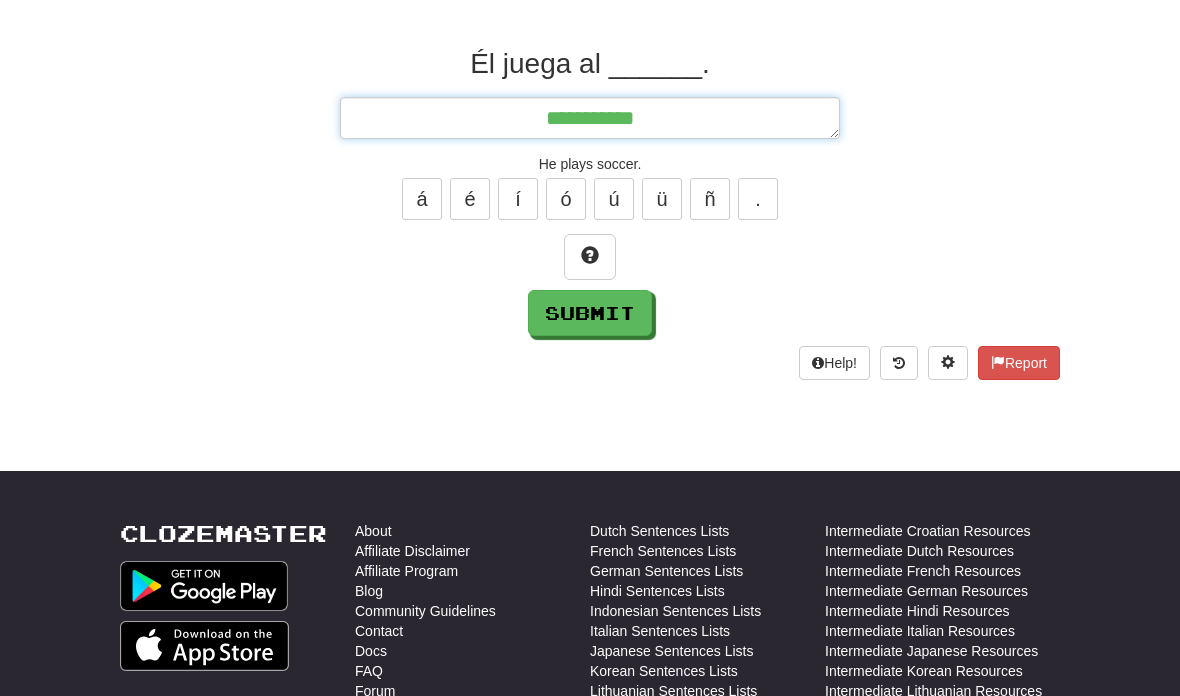 type on "*" 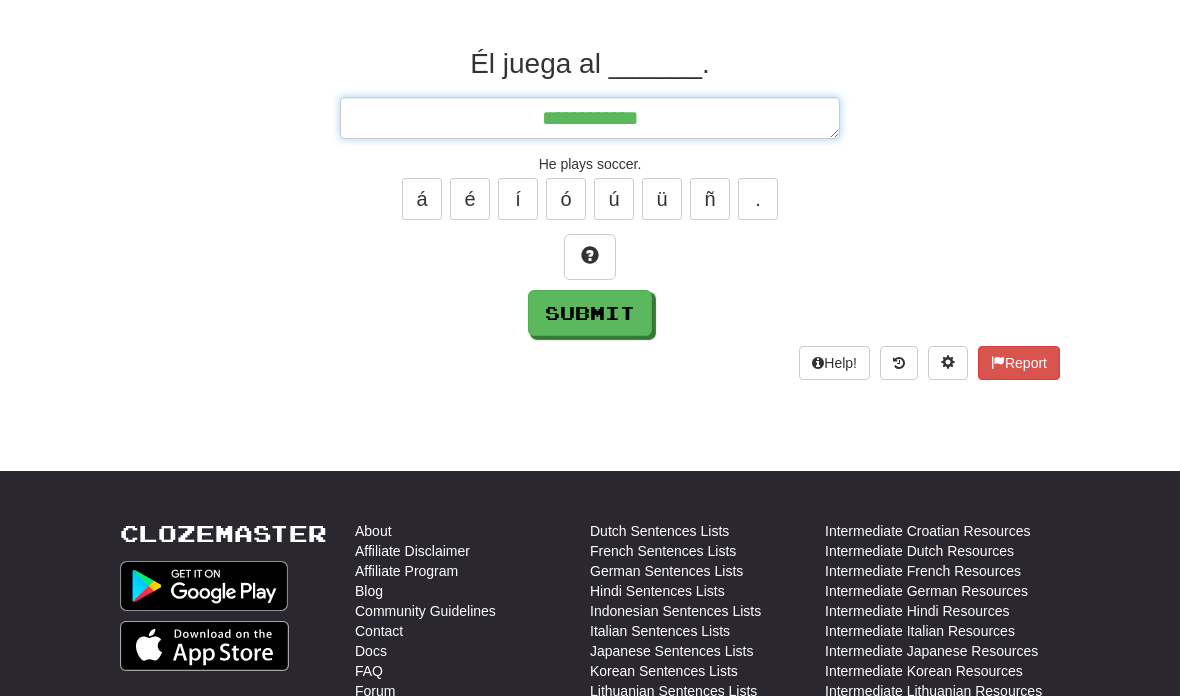 type on "**********" 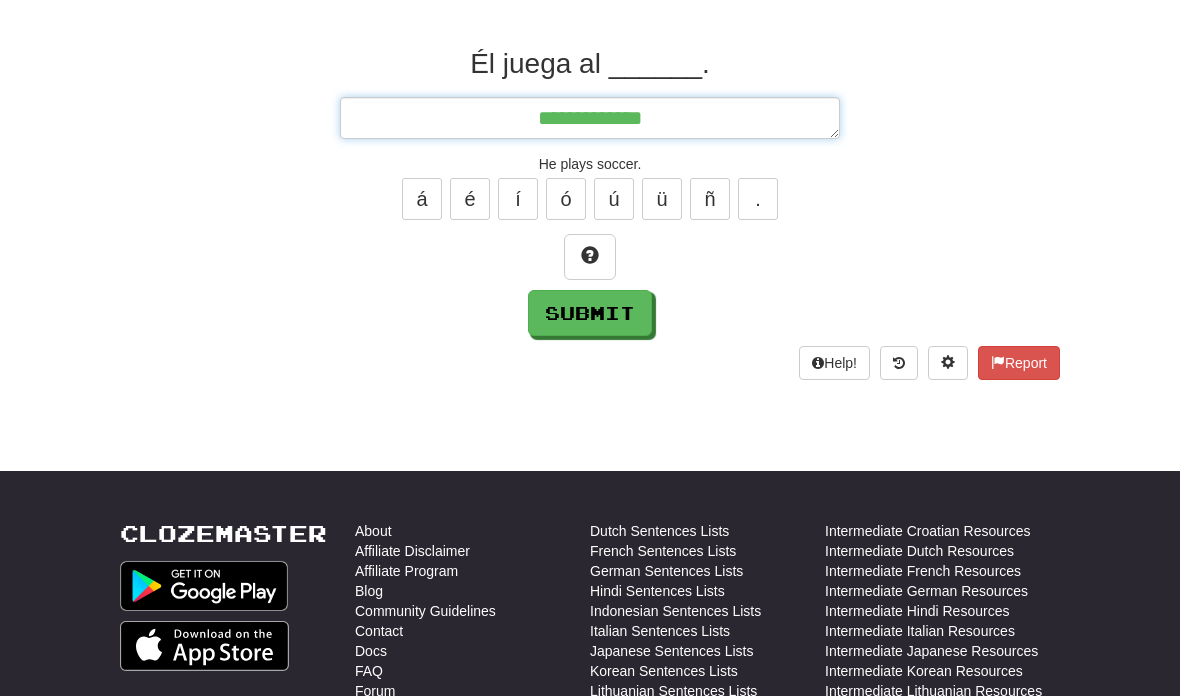 type on "*" 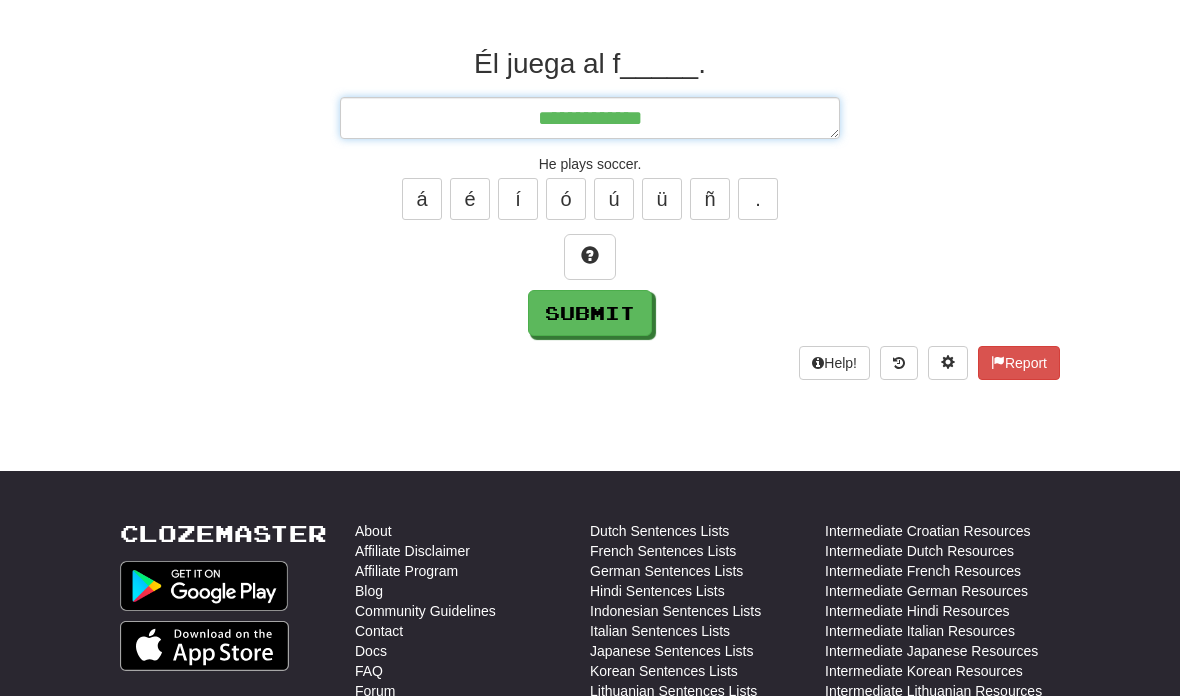 type on "**********" 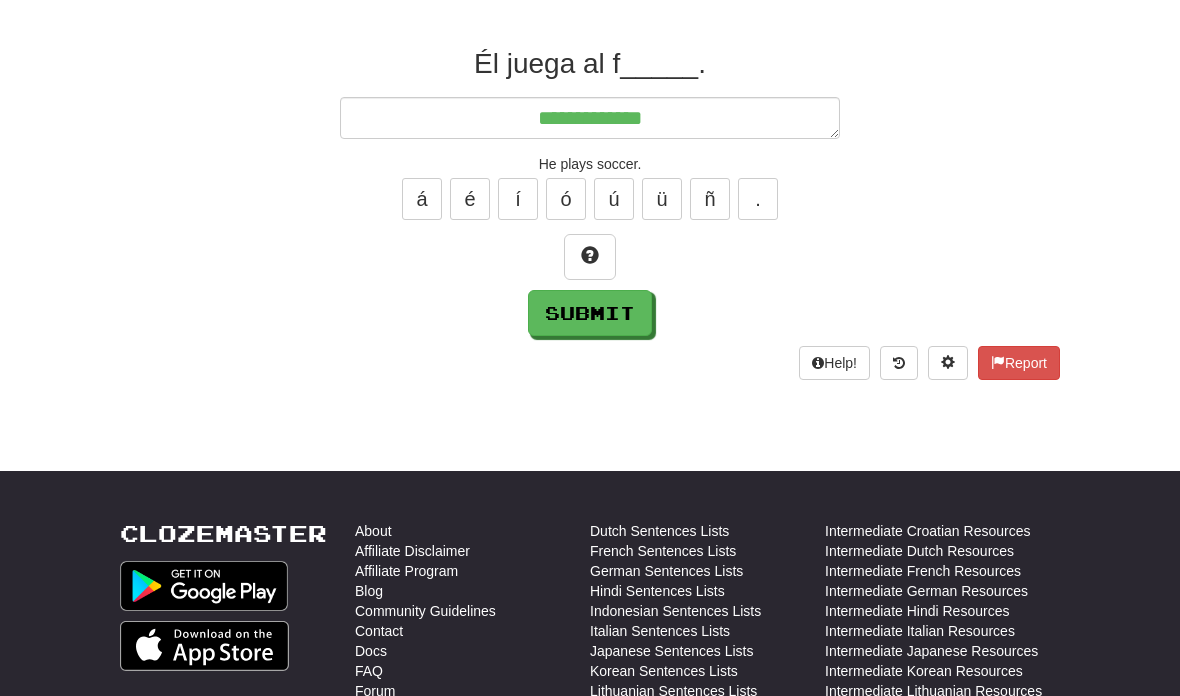 click on "ú" at bounding box center (614, 199) 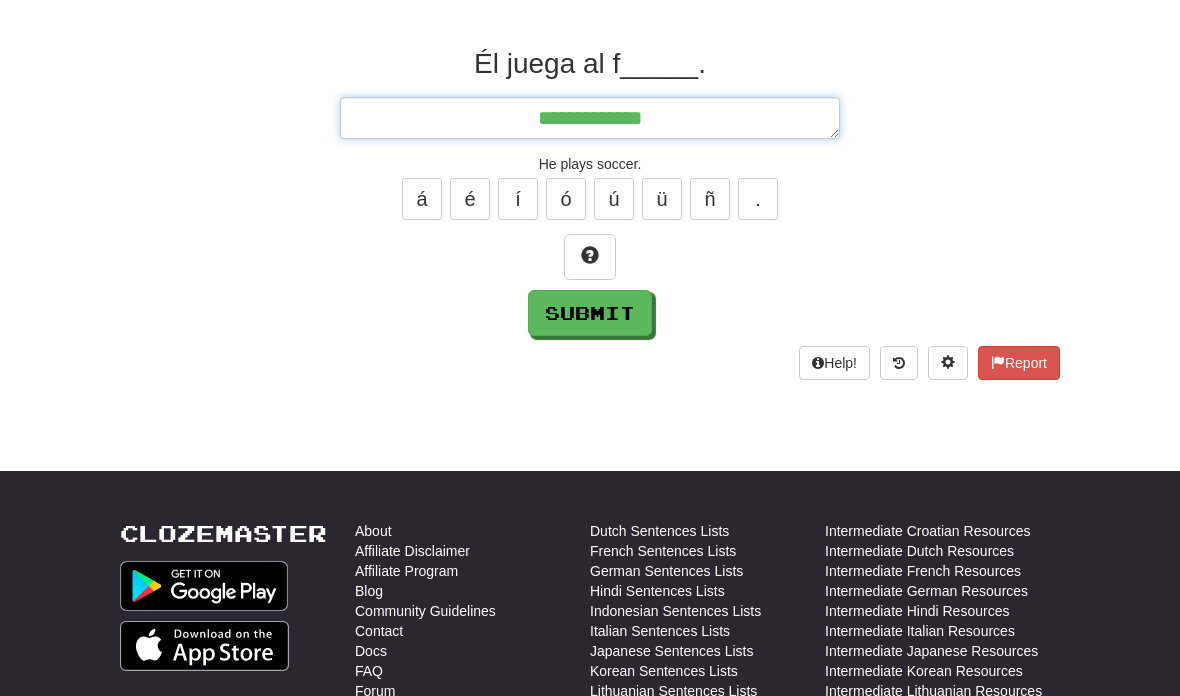 type on "*" 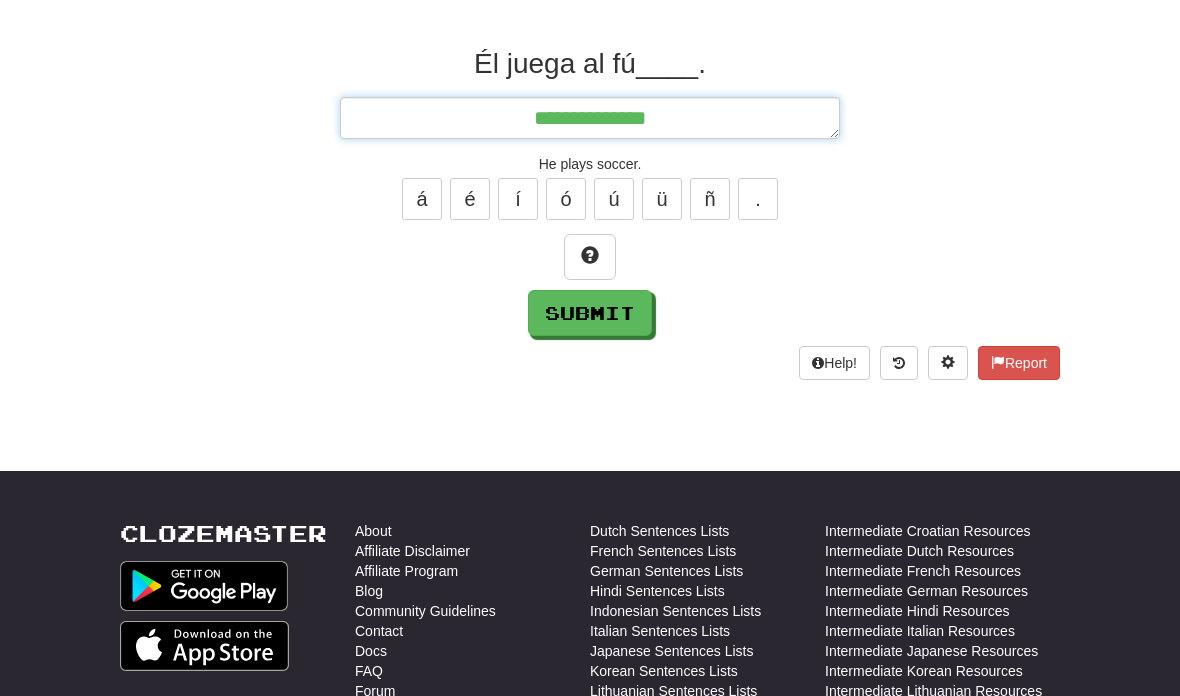 type on "*" 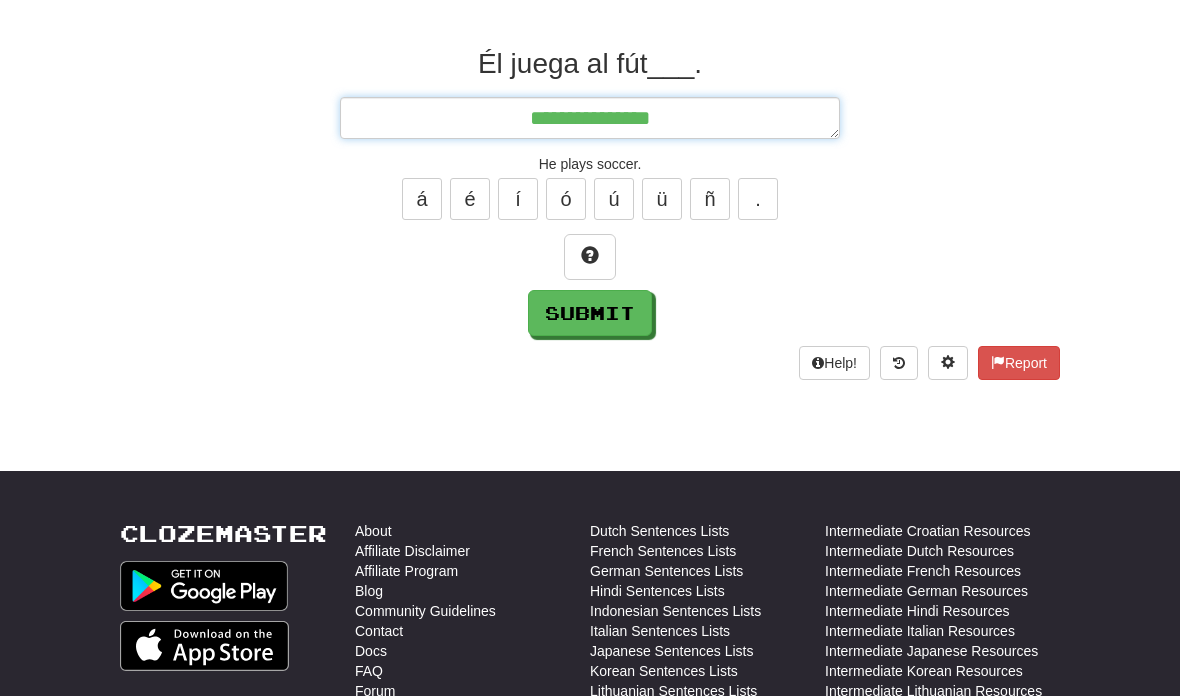 type on "*" 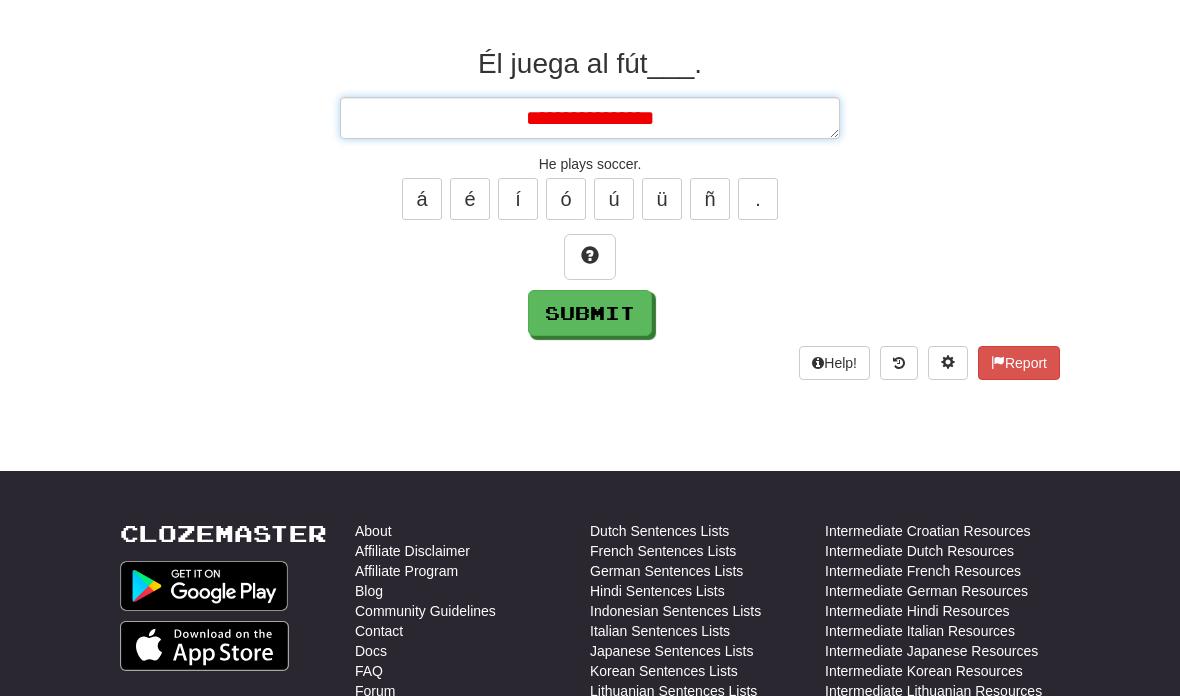 type on "*" 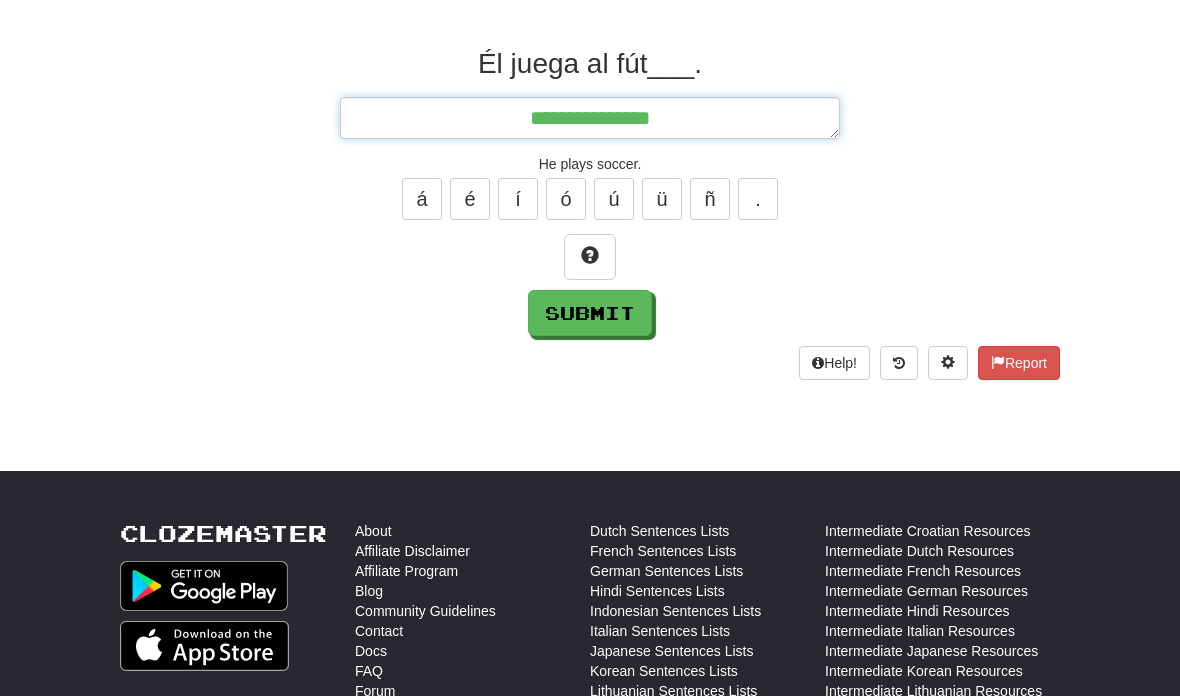 type on "*" 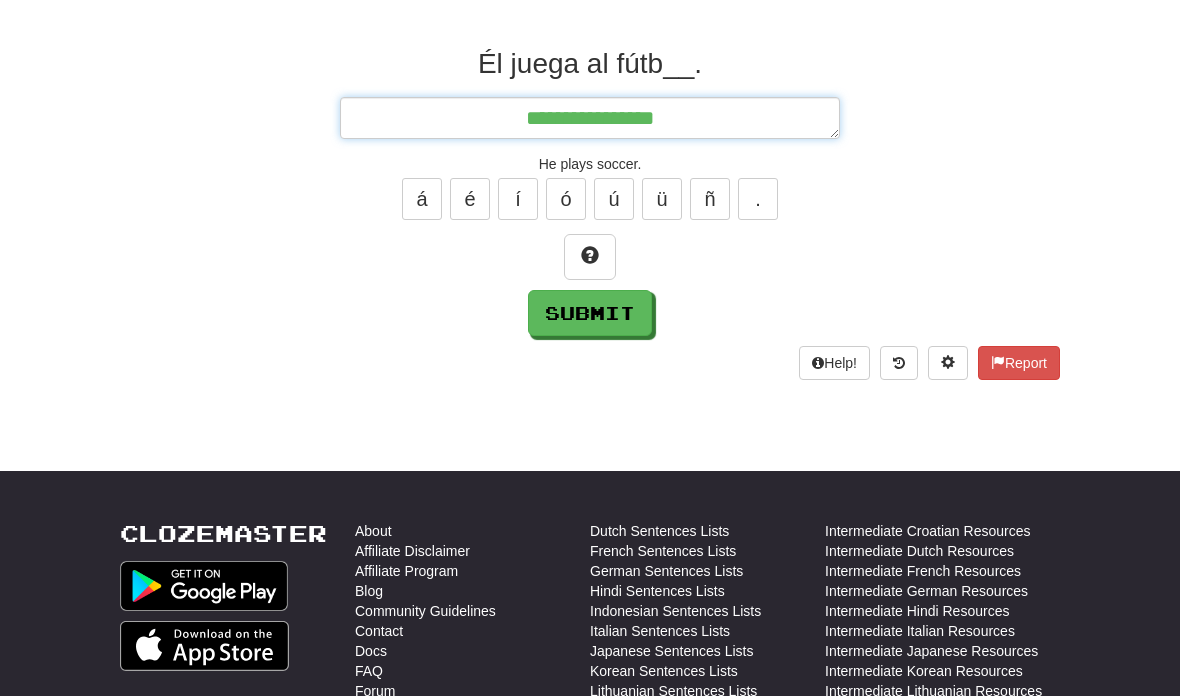 type on "*" 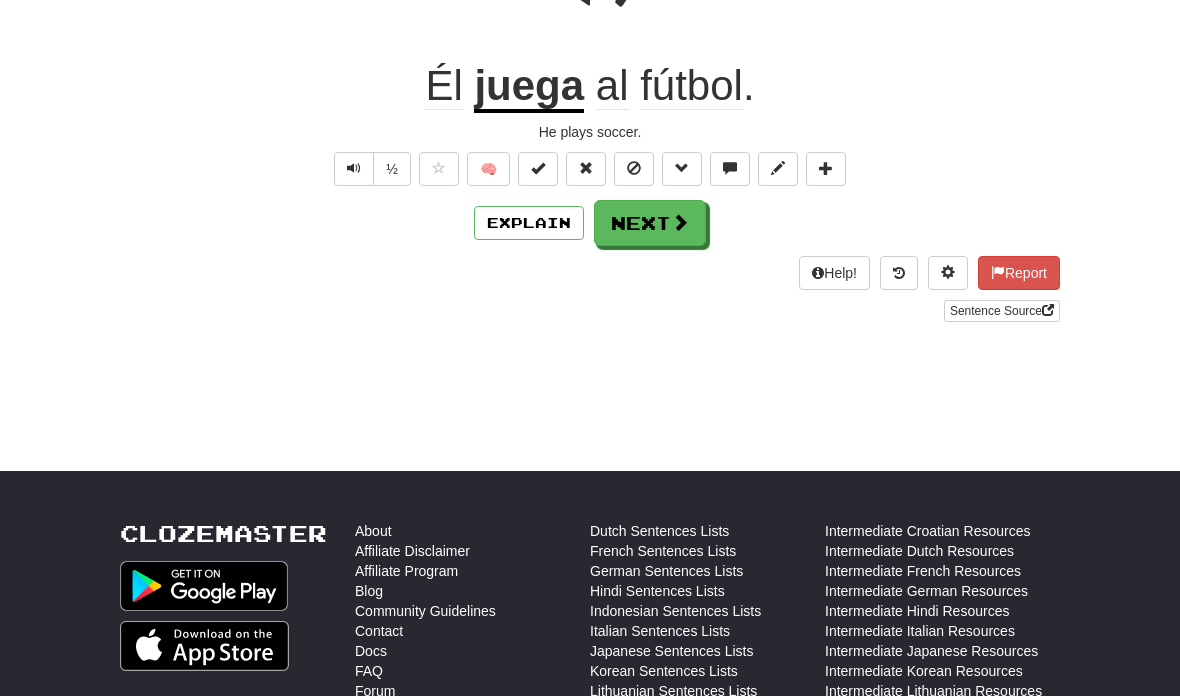 click on "Next" at bounding box center [650, 223] 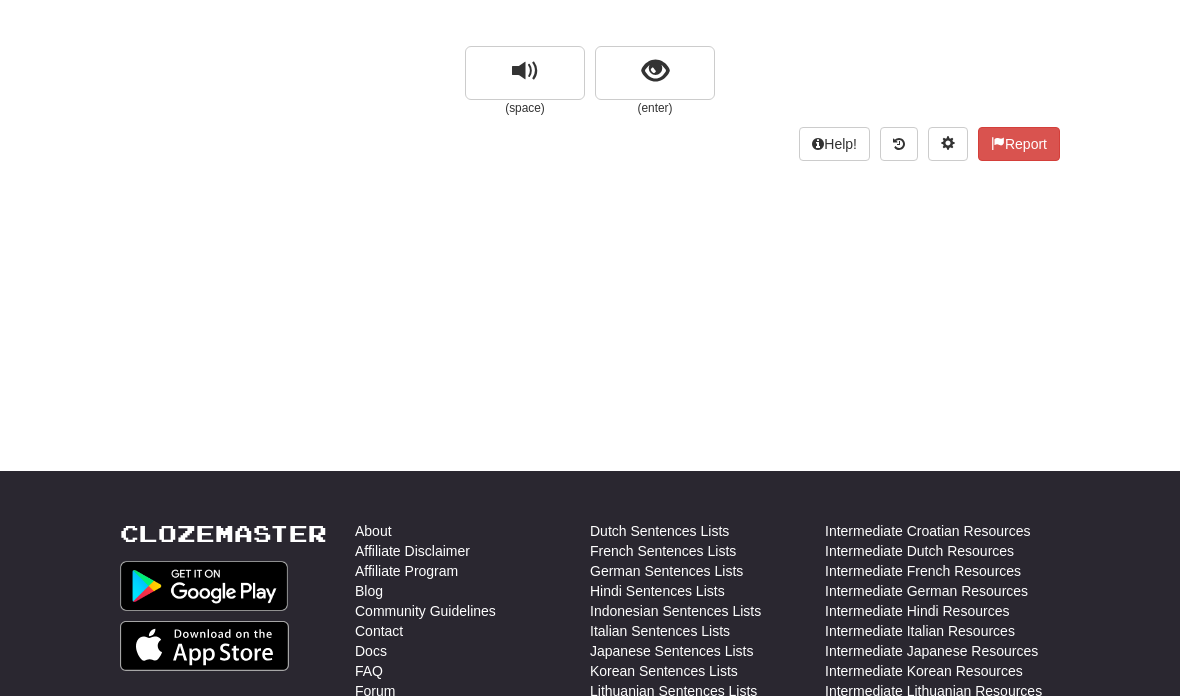 click at bounding box center (655, 71) 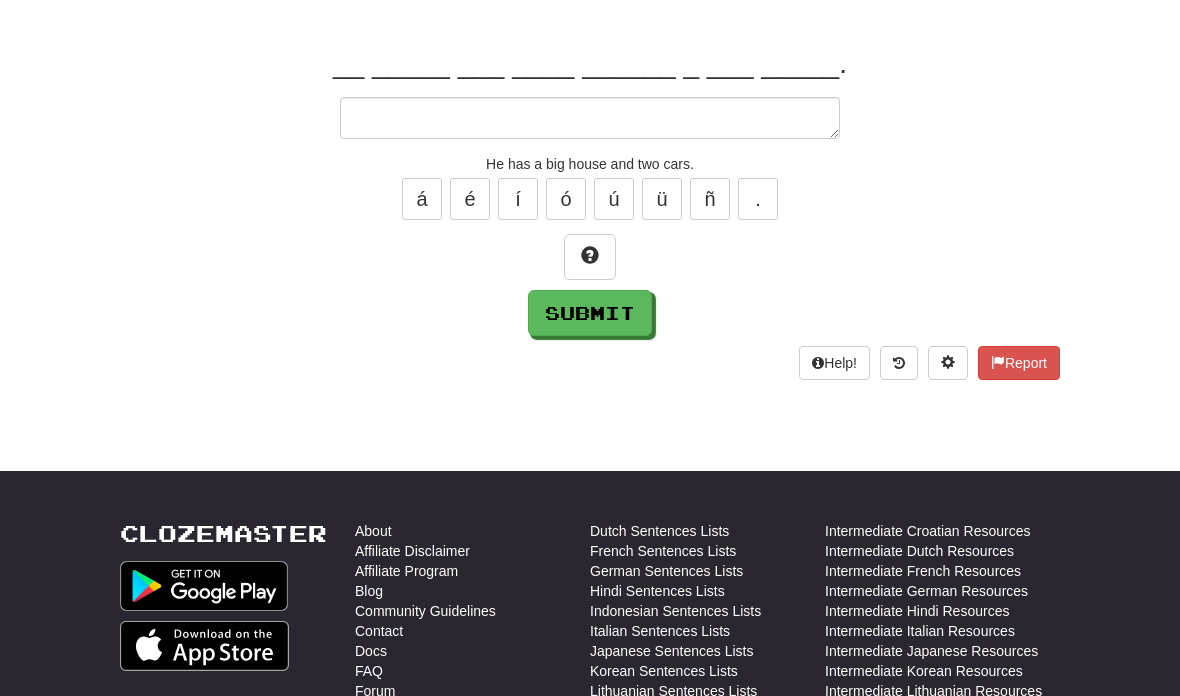 click on "é" at bounding box center [470, 199] 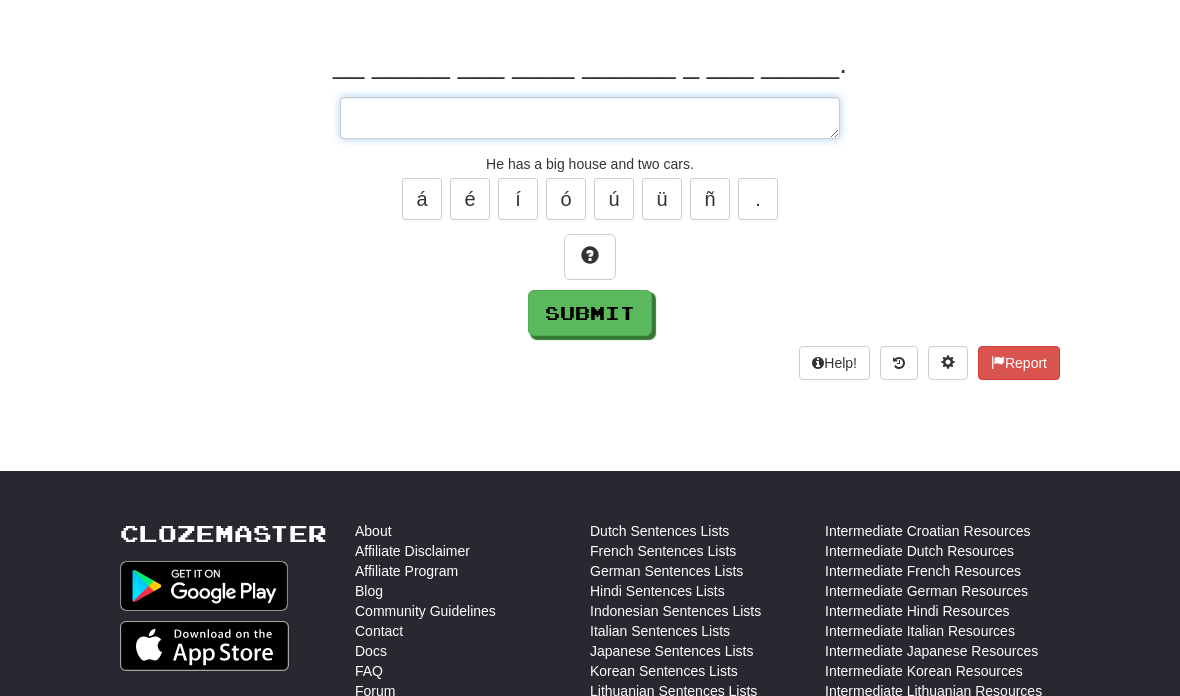 type on "*" 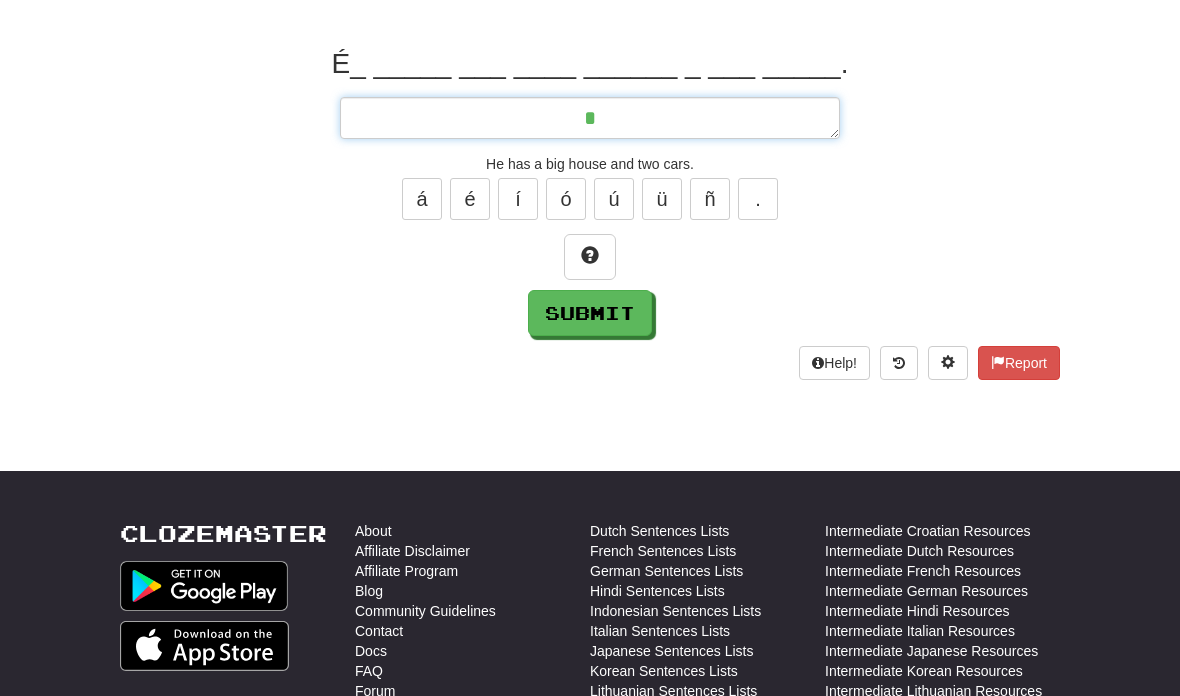 type on "*" 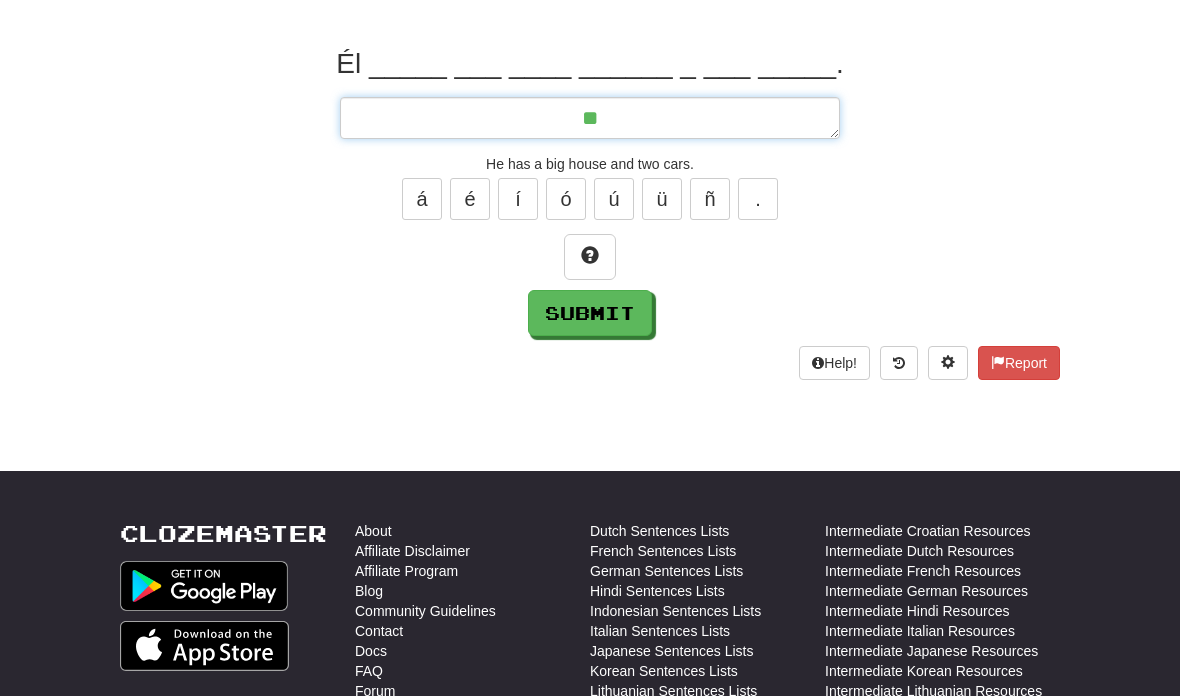 type on "*" 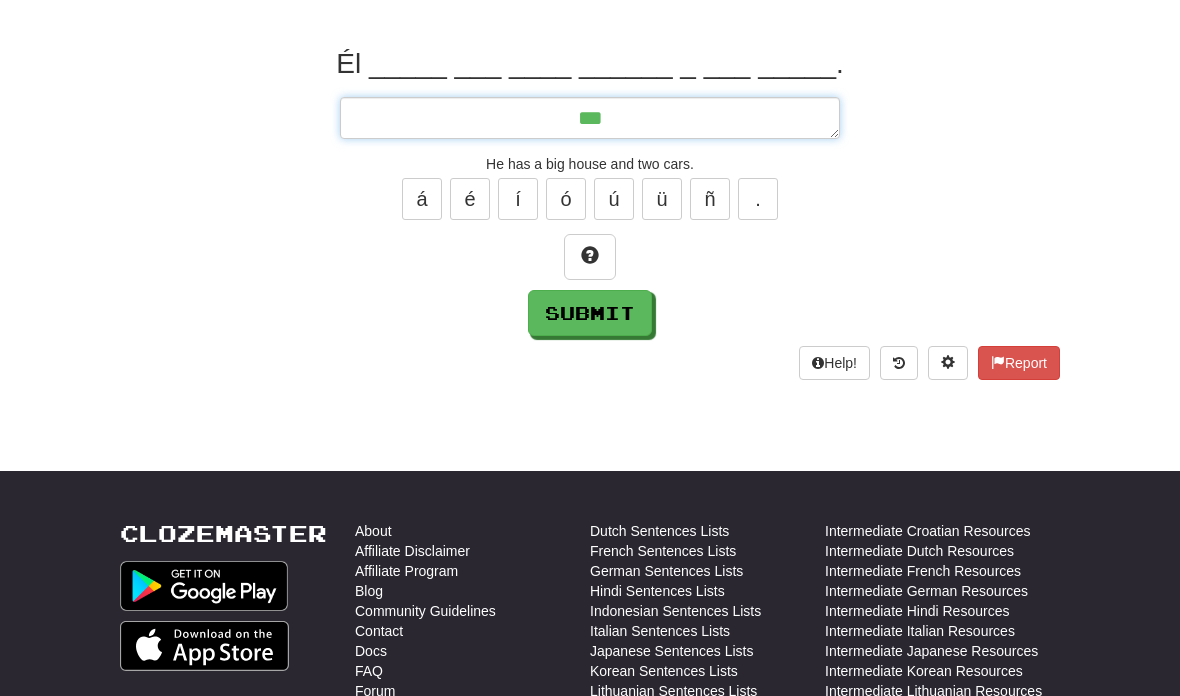 type on "*" 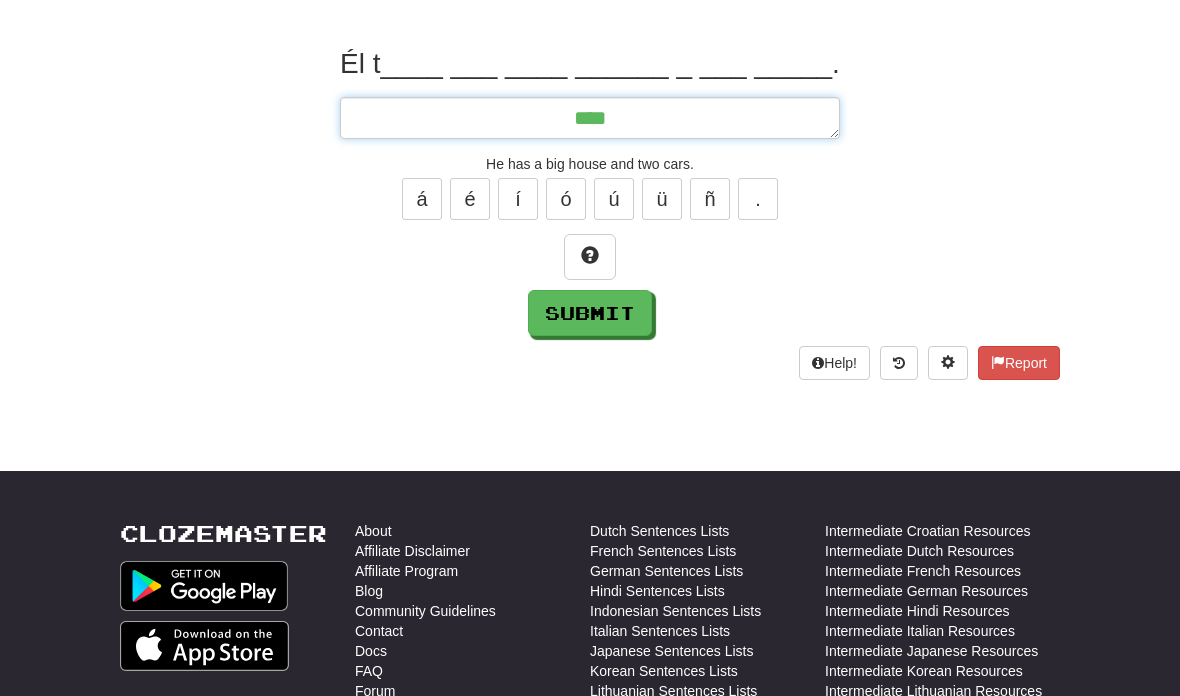 type on "*" 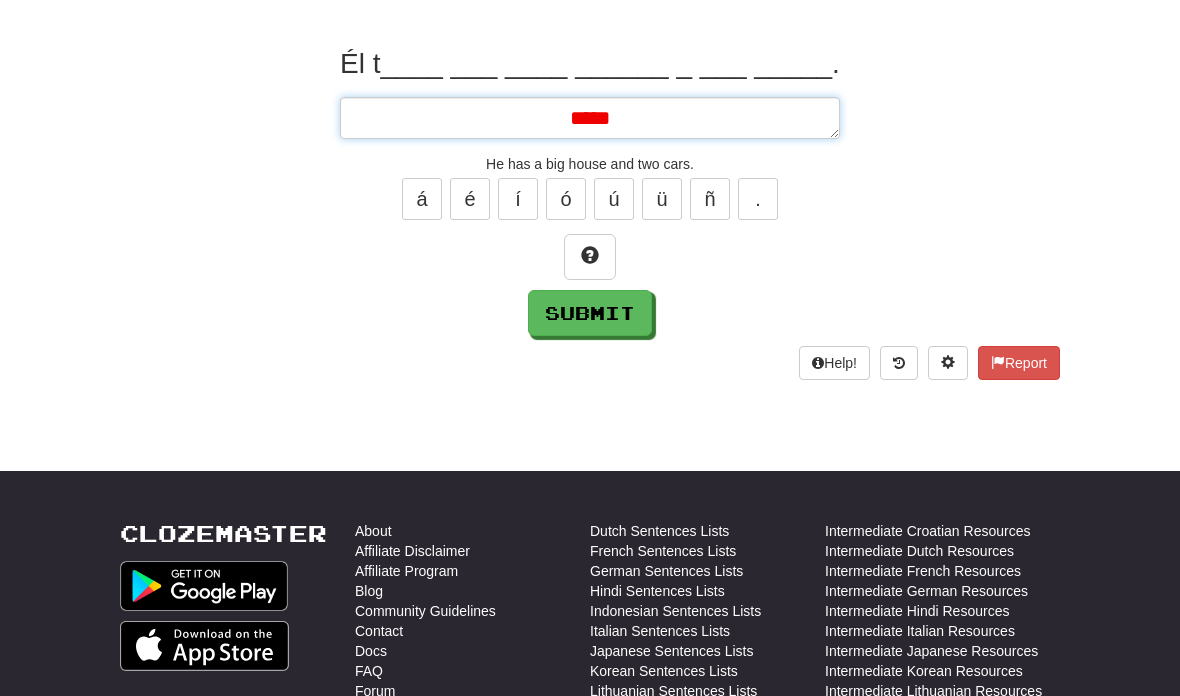 type on "*" 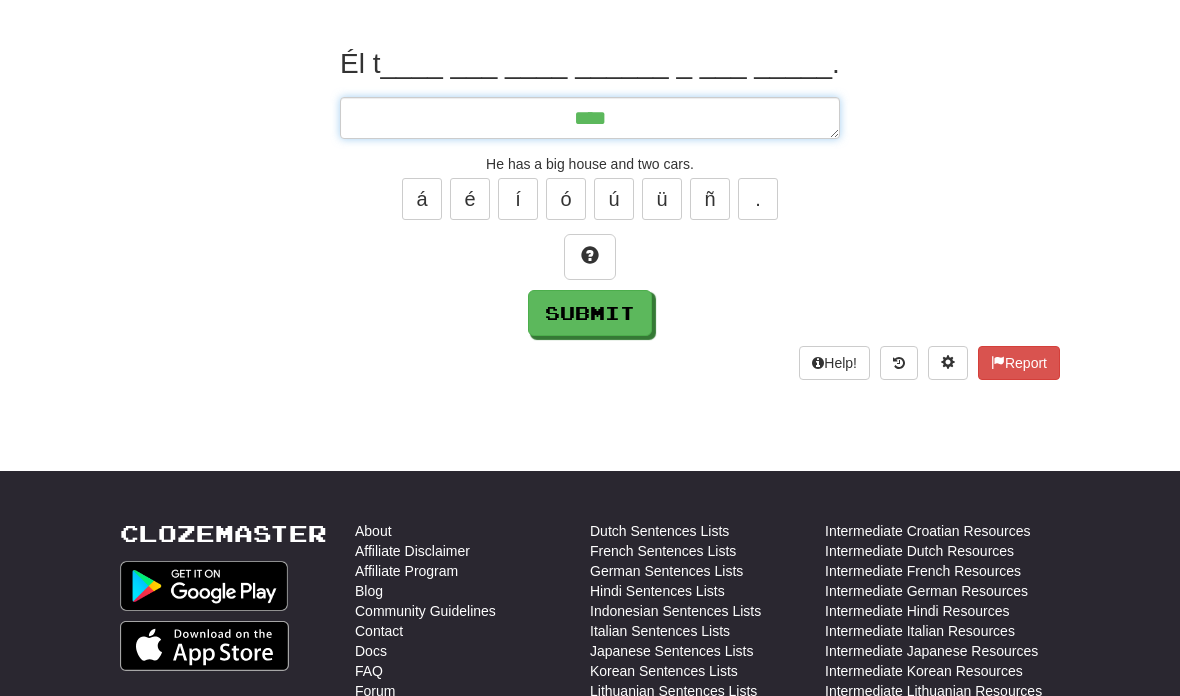 type on "*" 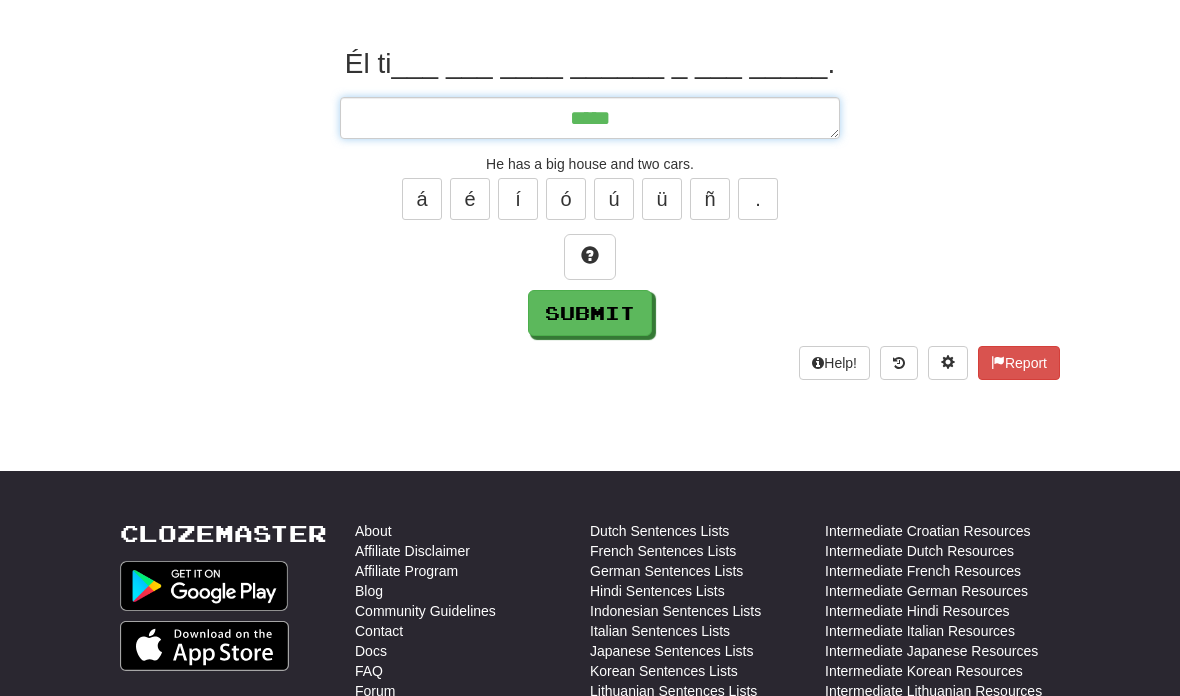 type on "*" 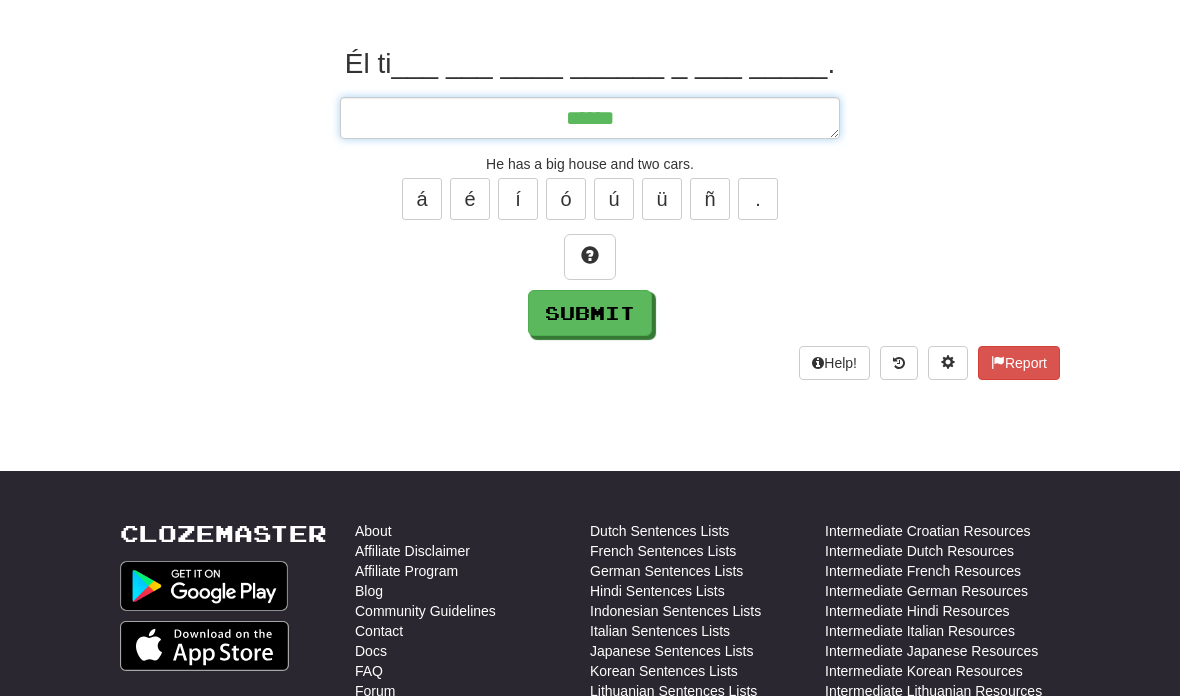 type on "*" 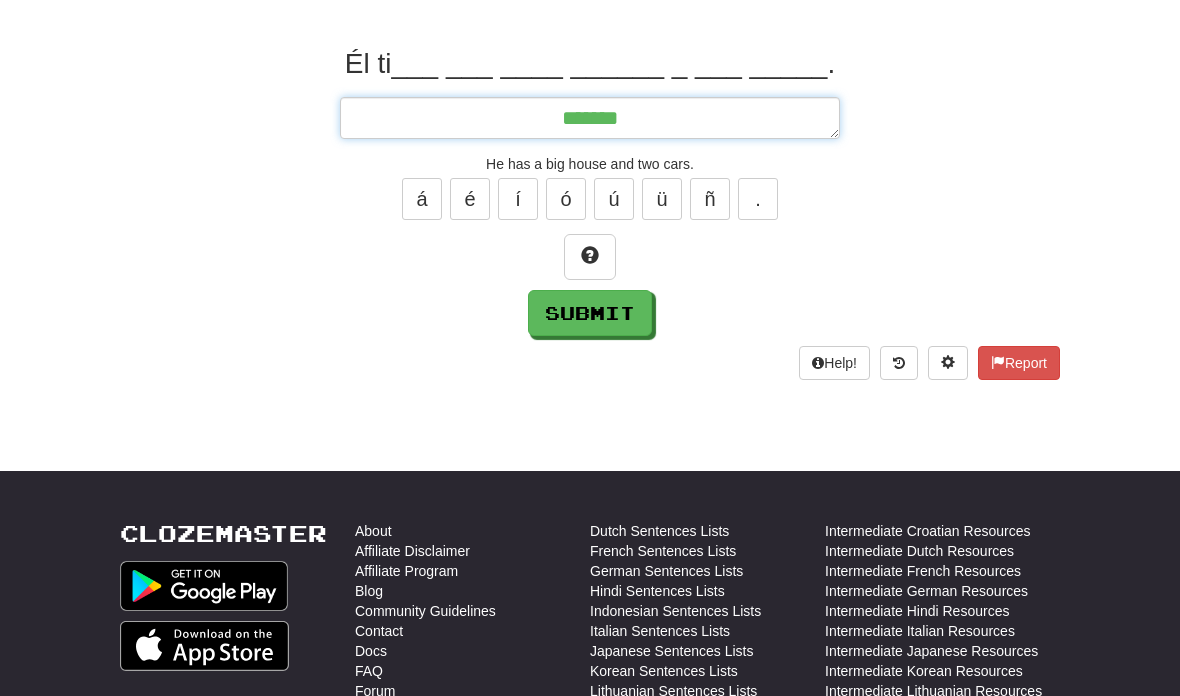 type on "*" 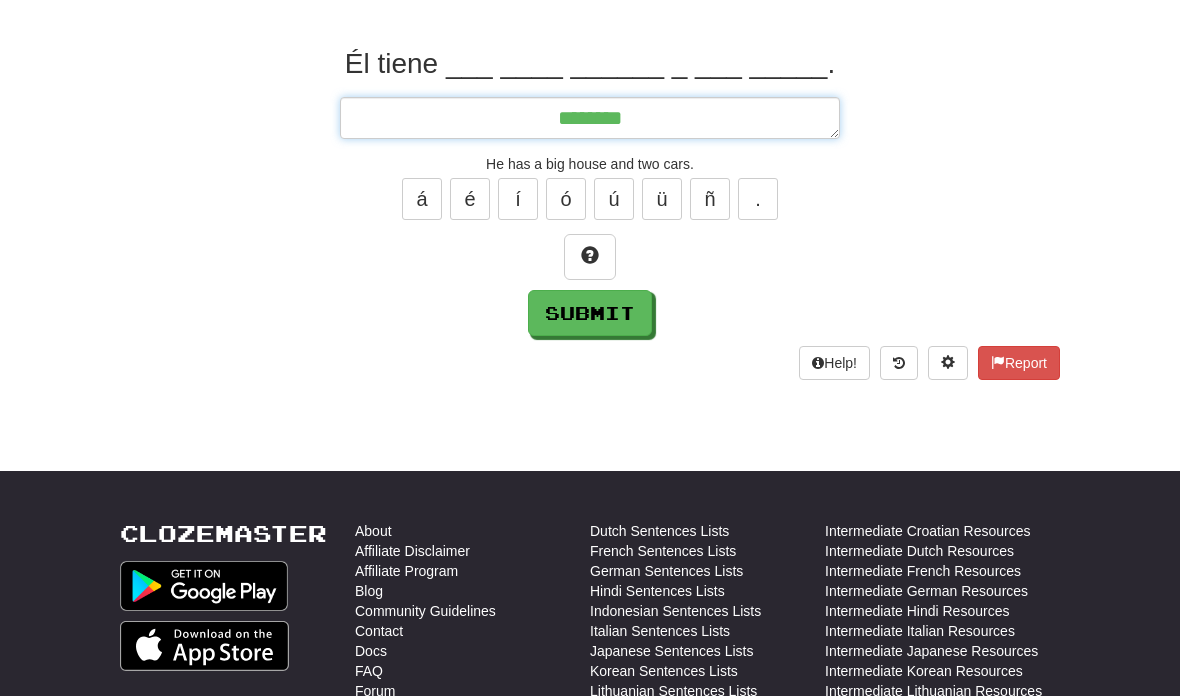type on "*" 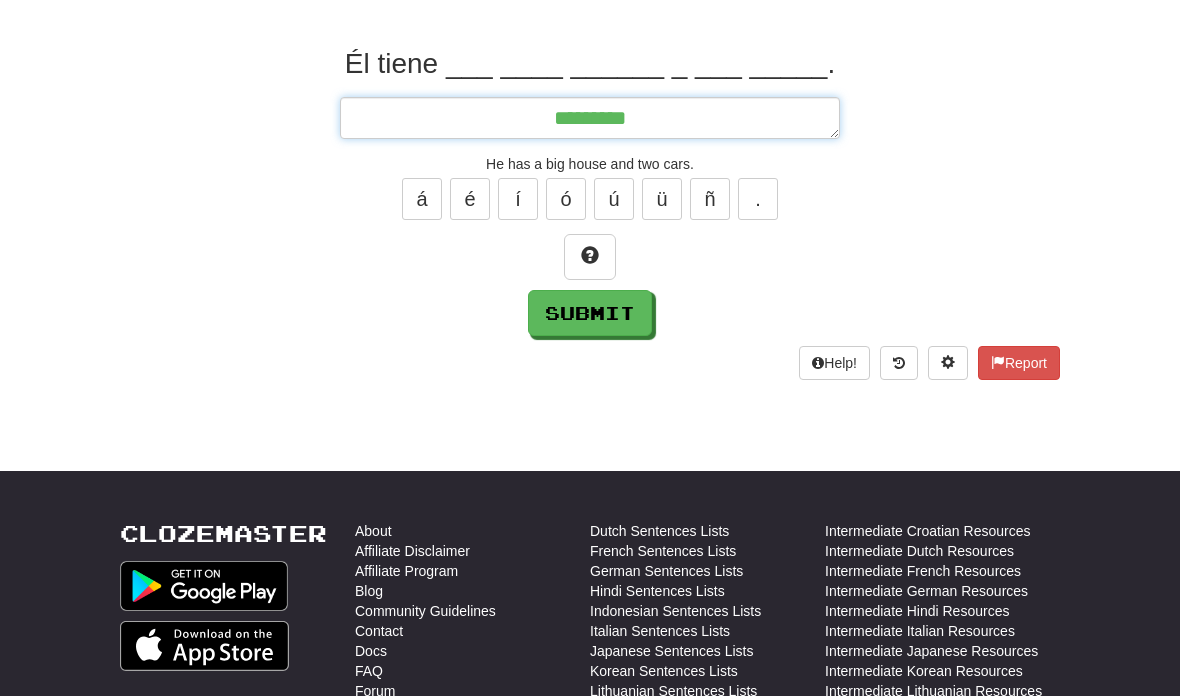 type on "**********" 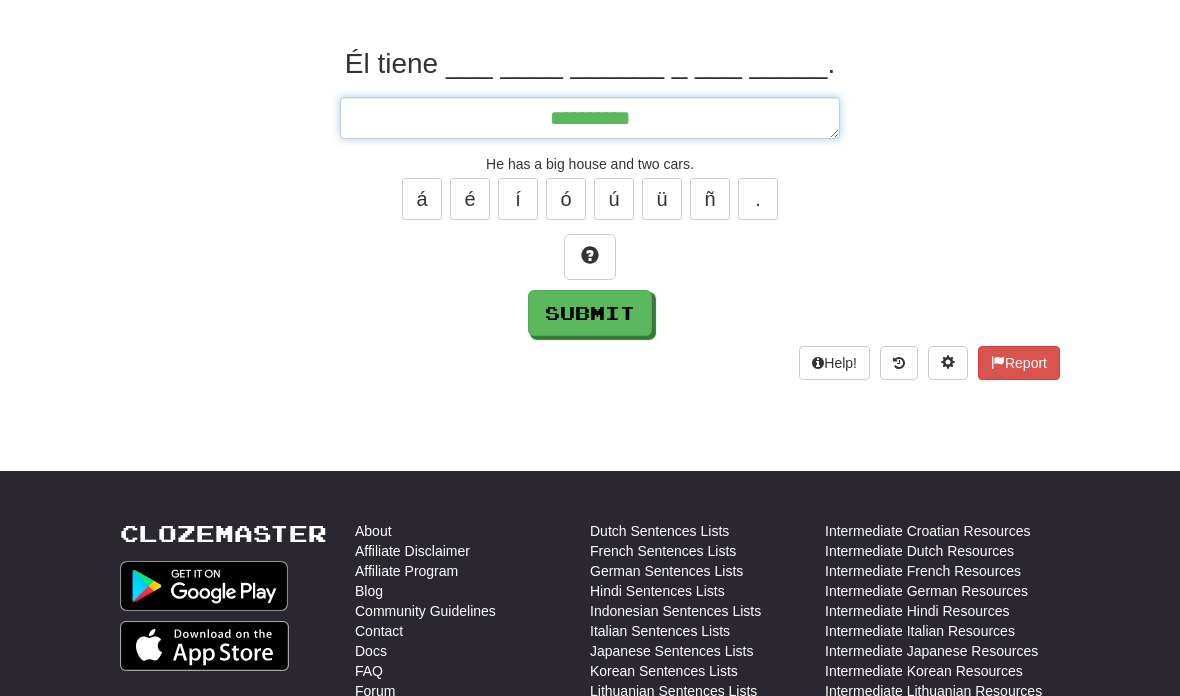 type on "*" 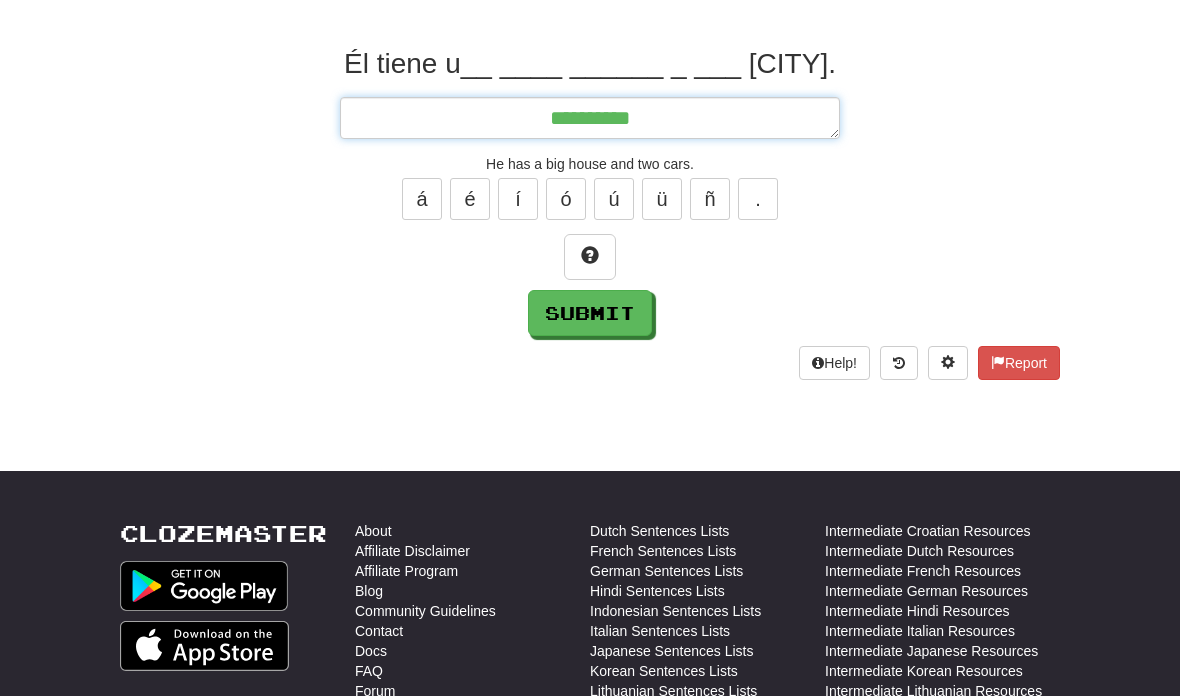 type on "**********" 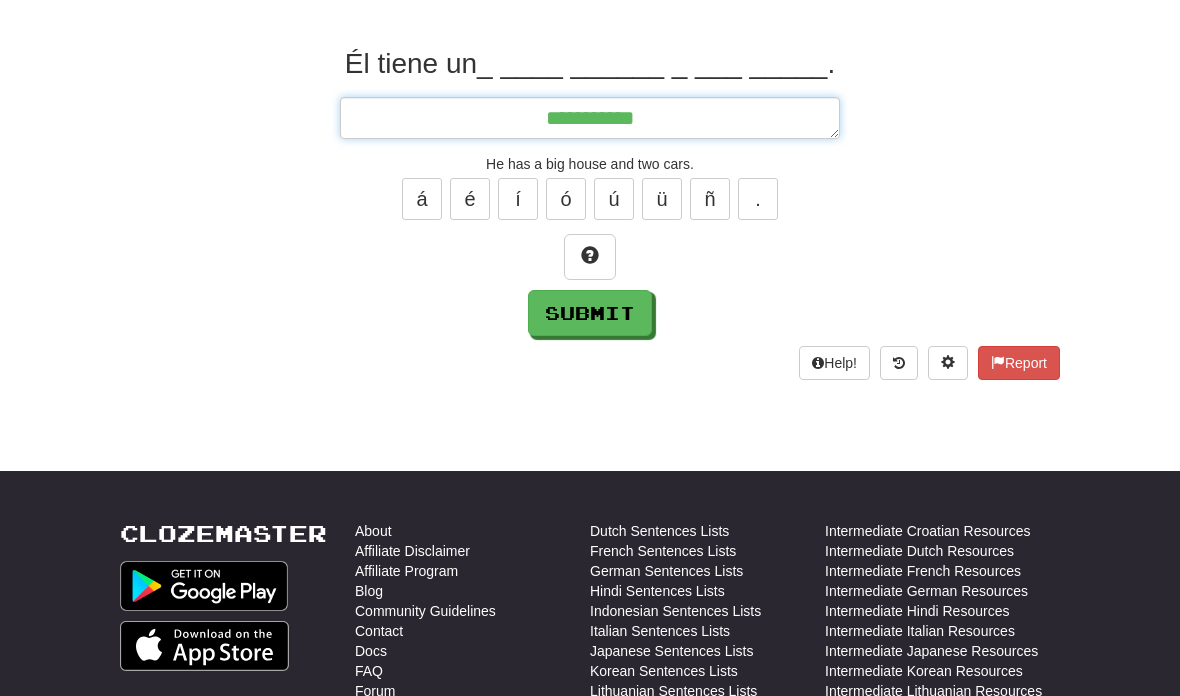 type on "*" 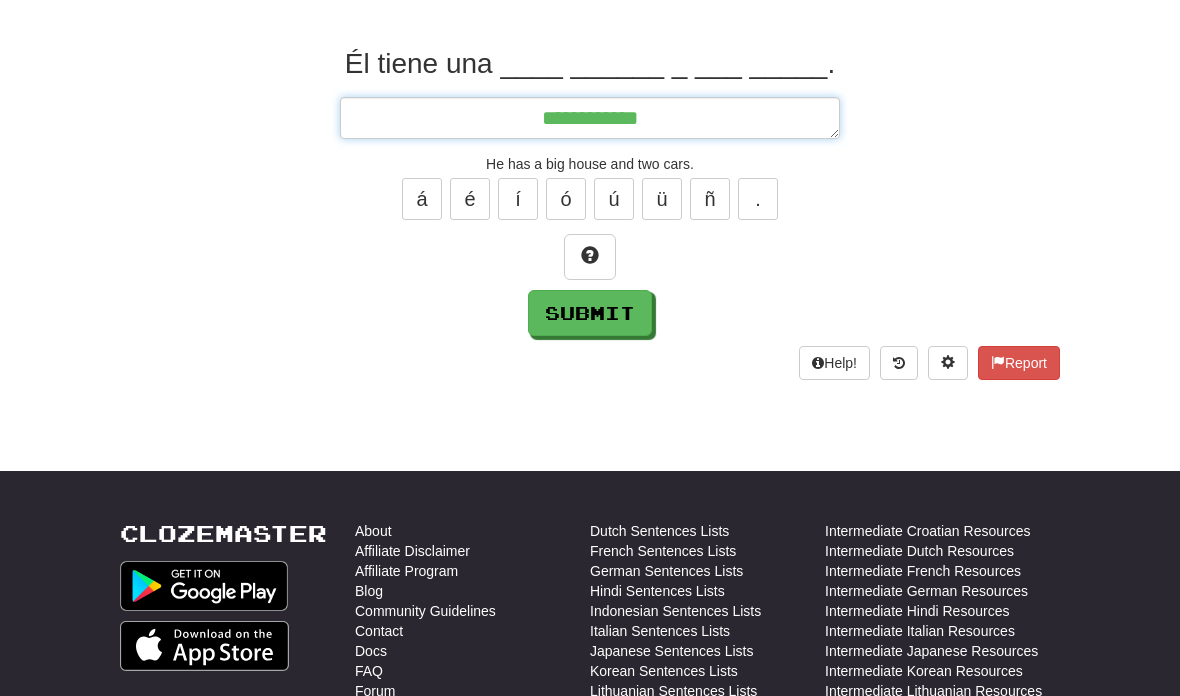 type on "*" 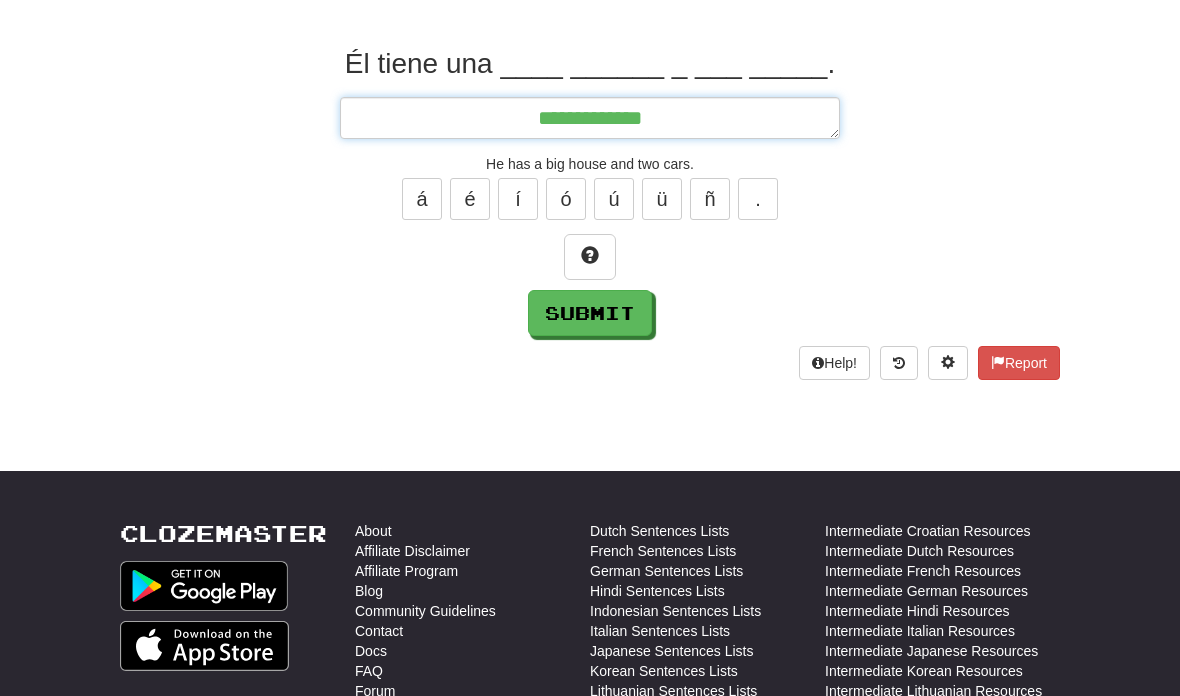 type on "*" 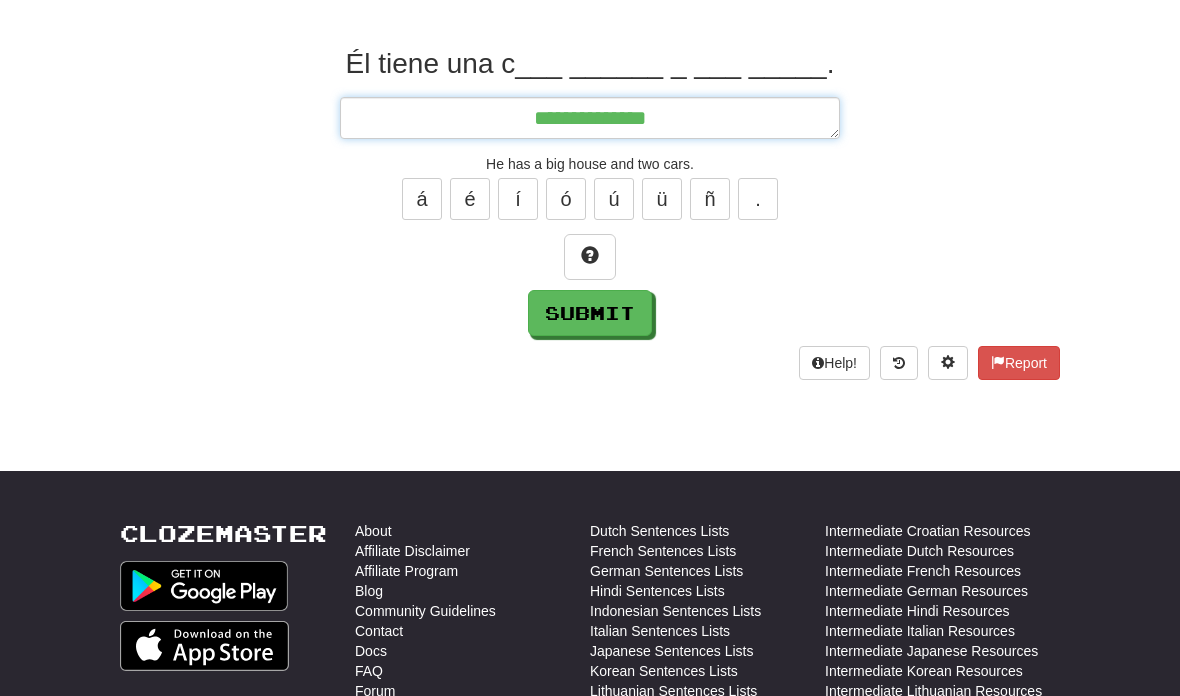 type on "*" 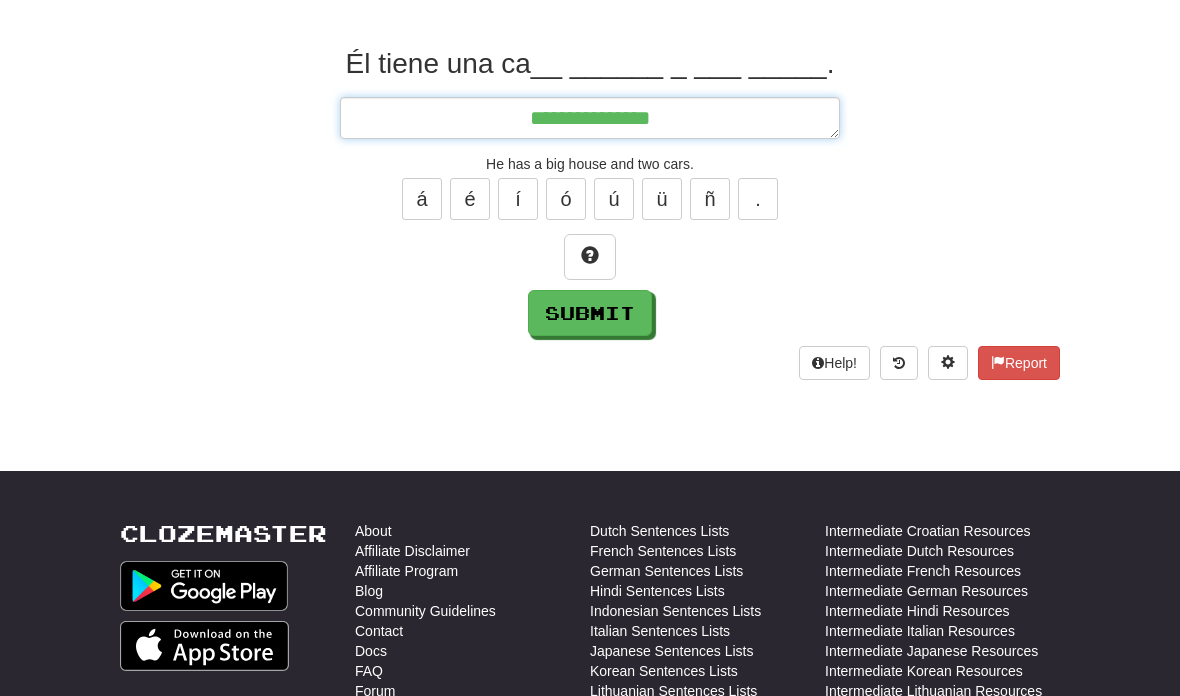 type on "*" 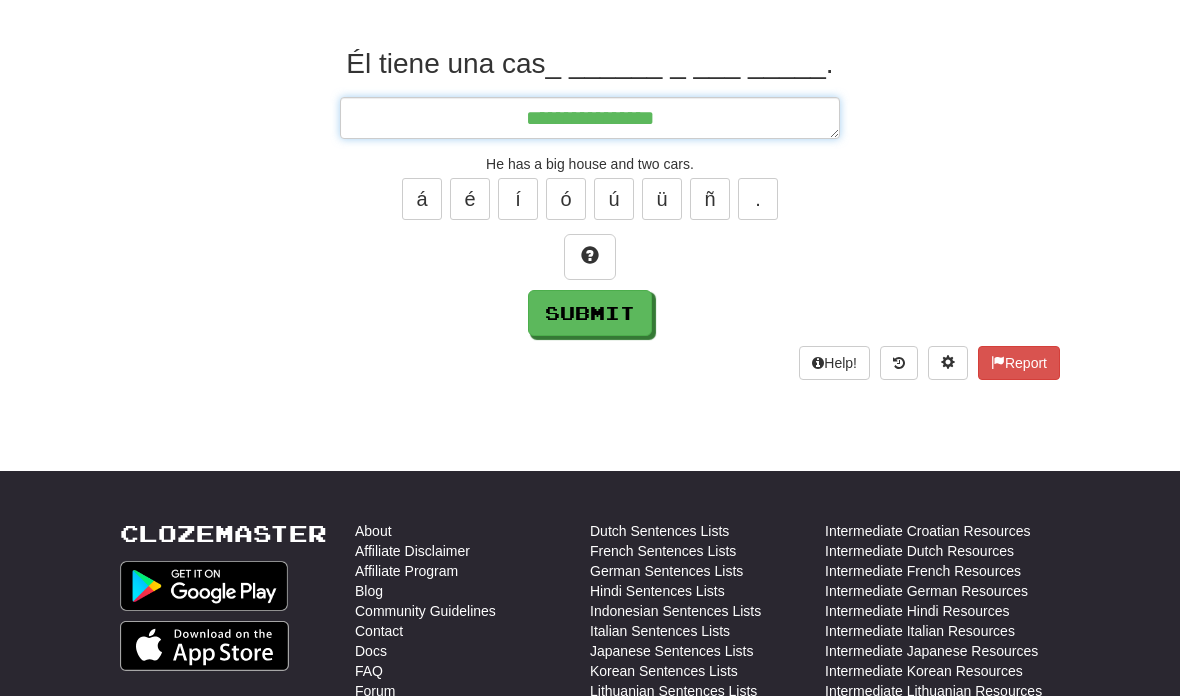 type on "*" 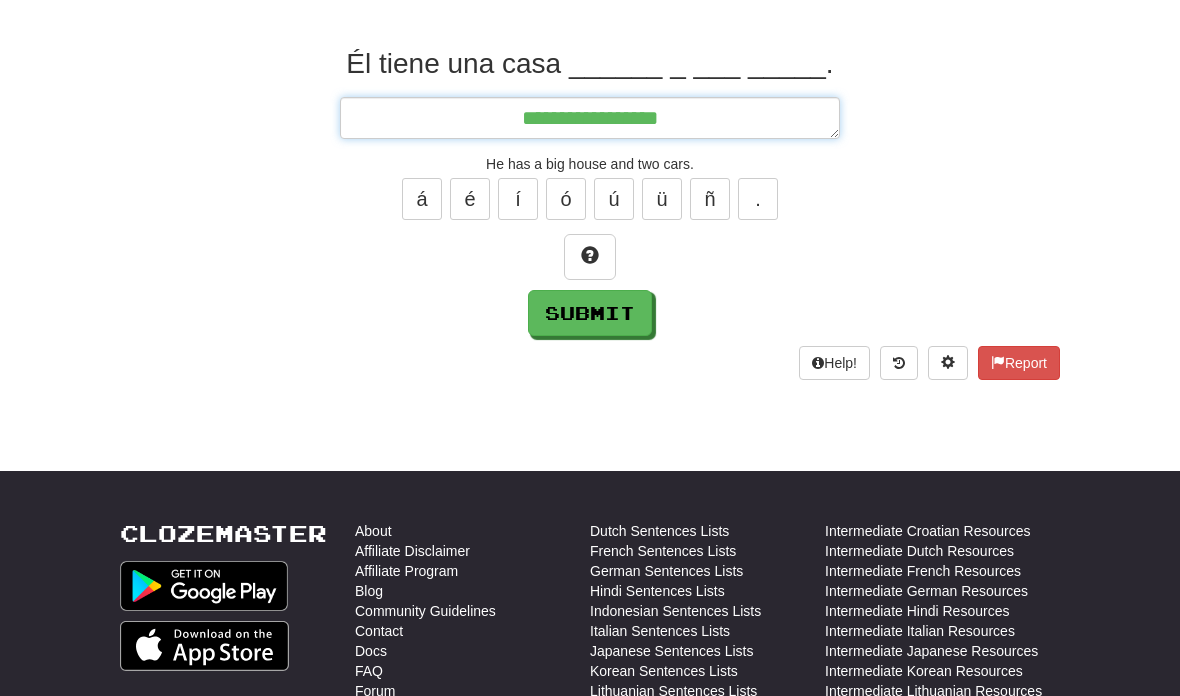type on "*" 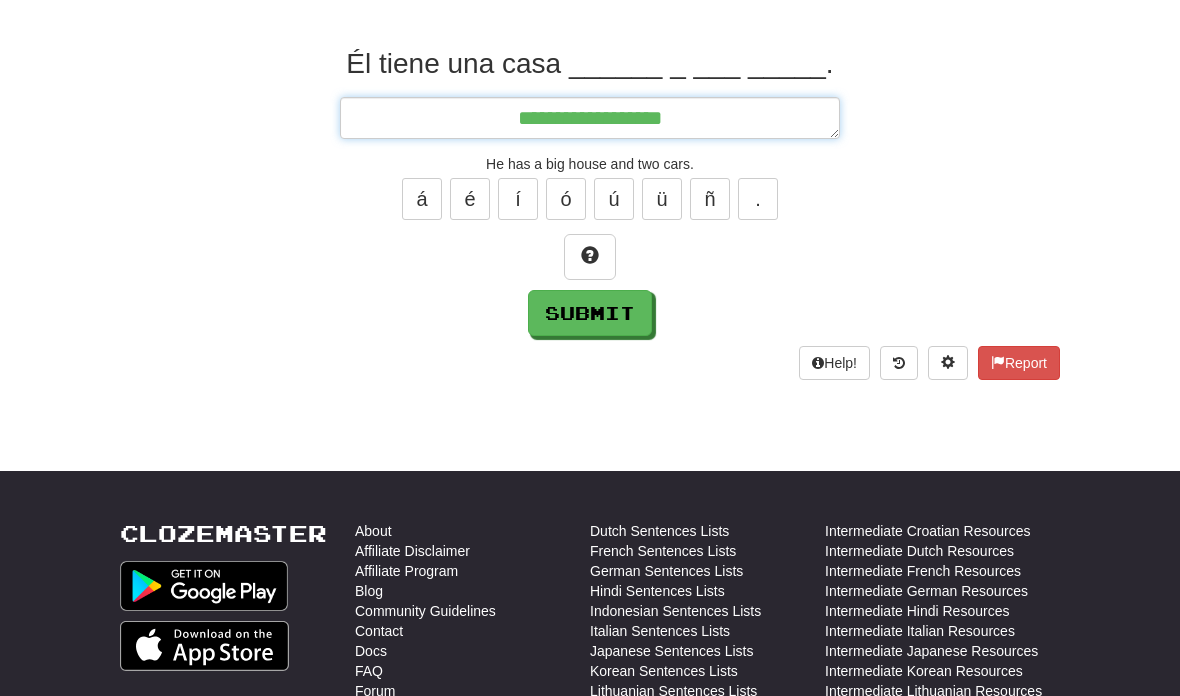 type on "**********" 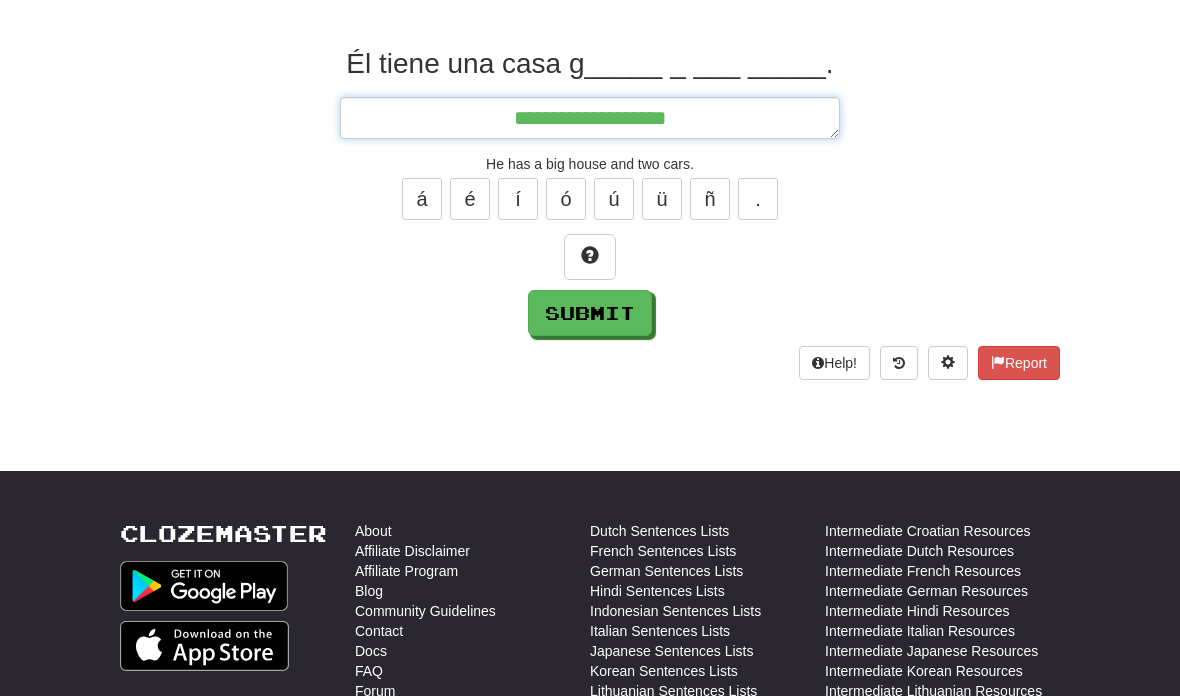 type on "*" 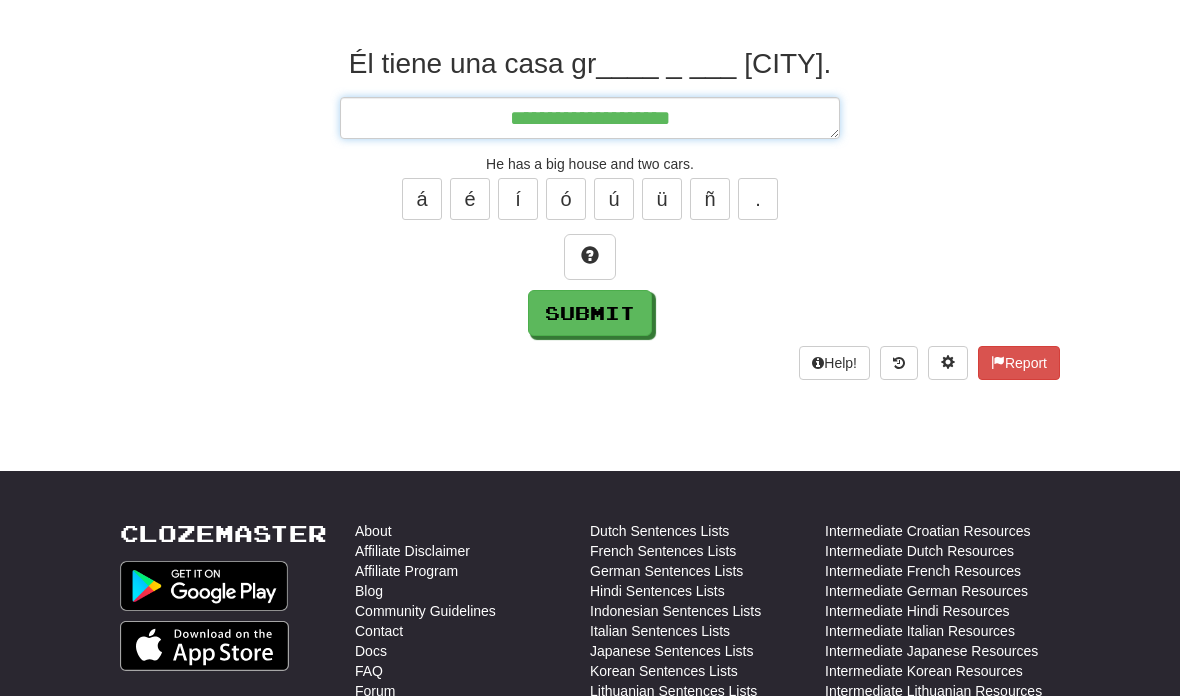 type on "**********" 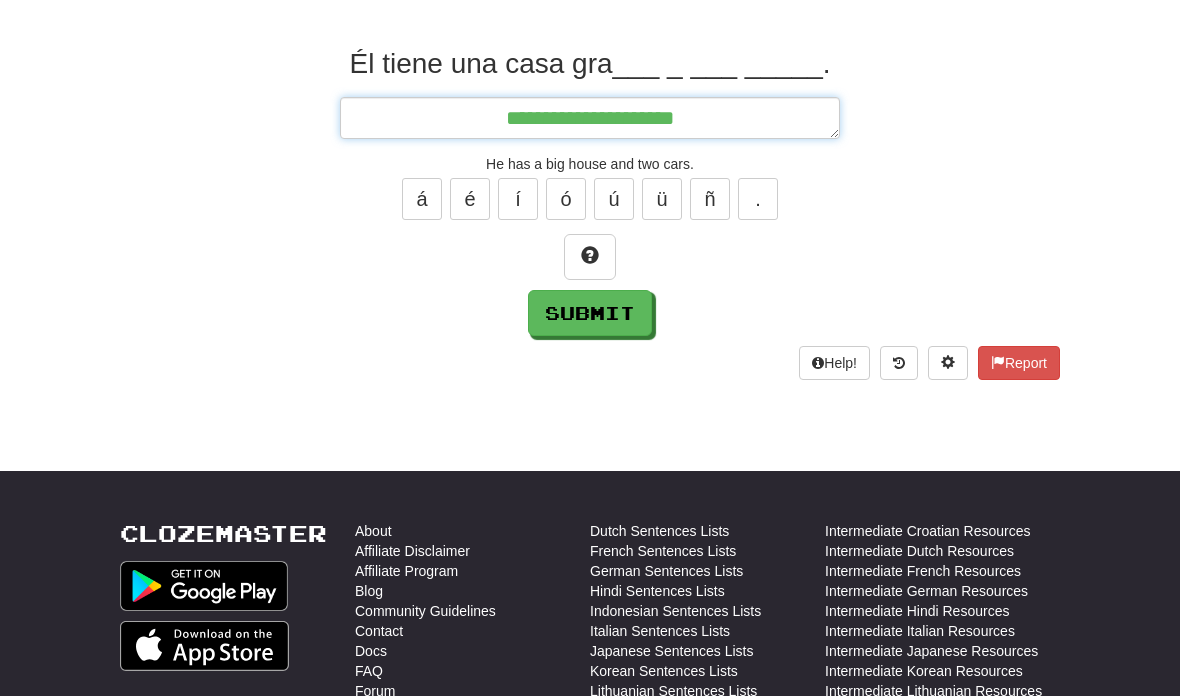 type on "*" 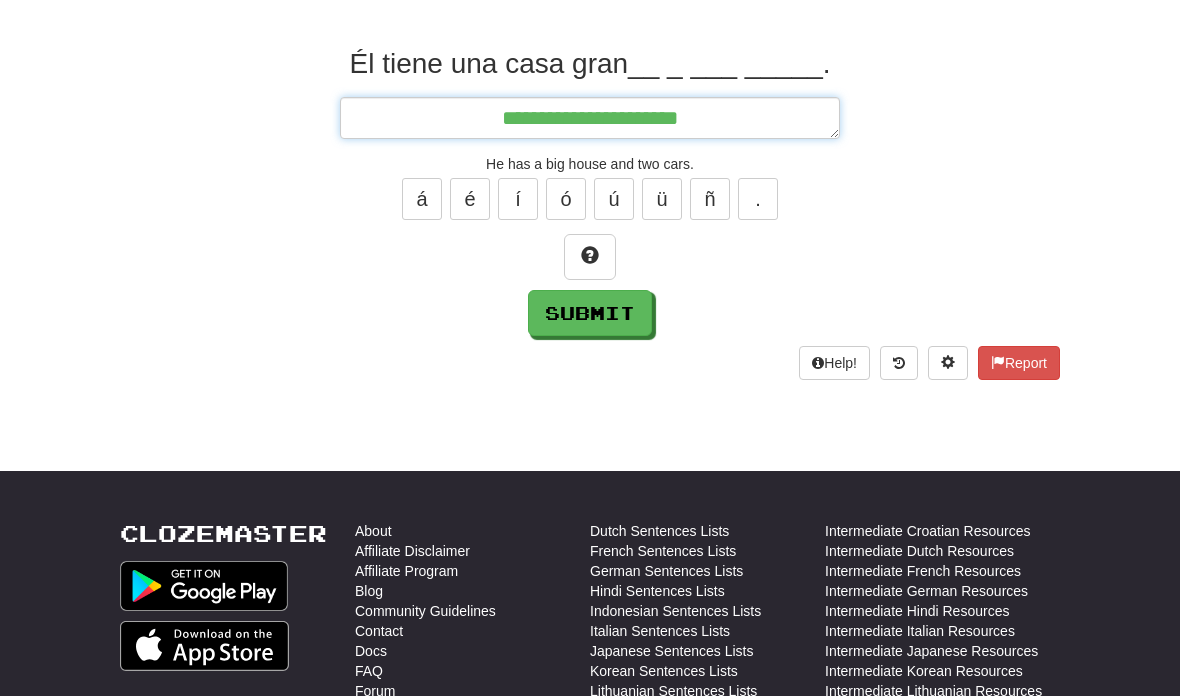 type on "*" 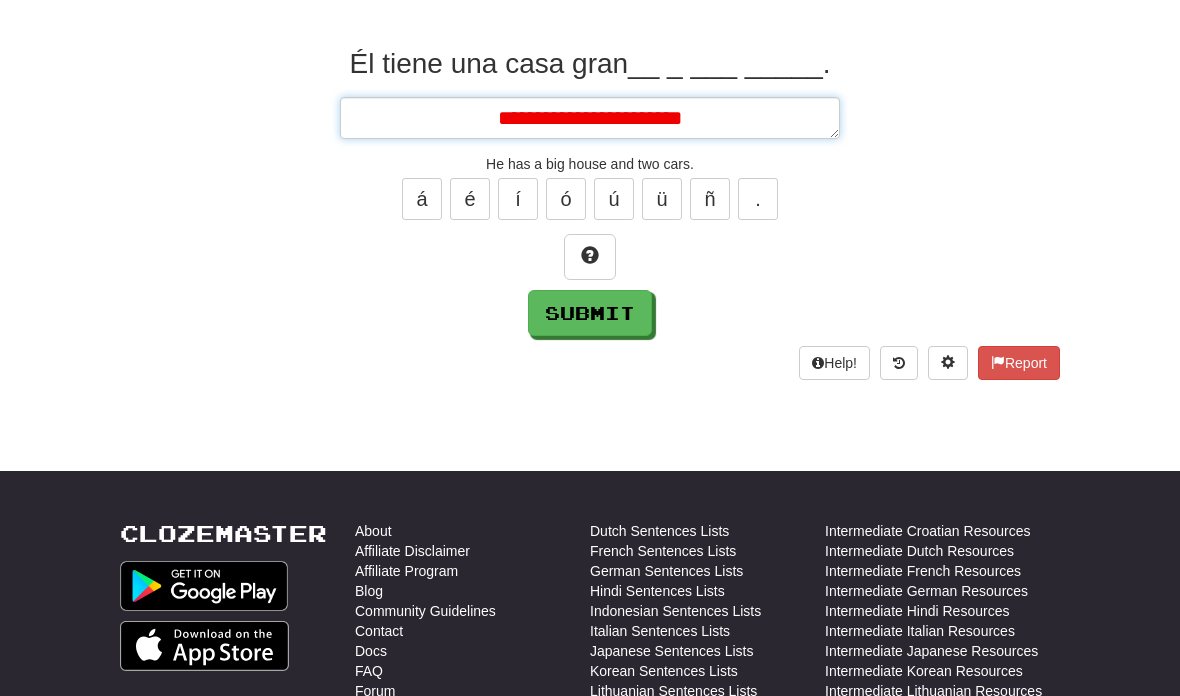 type on "*" 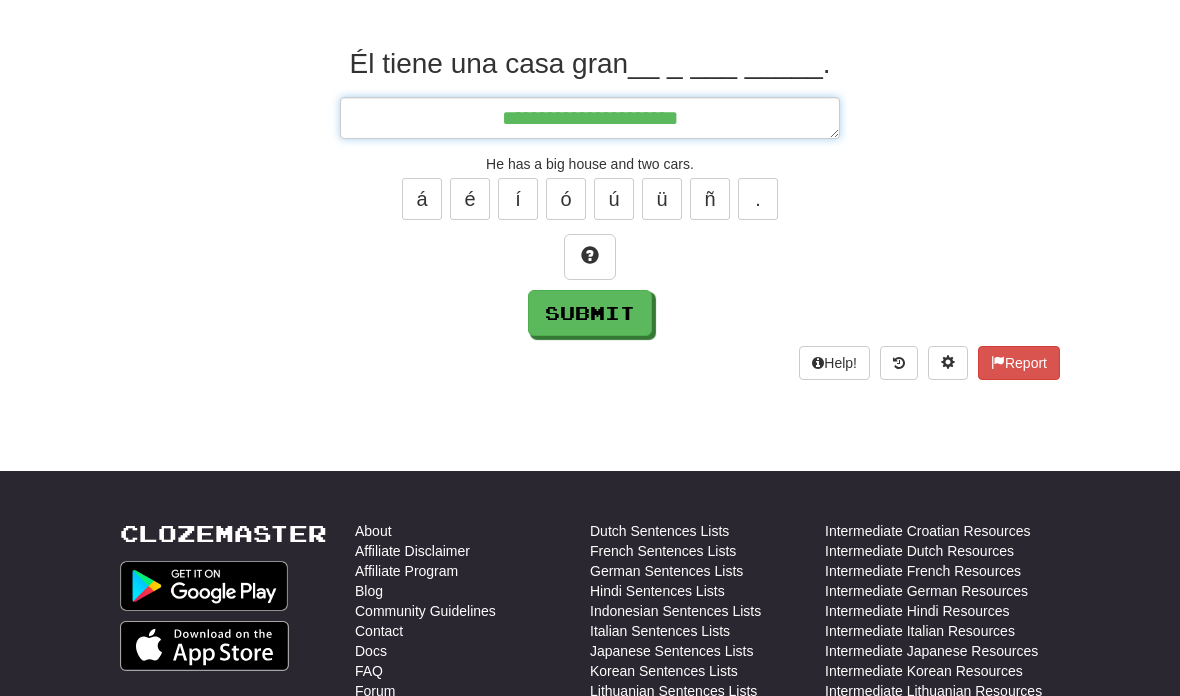 type on "*" 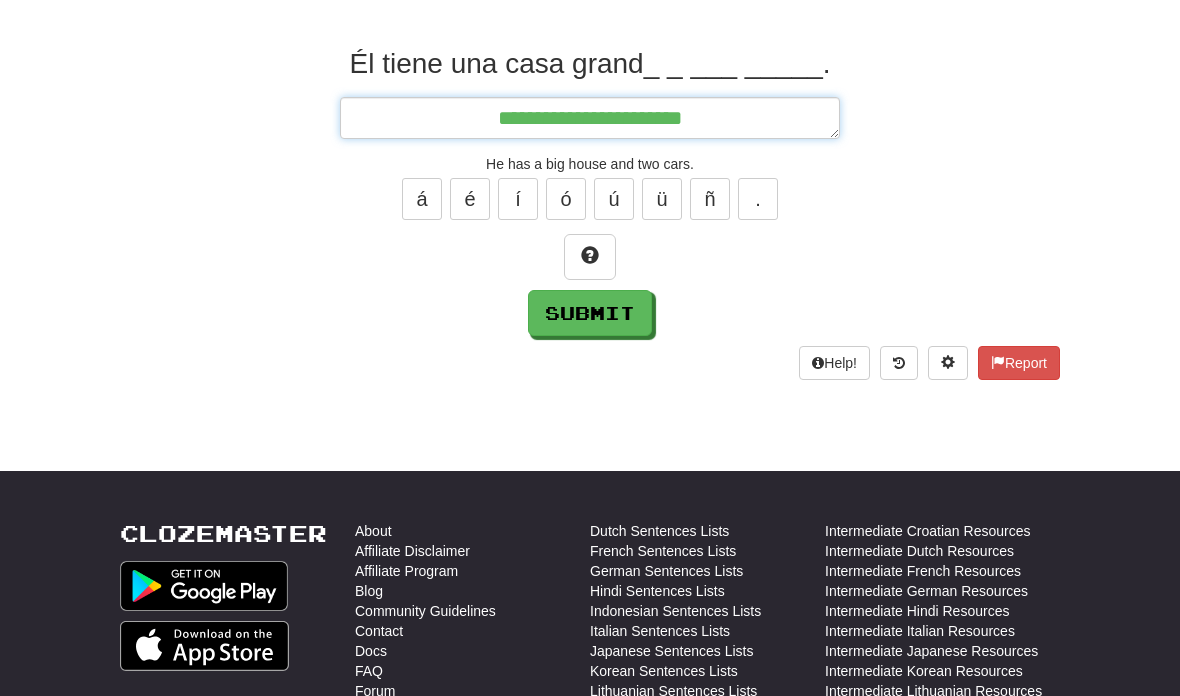 type on "*" 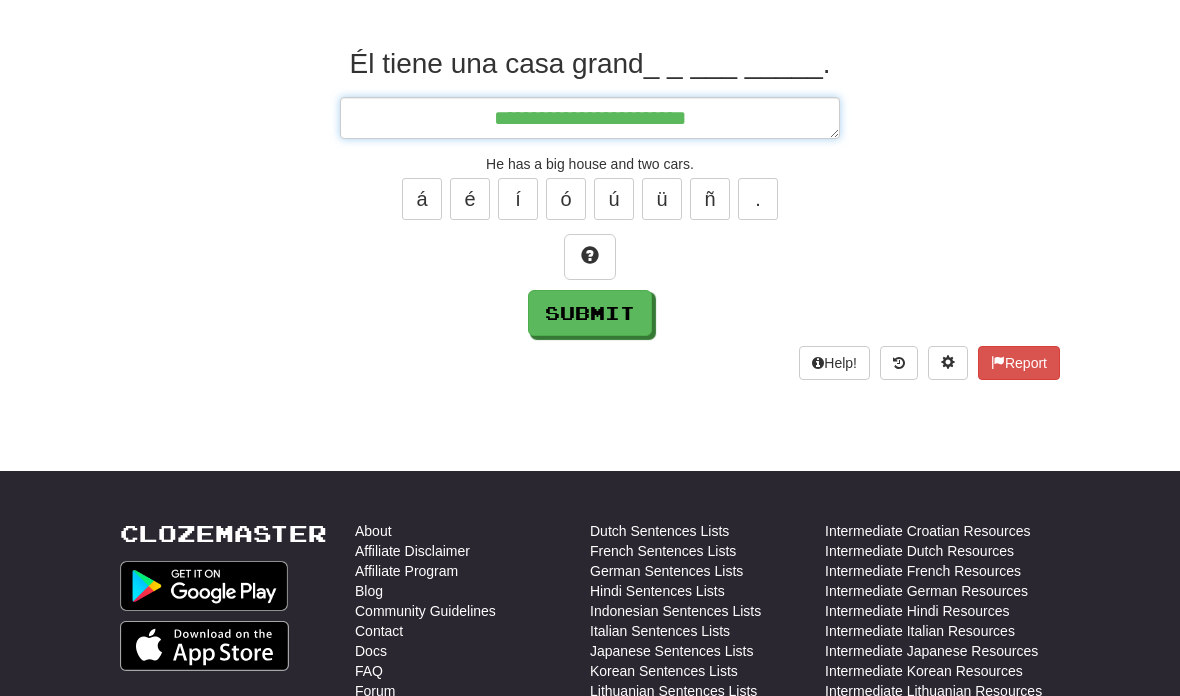type on "*" 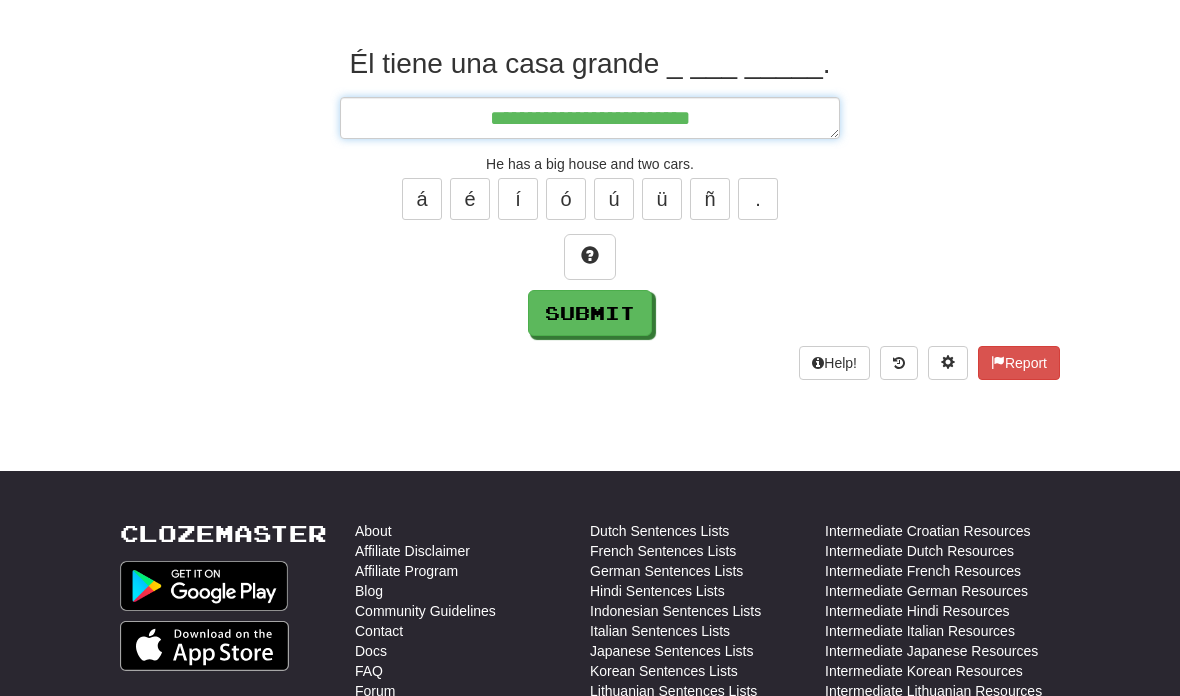 type on "*" 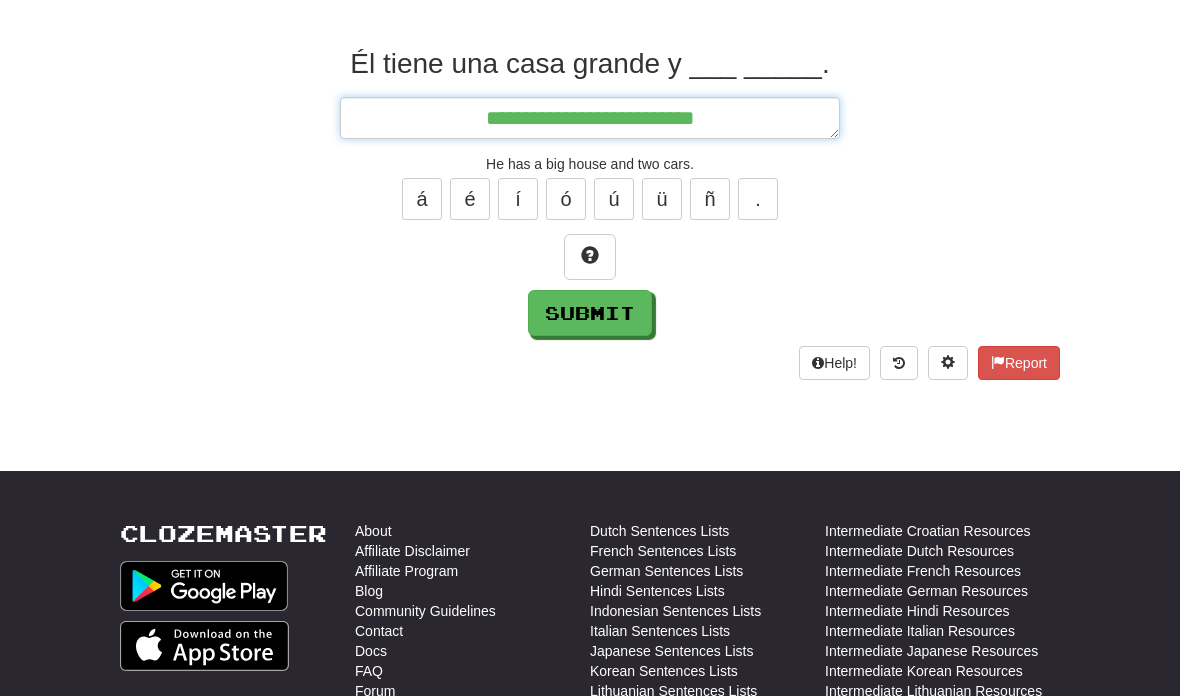 type on "*" 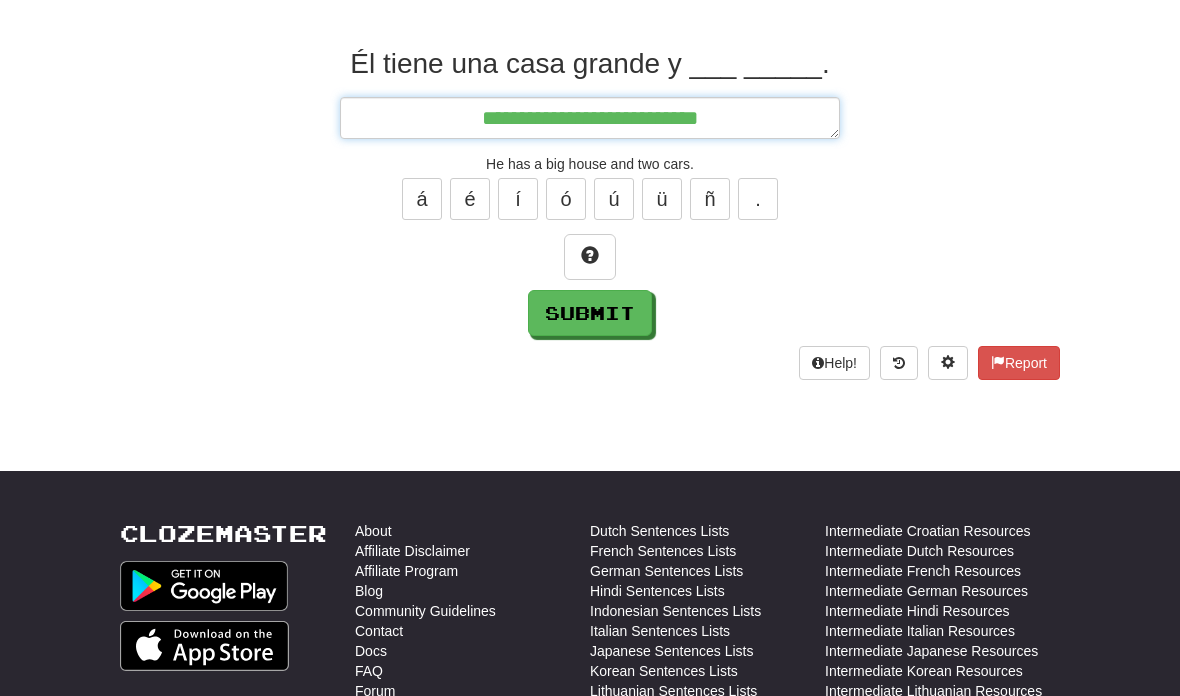 type 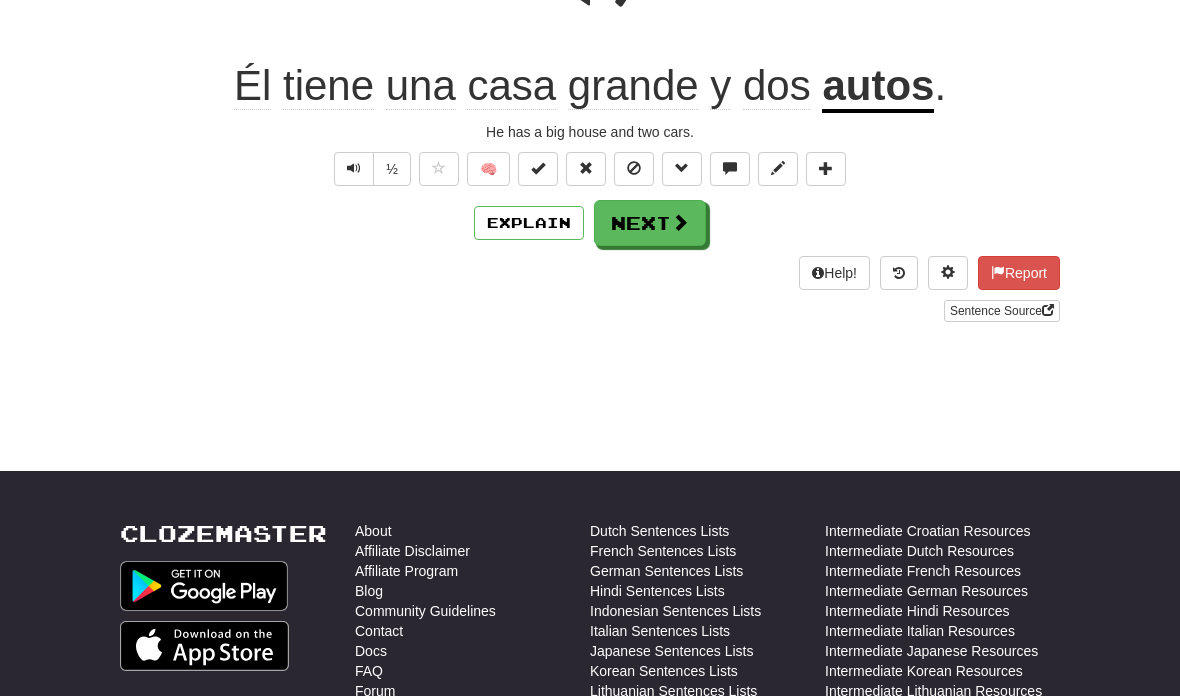 click on "Next" at bounding box center [650, 223] 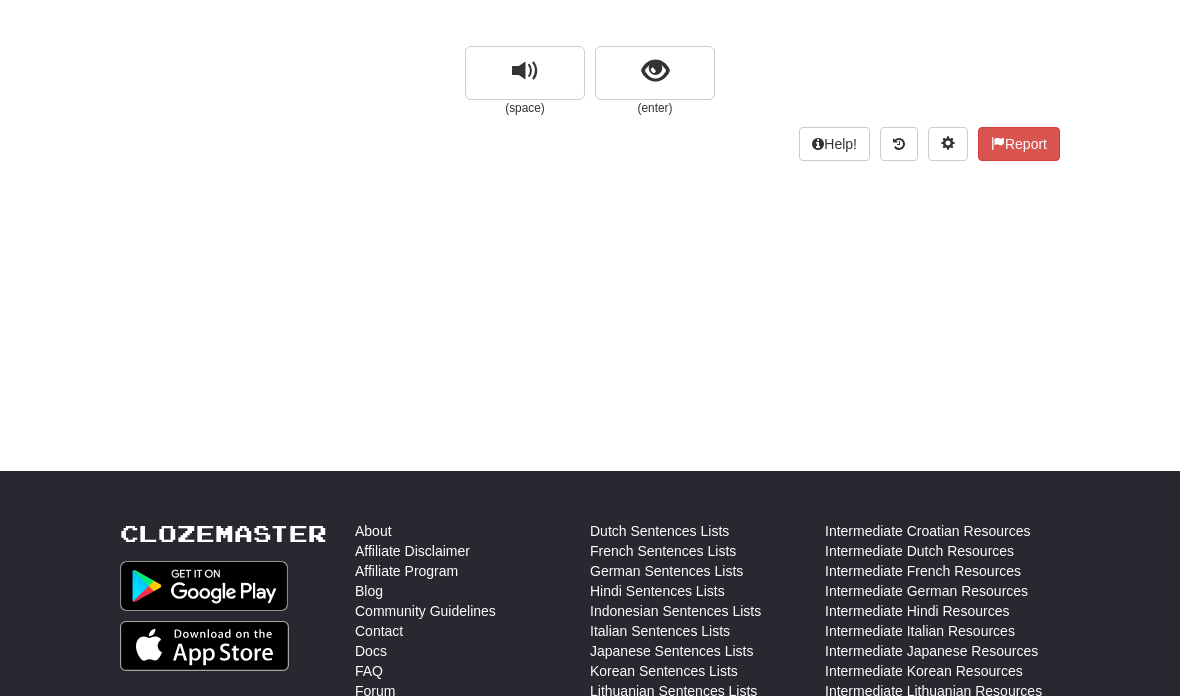 click at bounding box center (655, 73) 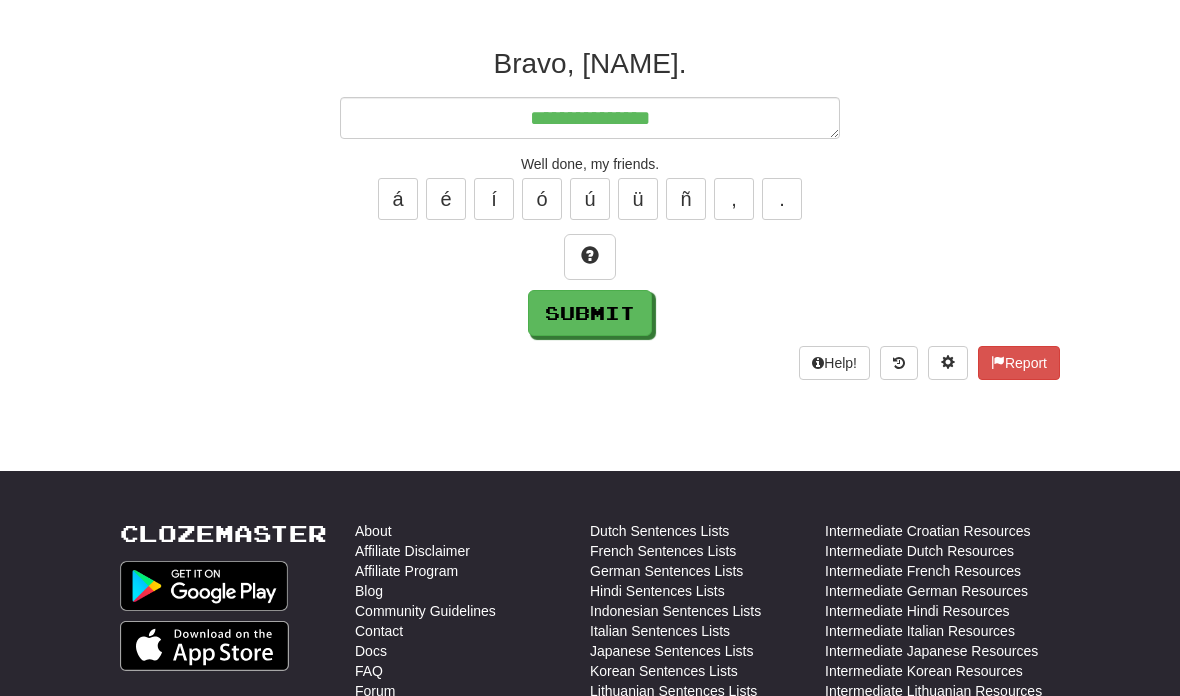 click on "í" at bounding box center [494, 199] 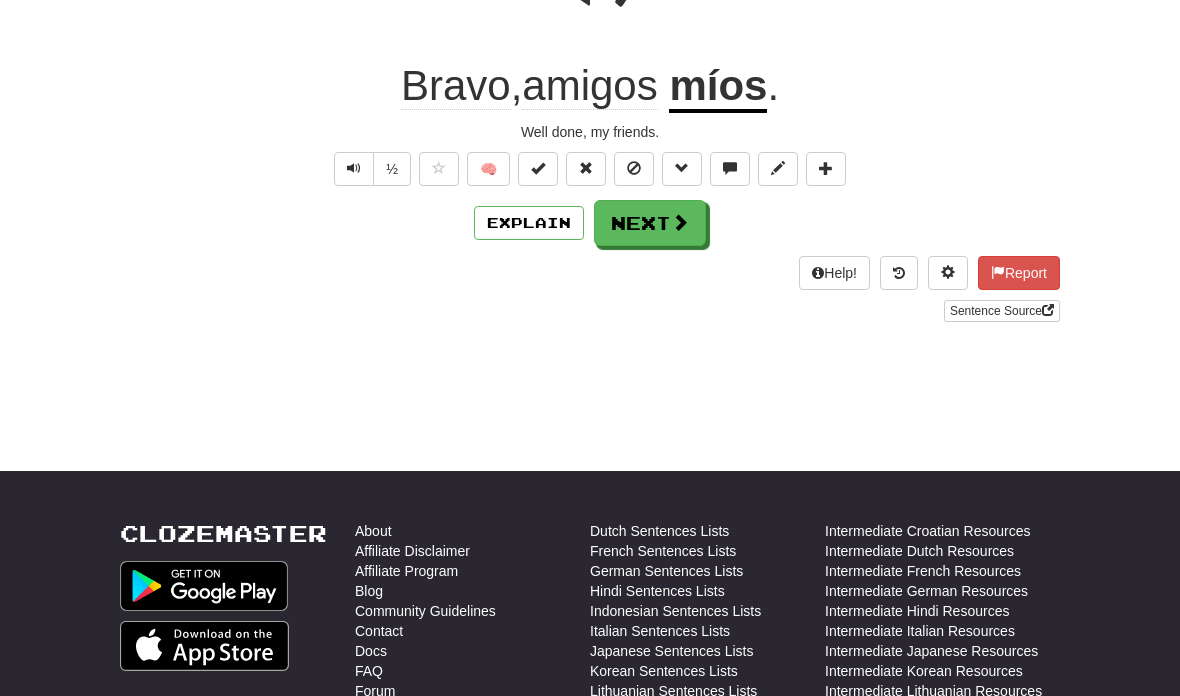 click on "Next" at bounding box center [650, 223] 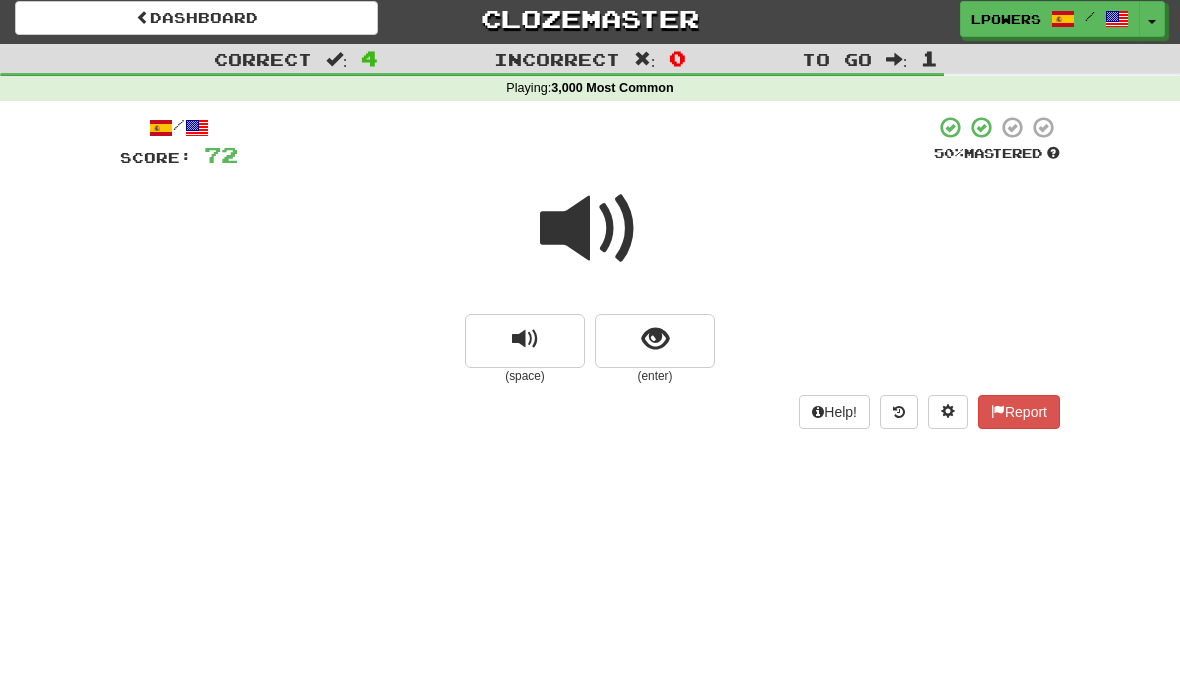 scroll, scrollTop: 0, scrollLeft: 0, axis: both 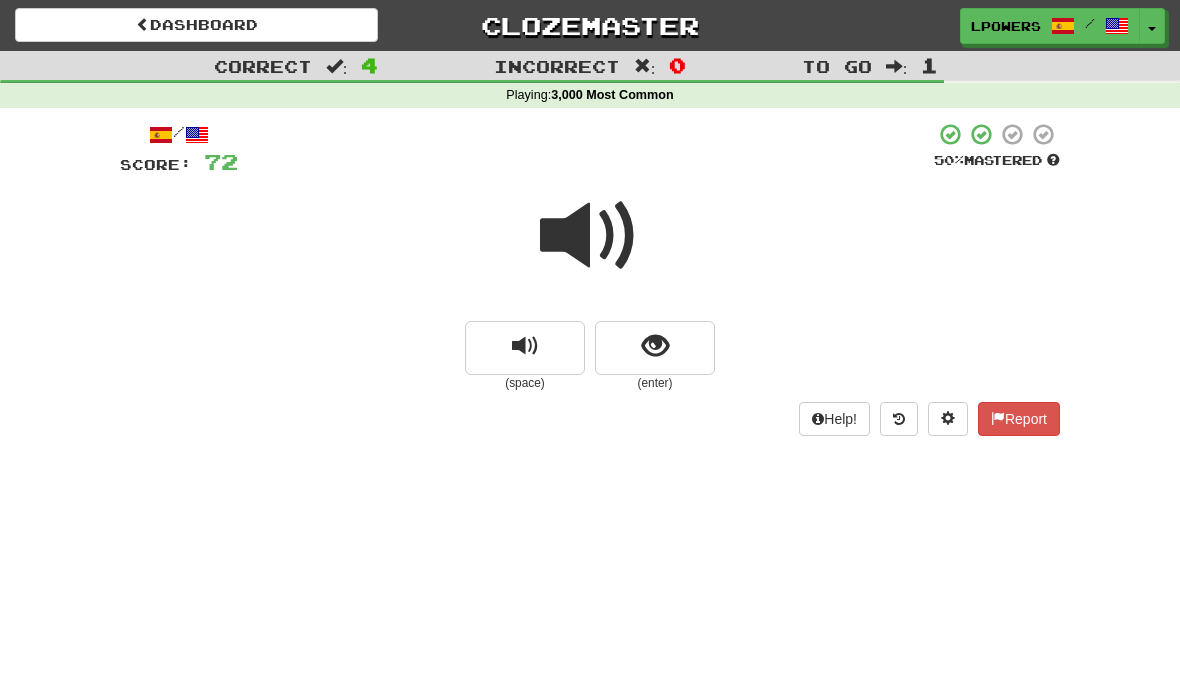 click on "Dashboard" at bounding box center [196, 25] 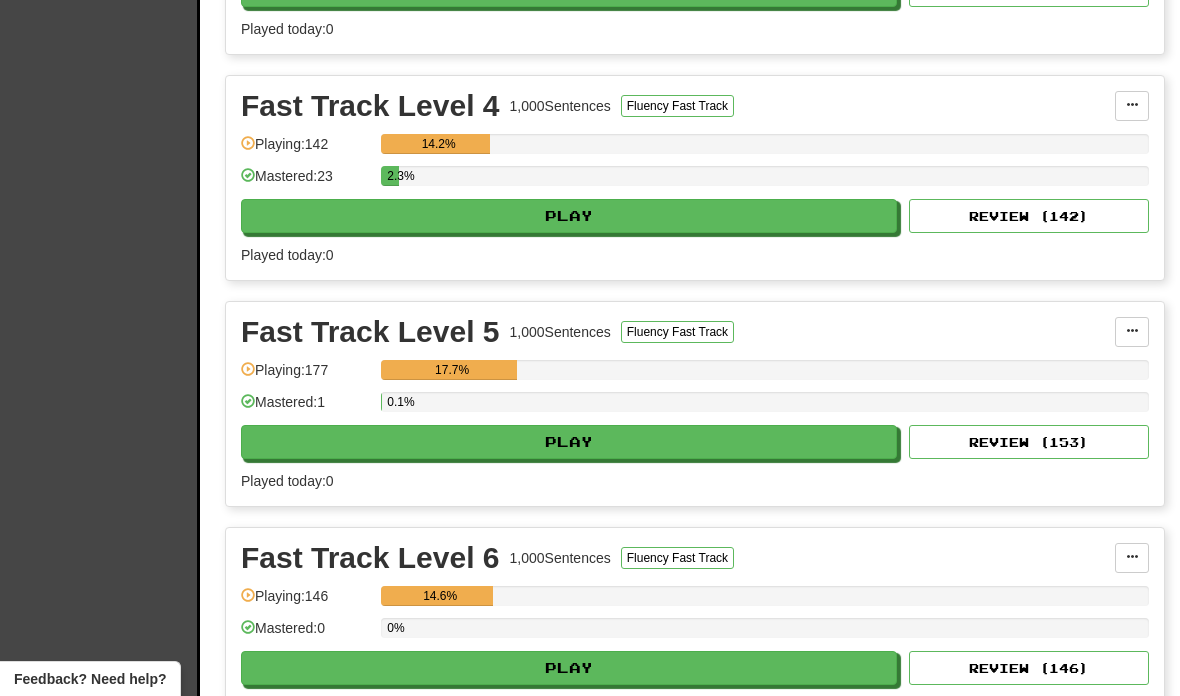scroll, scrollTop: 2201, scrollLeft: 0, axis: vertical 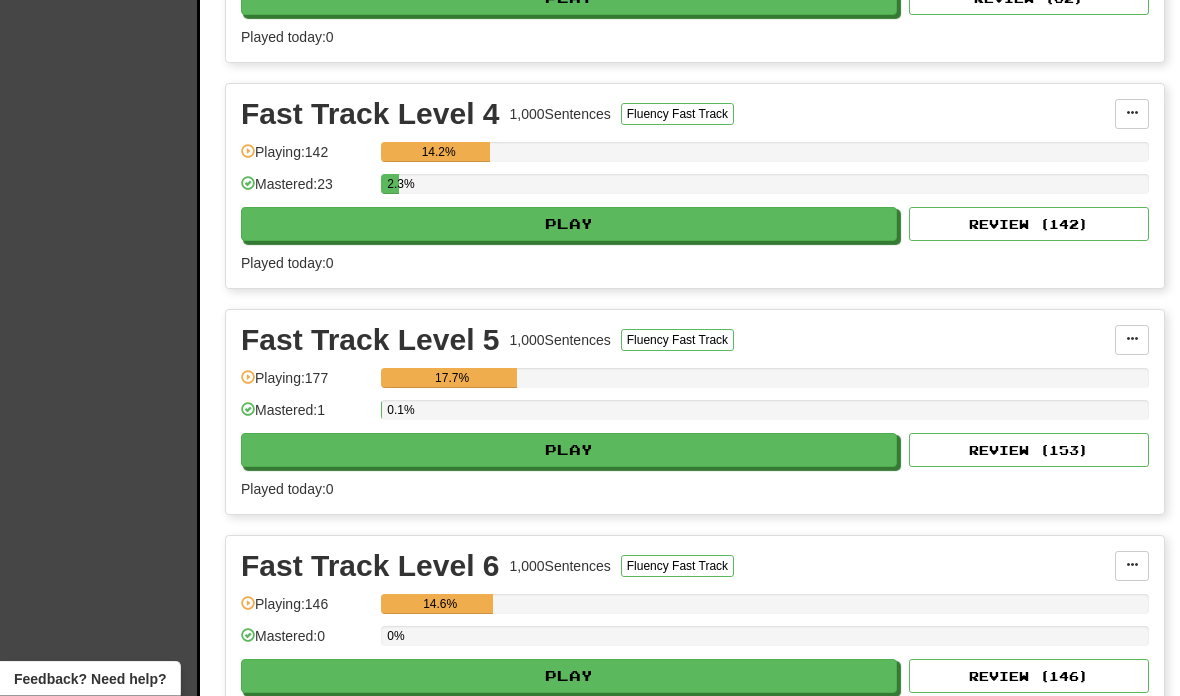 click on "Play" at bounding box center [569, 451] 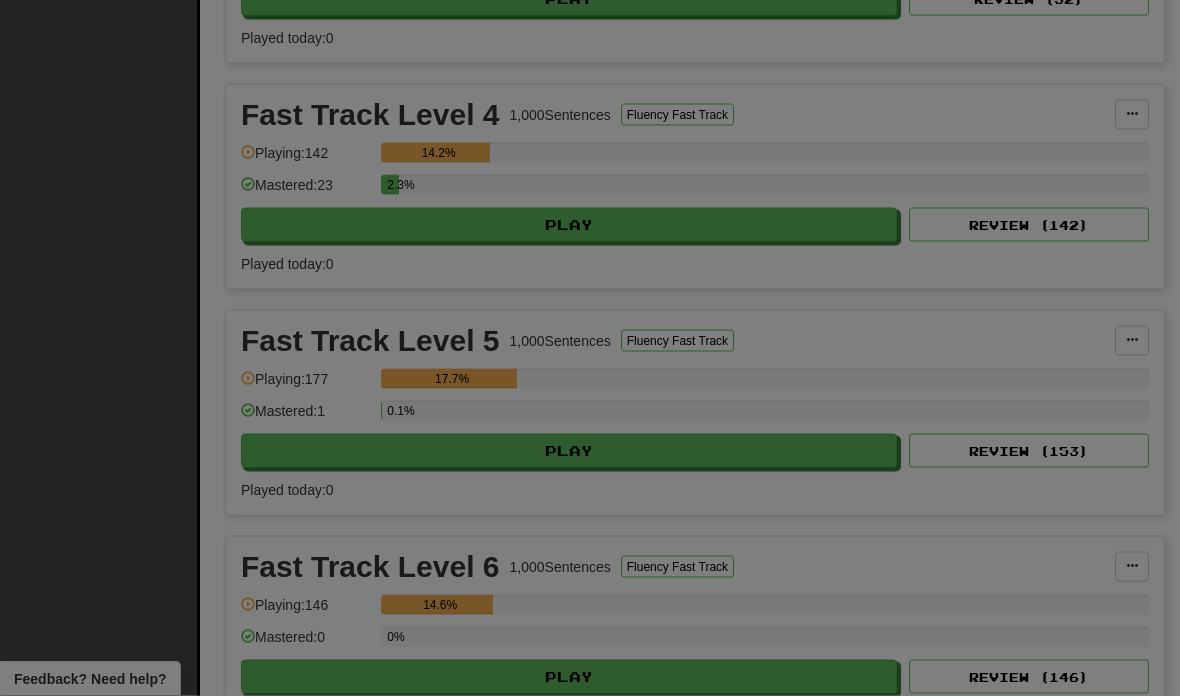 scroll, scrollTop: 2202, scrollLeft: 0, axis: vertical 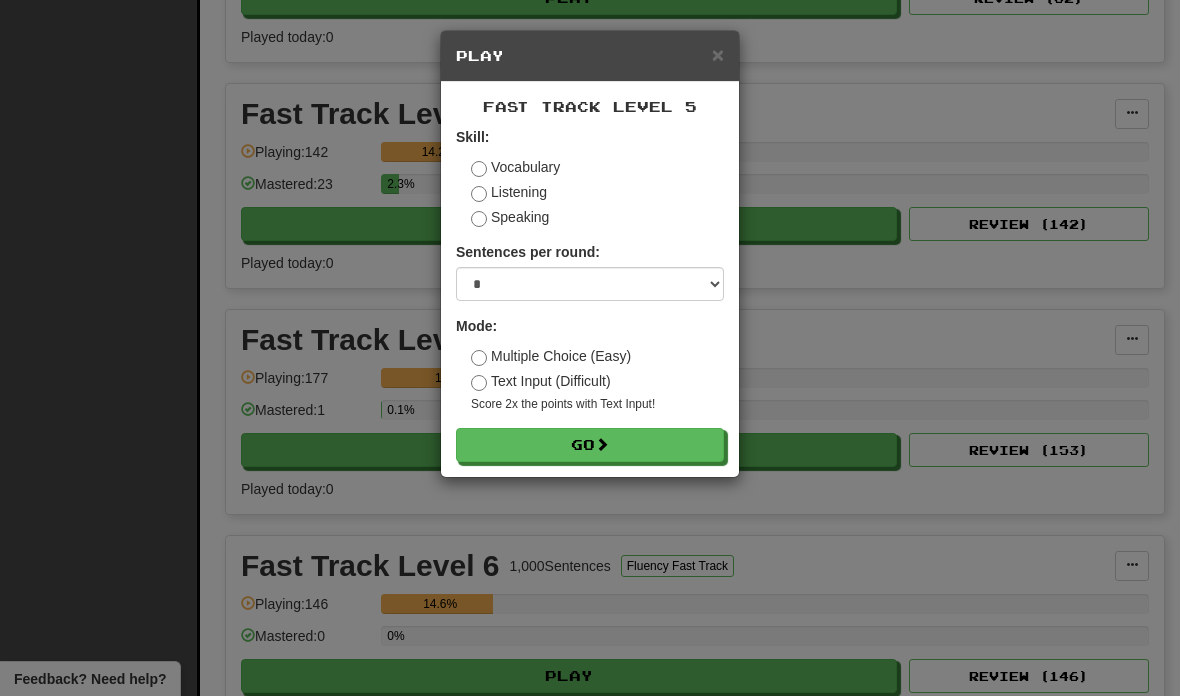 click on "Go" at bounding box center [590, 445] 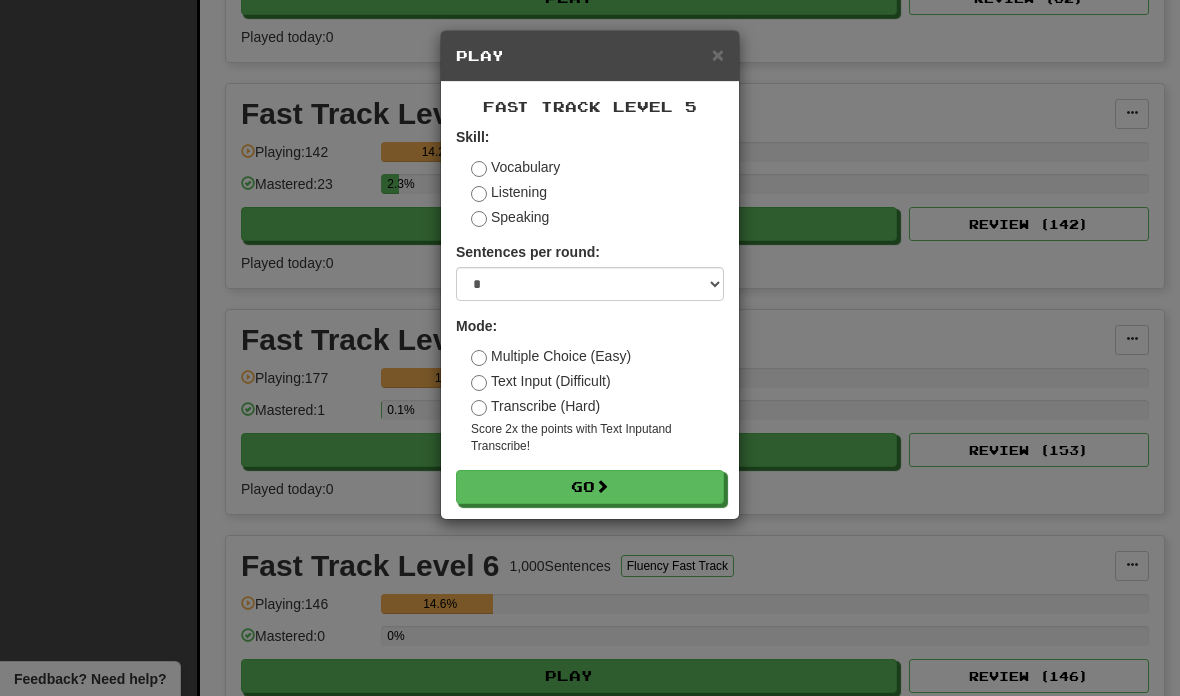 click on "Transcribe (Hard)" at bounding box center [535, 406] 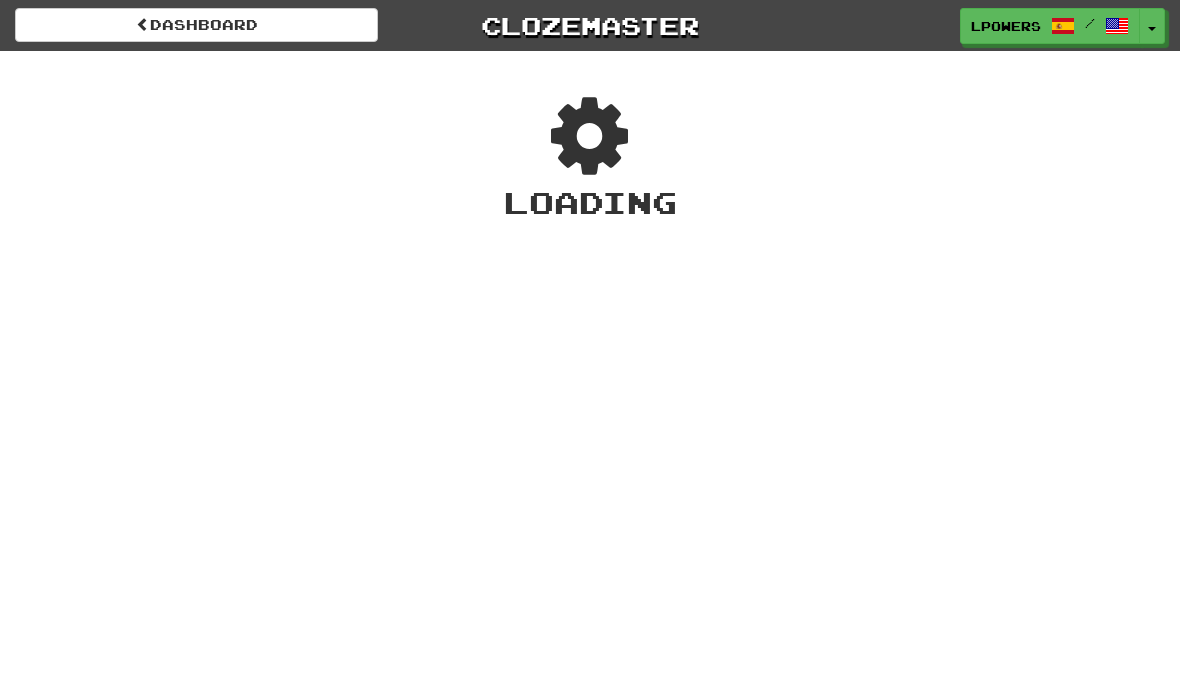 scroll, scrollTop: 0, scrollLeft: 0, axis: both 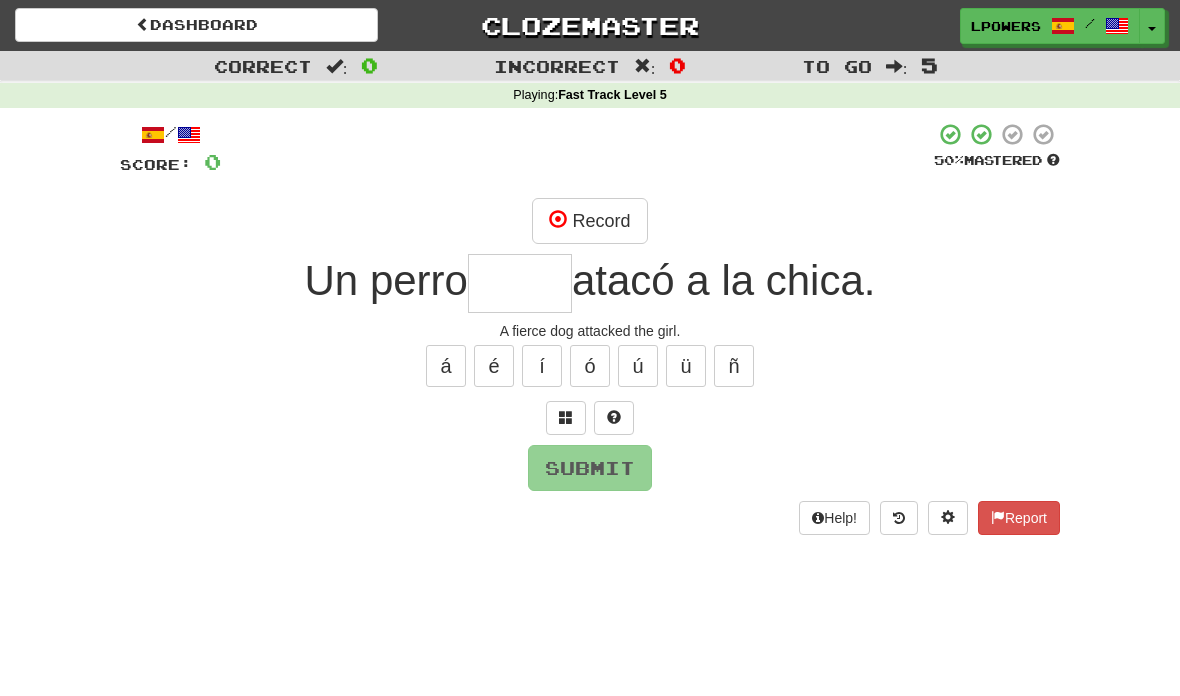 click at bounding box center (566, 417) 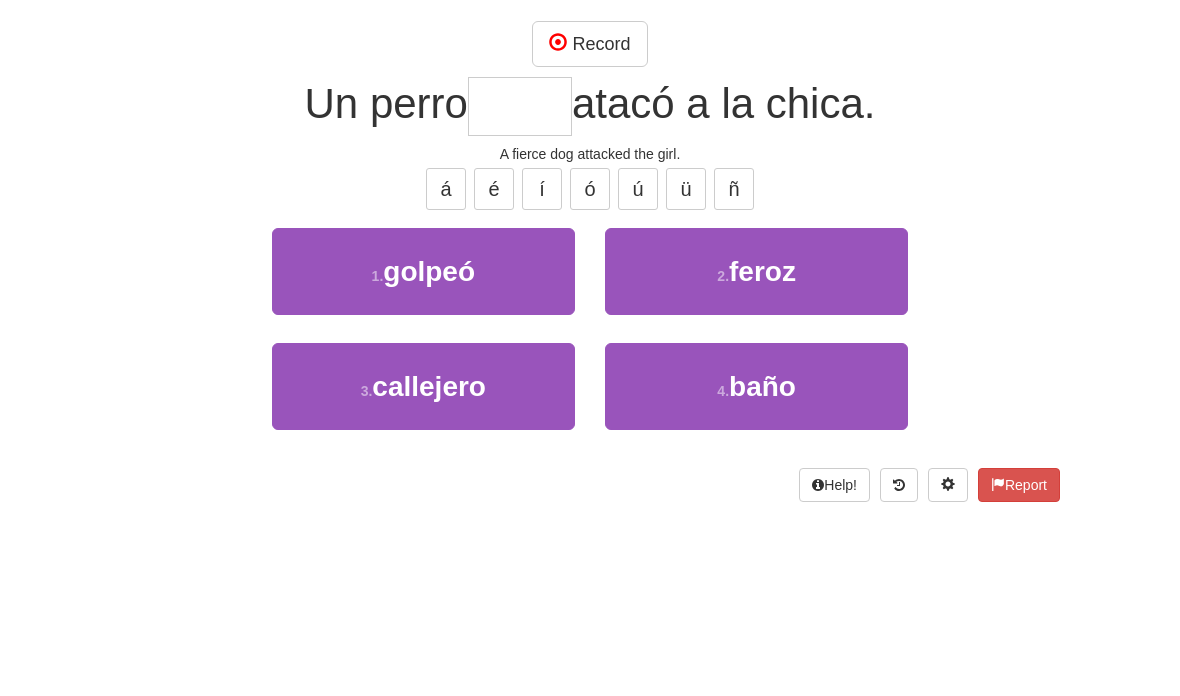 click on "Record" at bounding box center [589, 221] 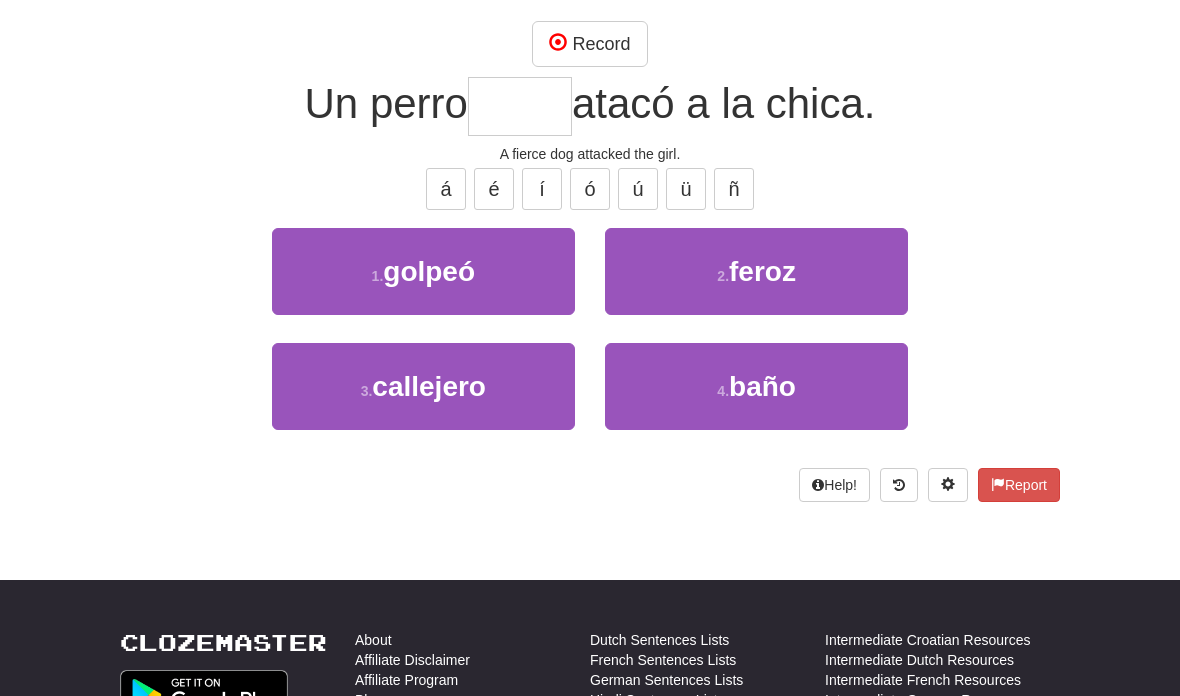 click on "Record" at bounding box center (589, 44) 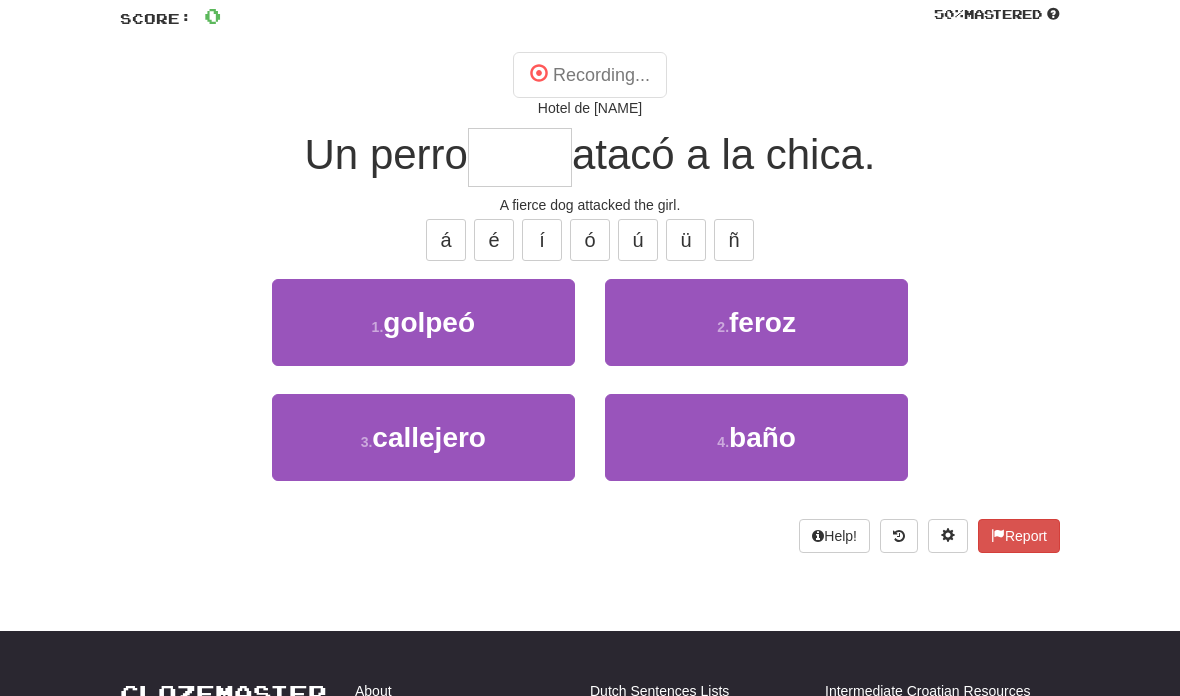 scroll, scrollTop: 144, scrollLeft: 0, axis: vertical 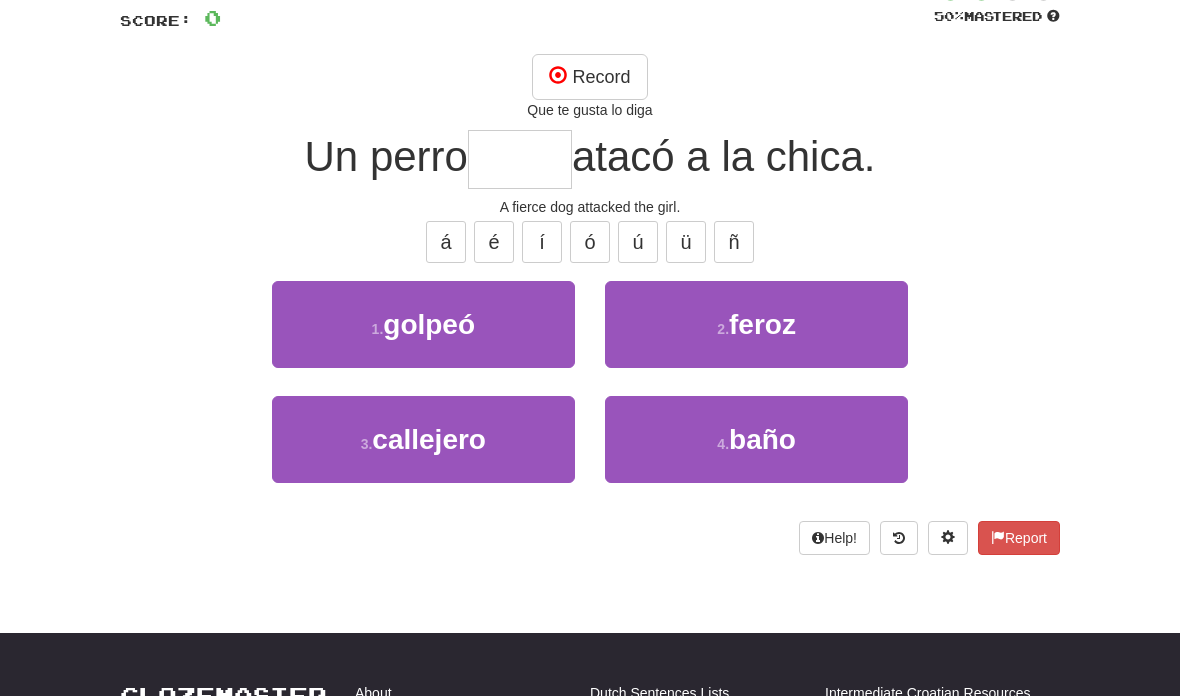 click at bounding box center [558, 75] 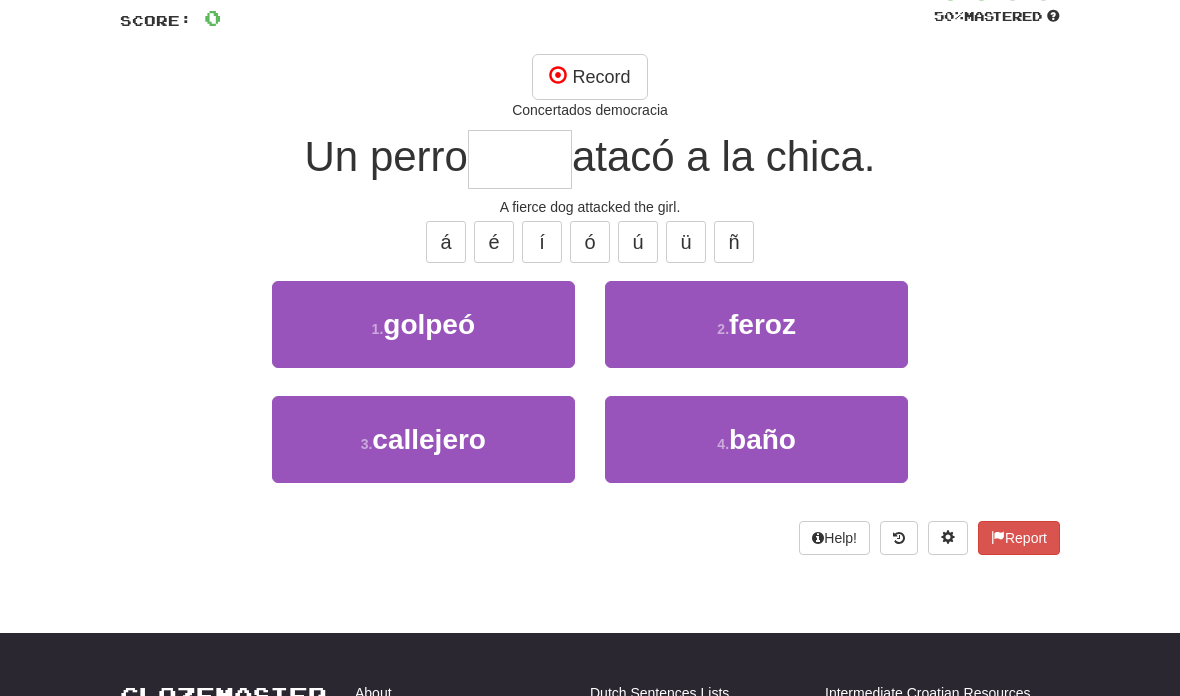 click at bounding box center (558, 75) 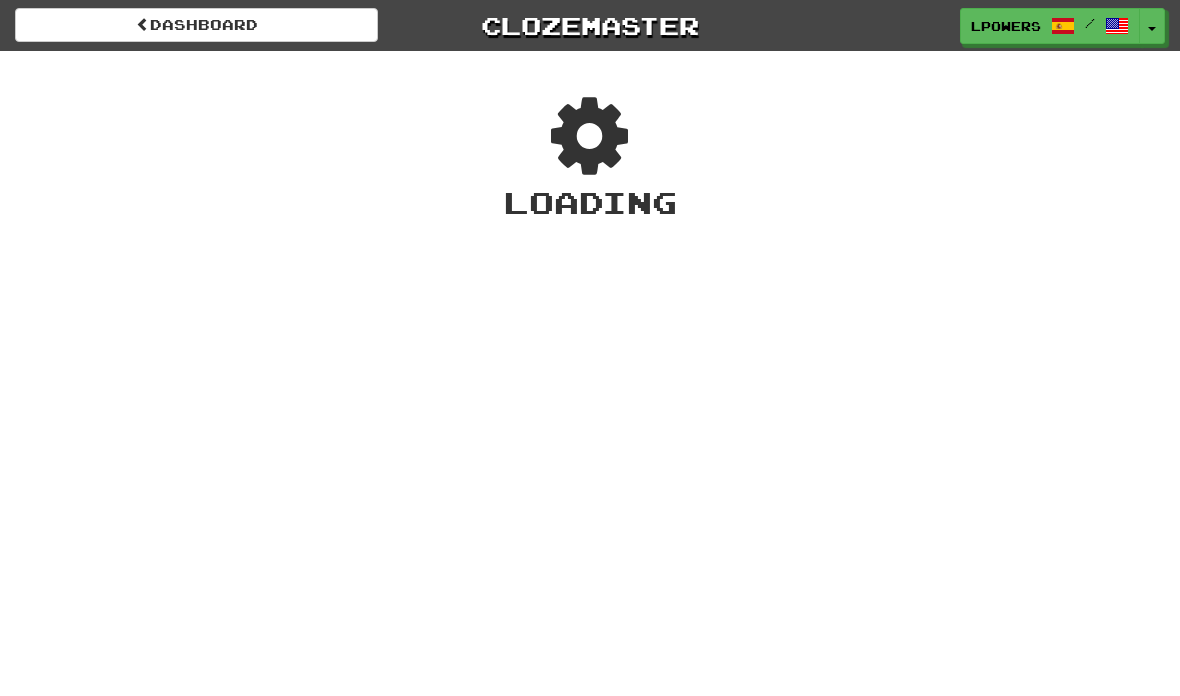 scroll, scrollTop: 0, scrollLeft: 0, axis: both 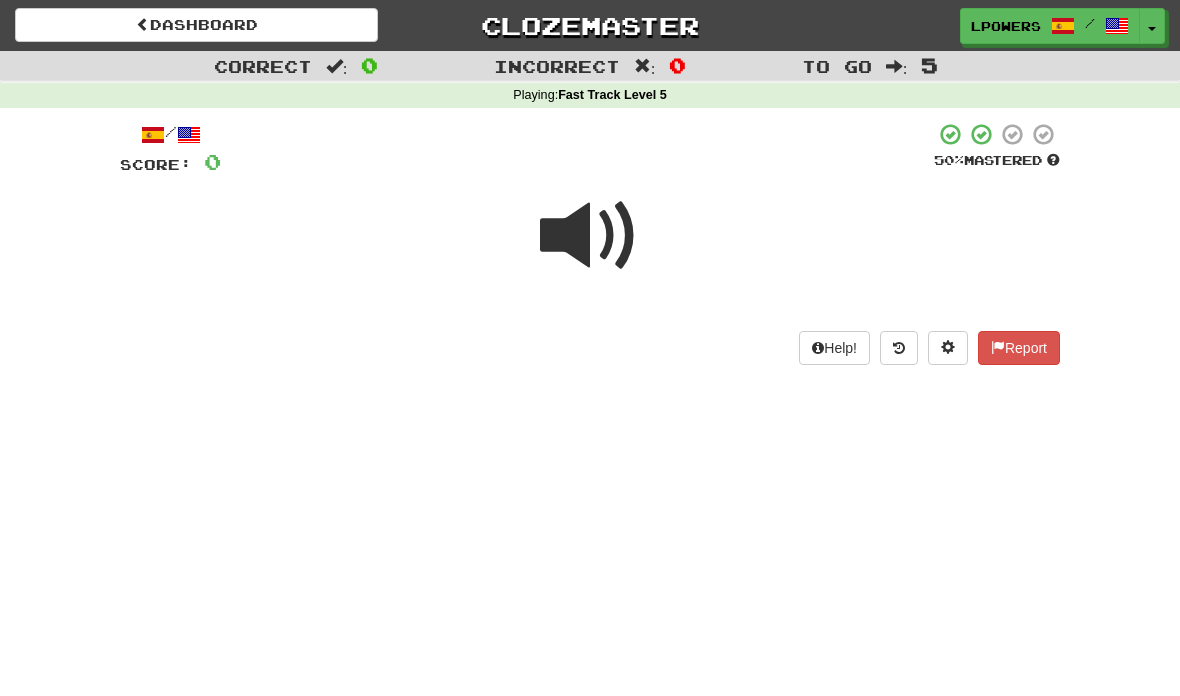 click at bounding box center [590, 236] 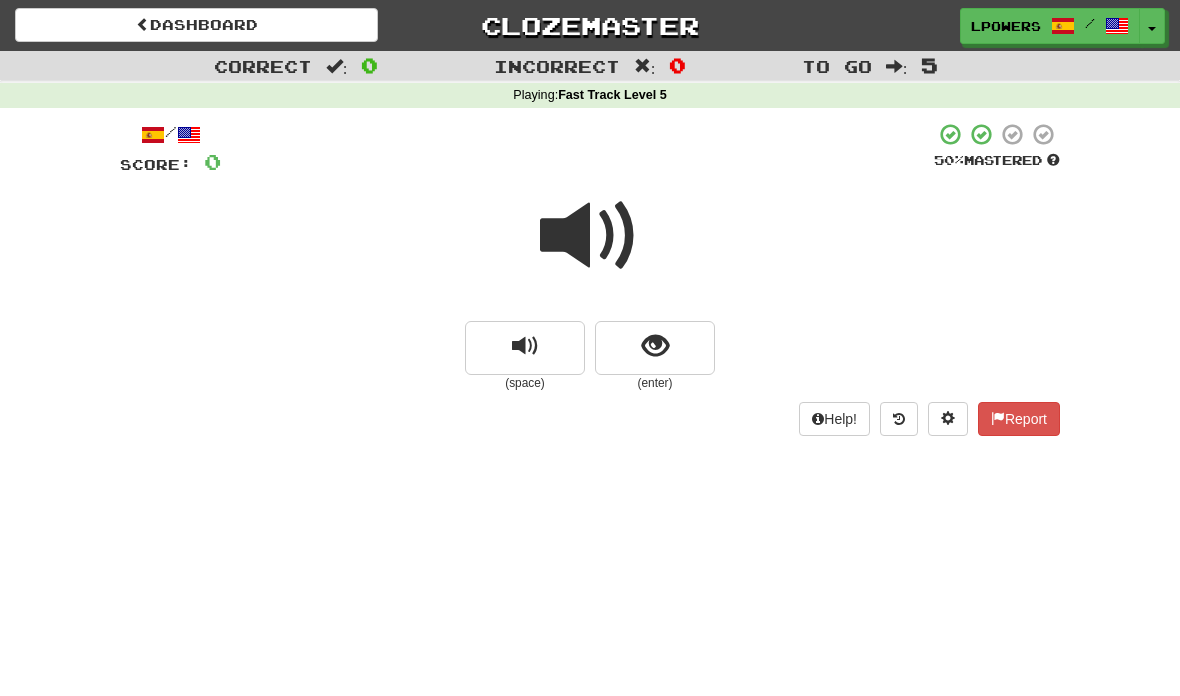 click at bounding box center [525, 346] 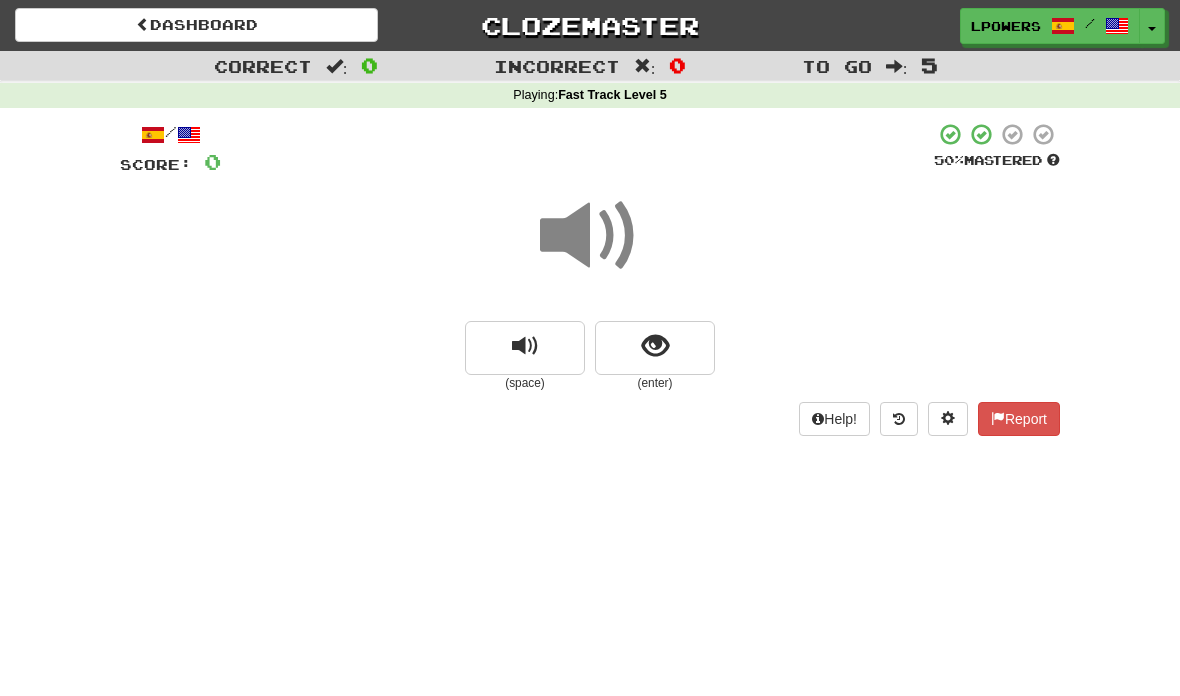 click at bounding box center [655, 348] 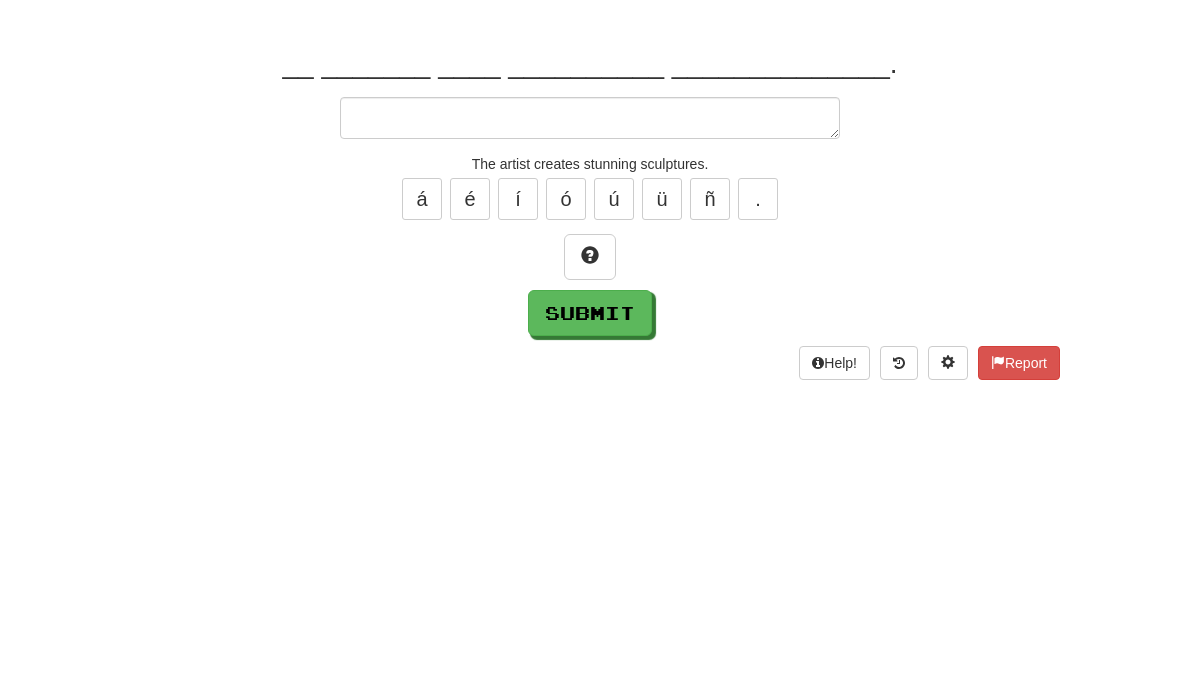 type on "*" 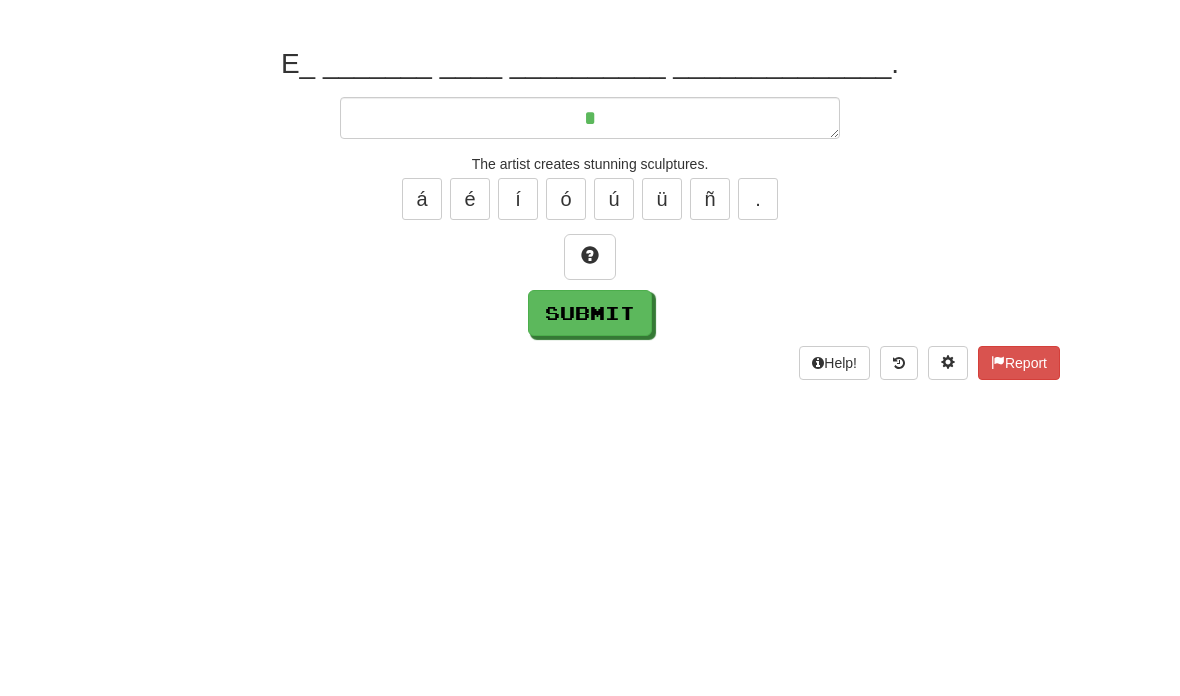 type on "*" 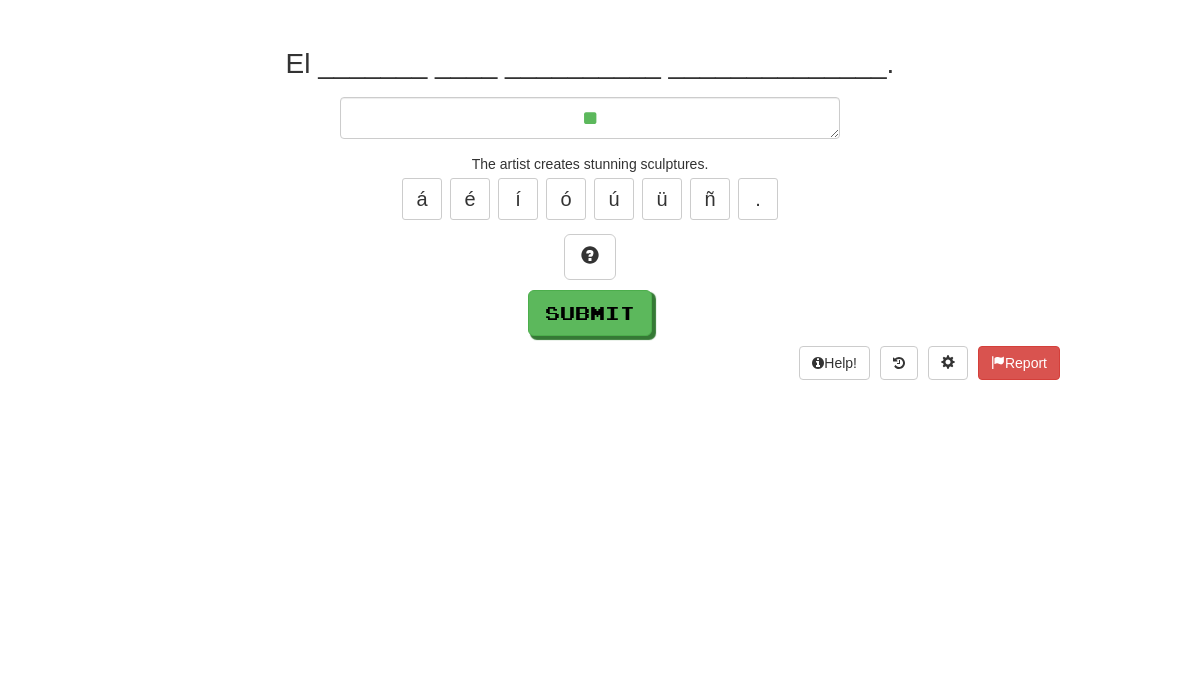 type on "*" 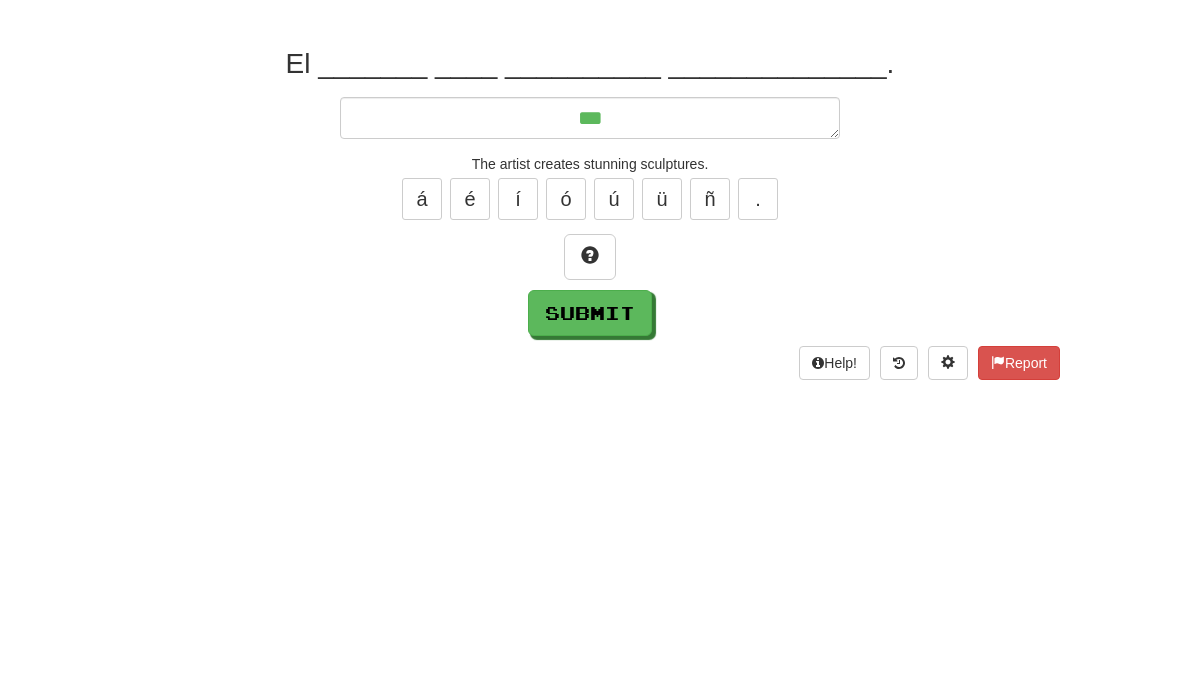 type on "*" 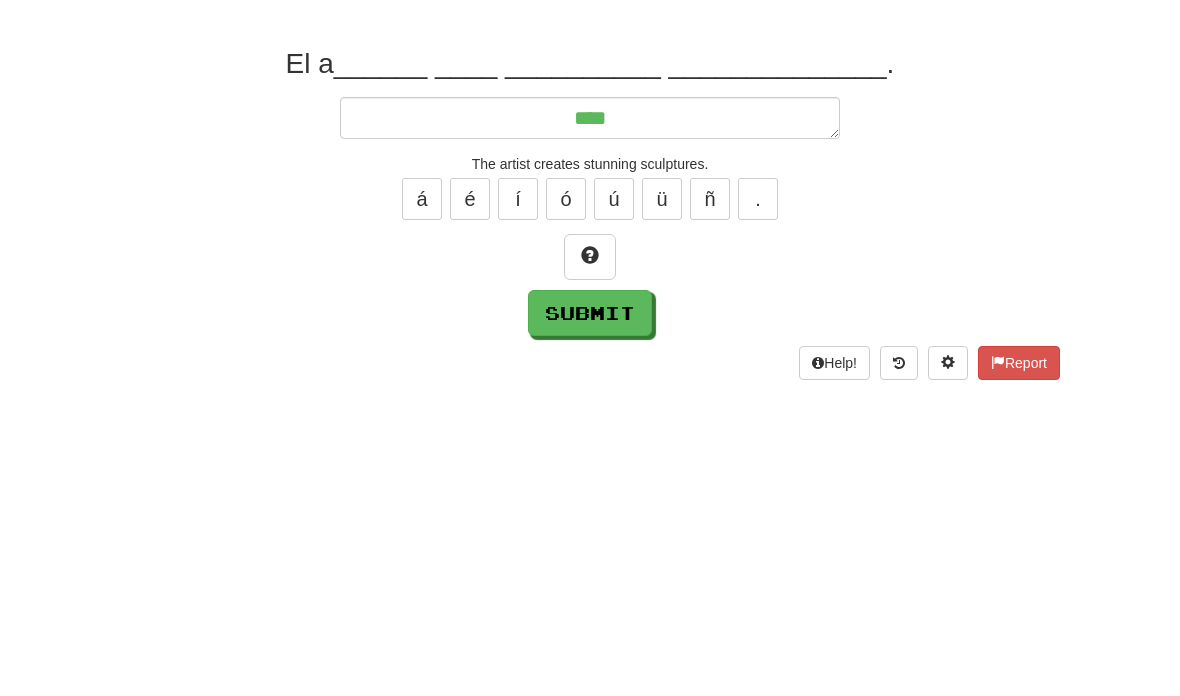 type on "*" 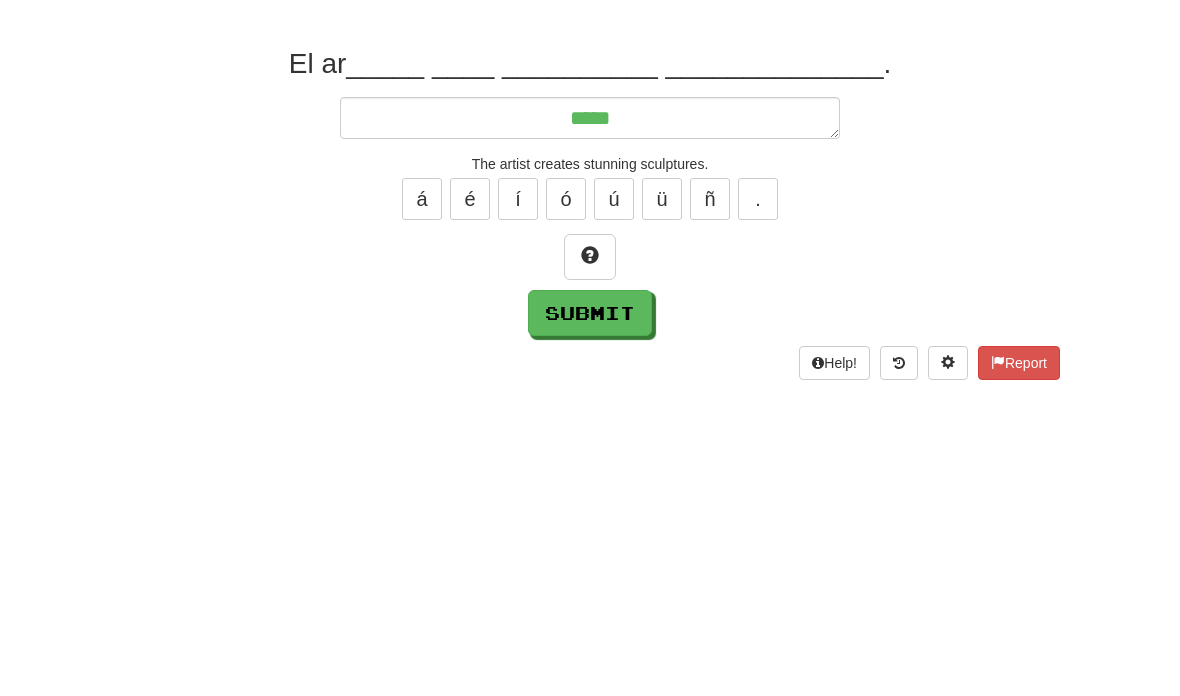 type on "*" 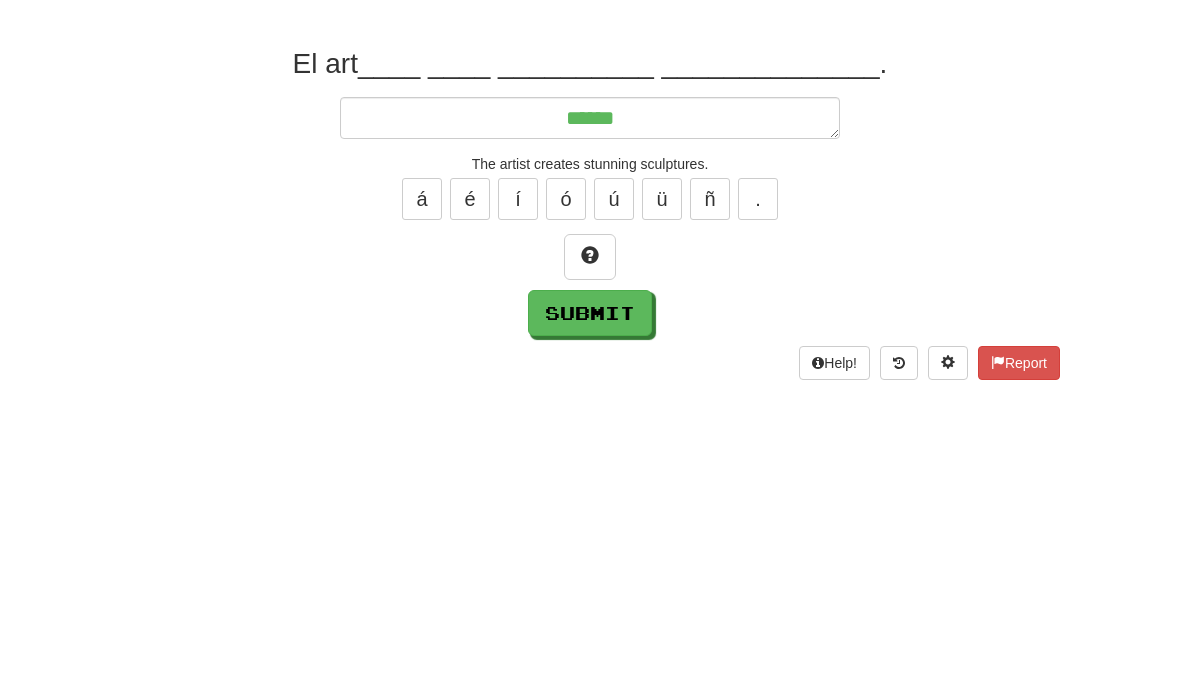 type on "*" 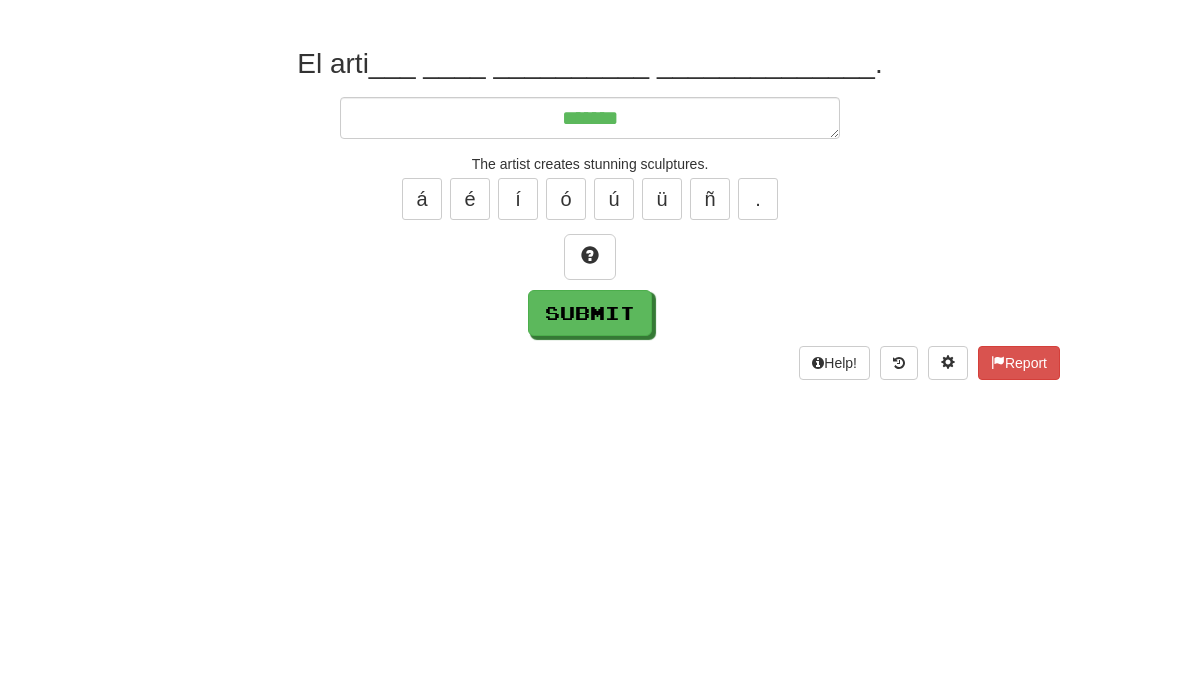 type on "*" 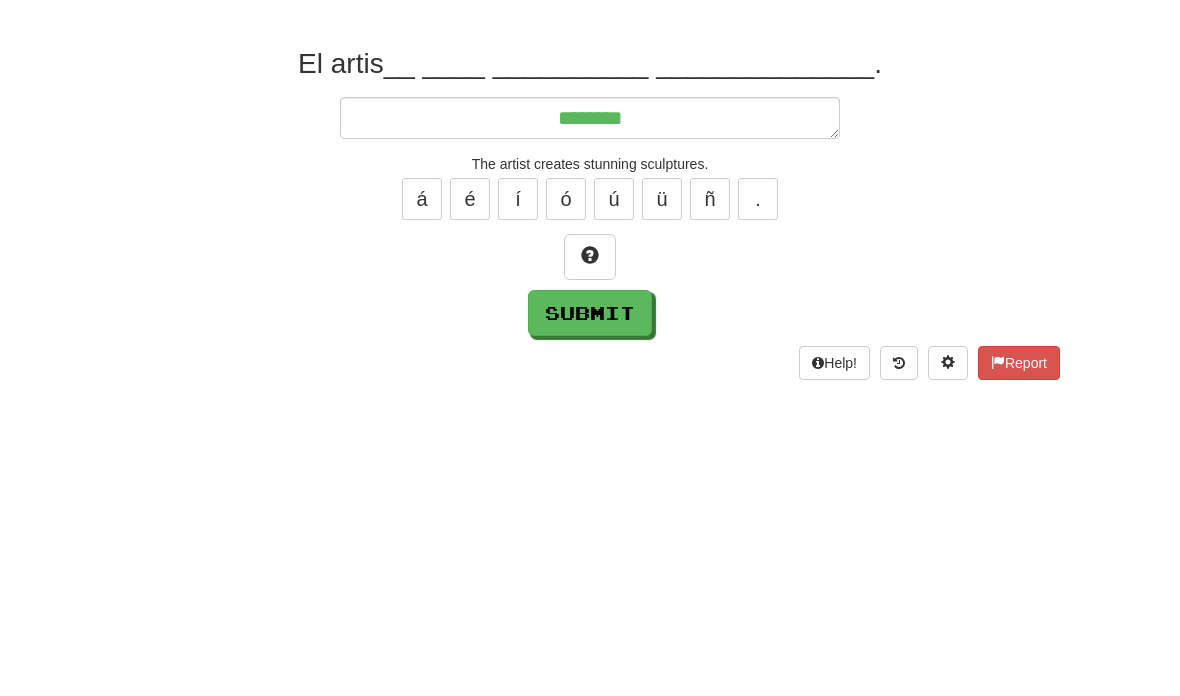 type on "*" 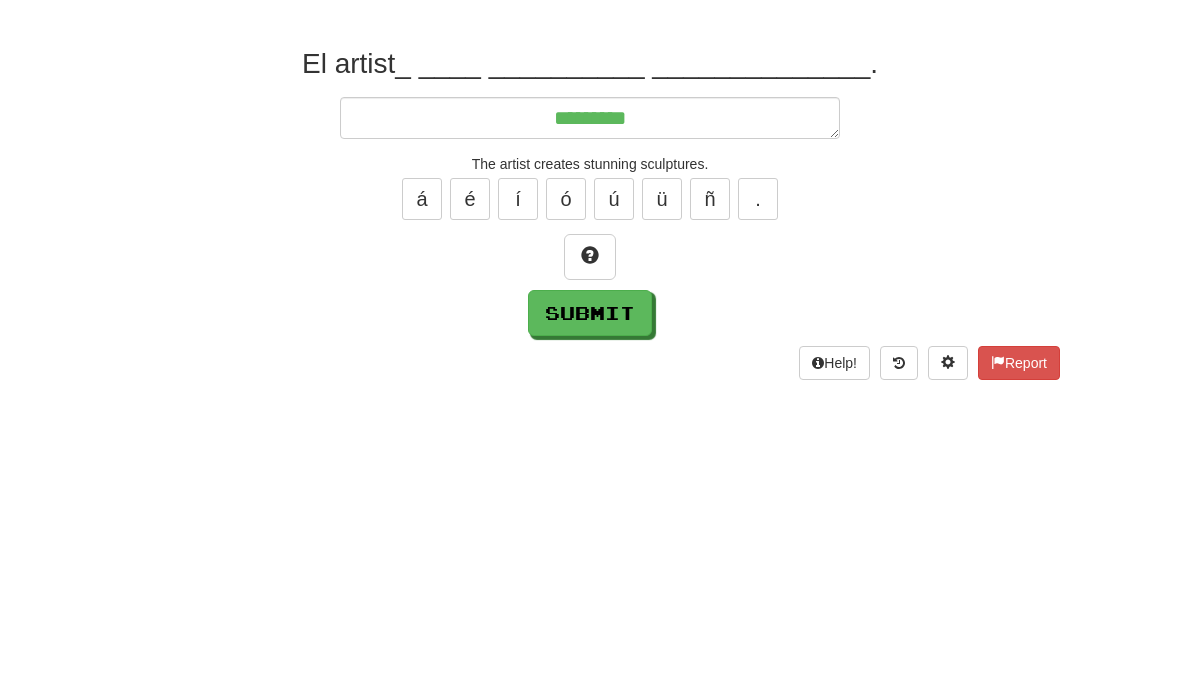type on "*" 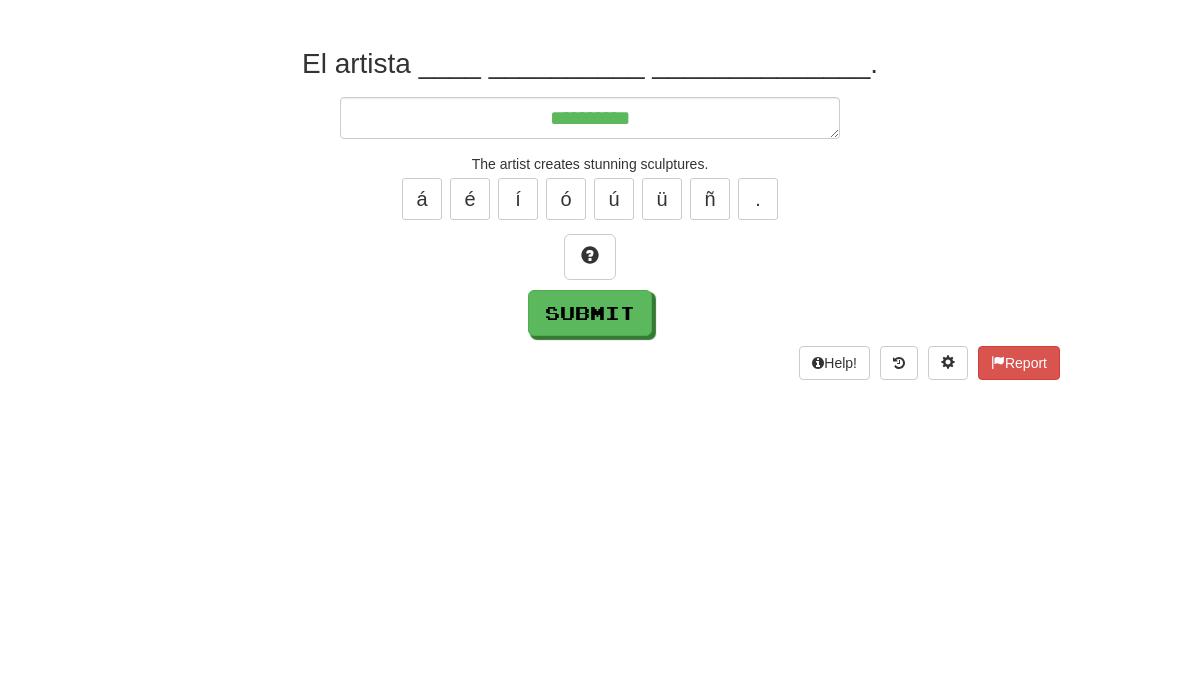 type on "*" 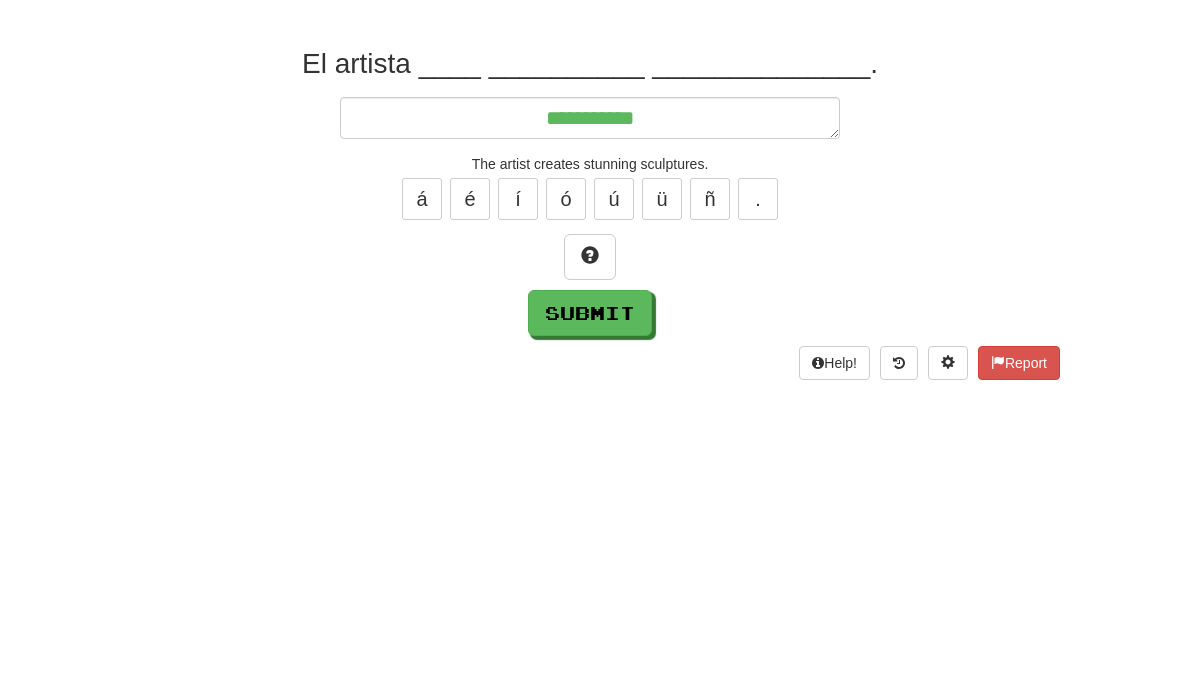 type on "*" 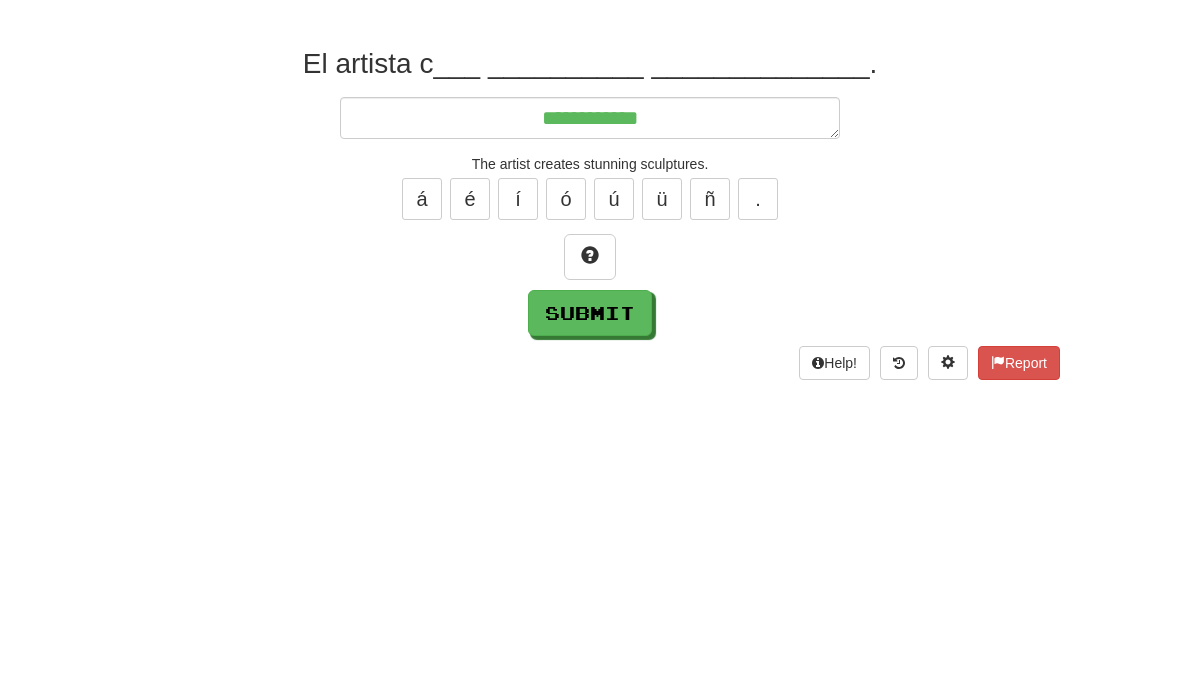 type on "*" 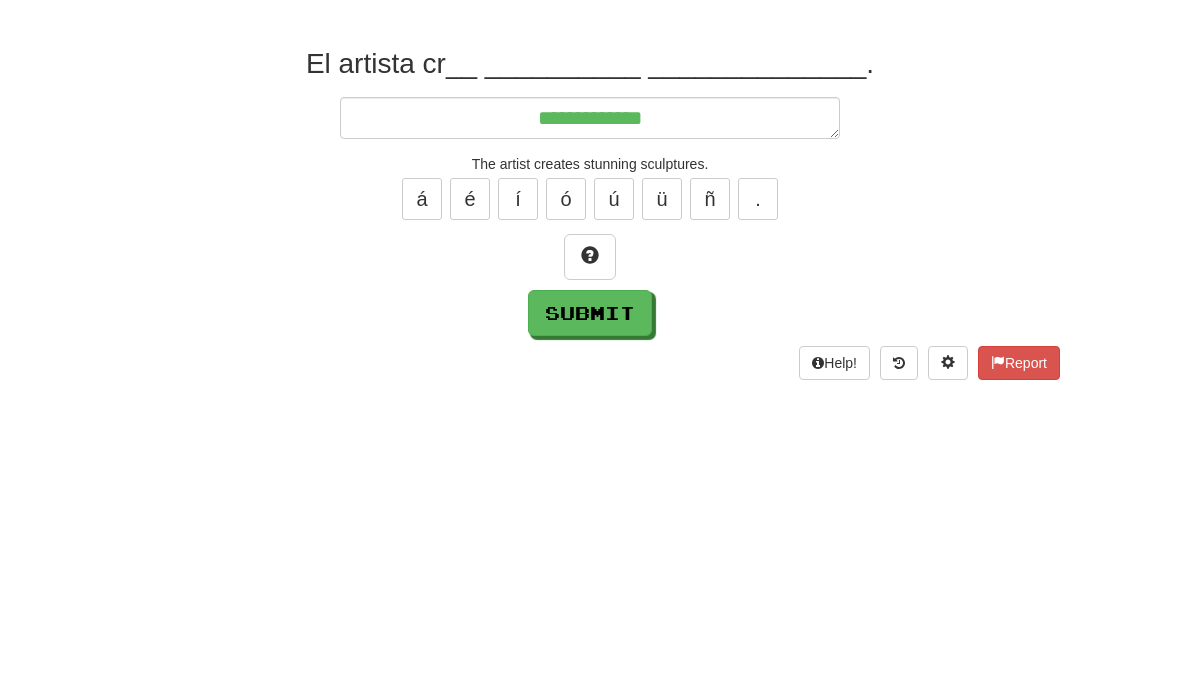 type on "*" 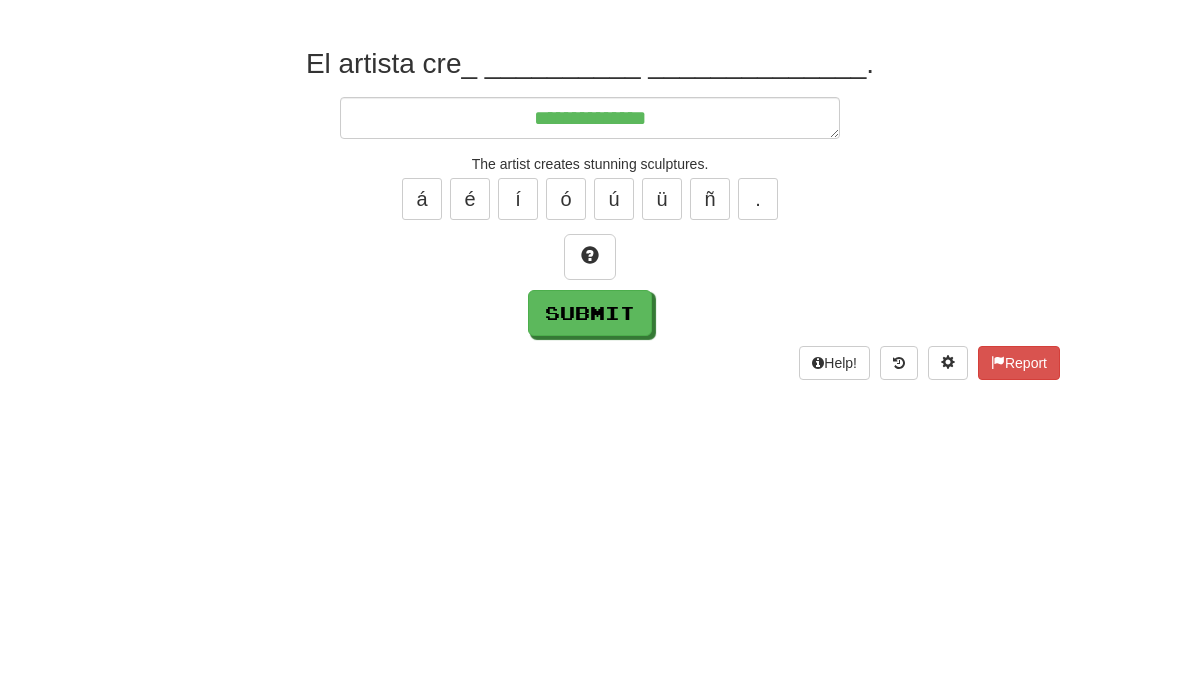 type on "*" 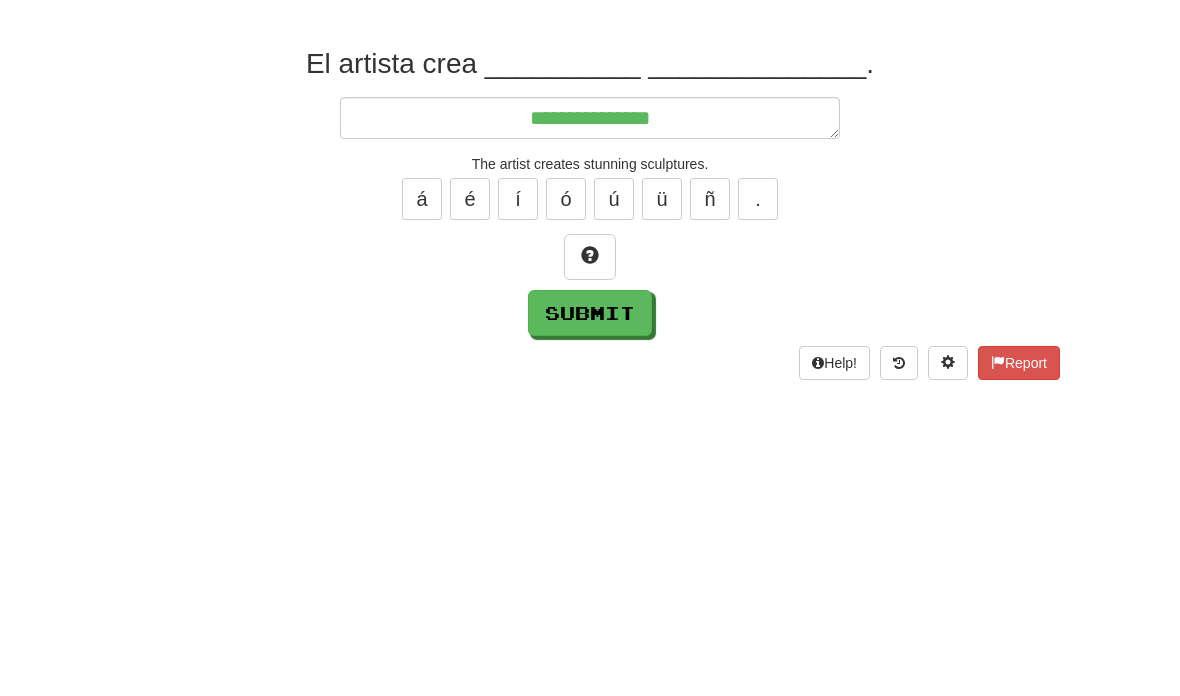 type on "*" 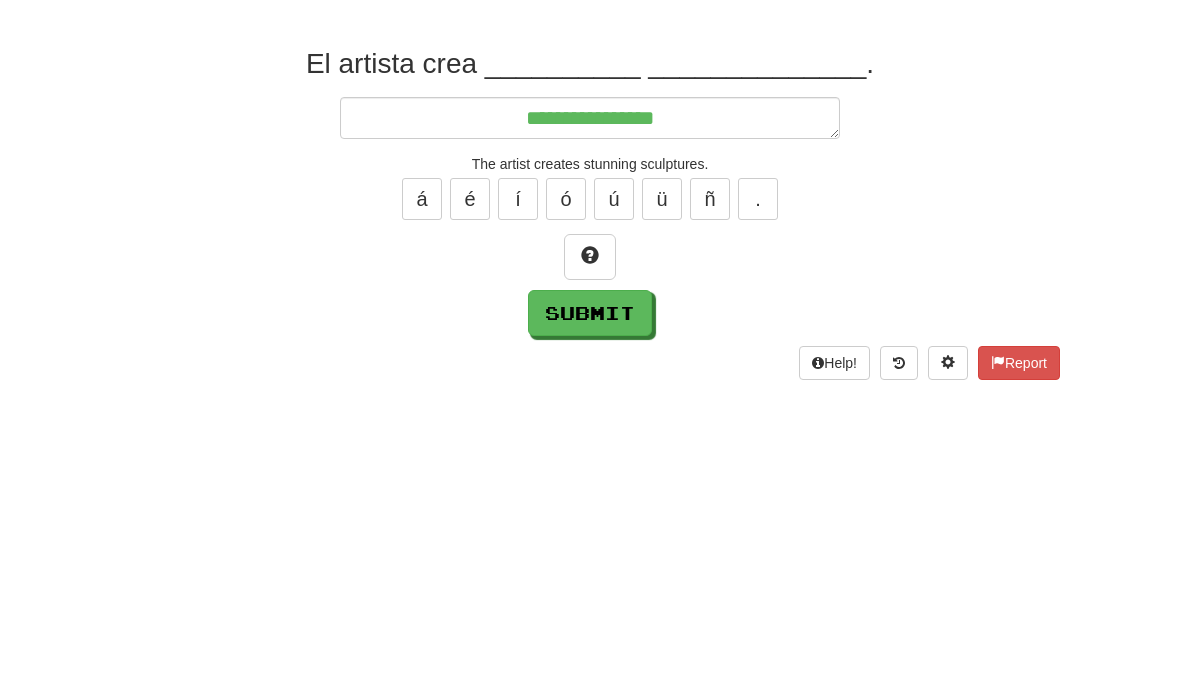 type on "*" 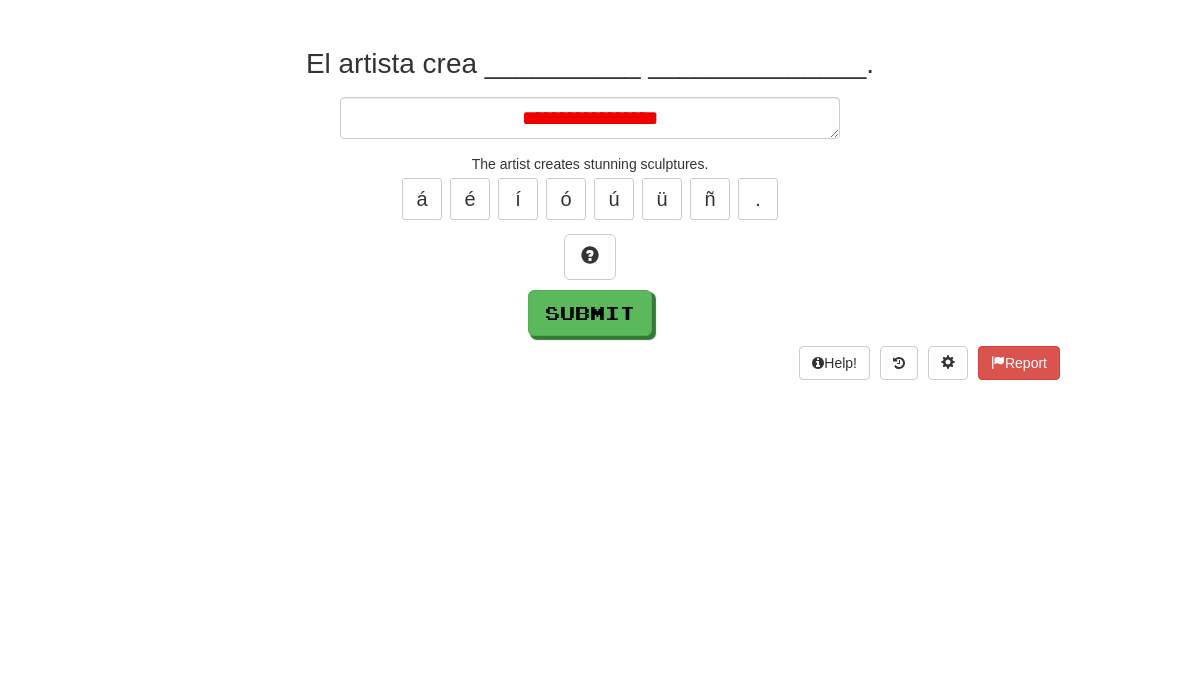 type on "*" 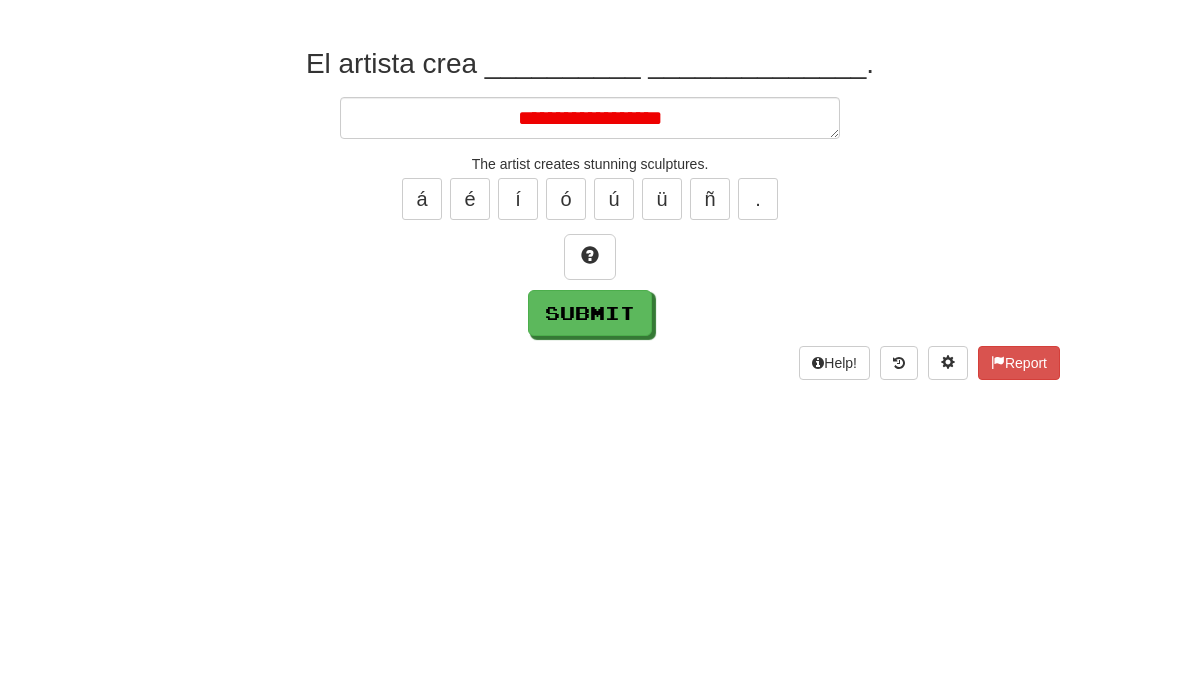 type on "*" 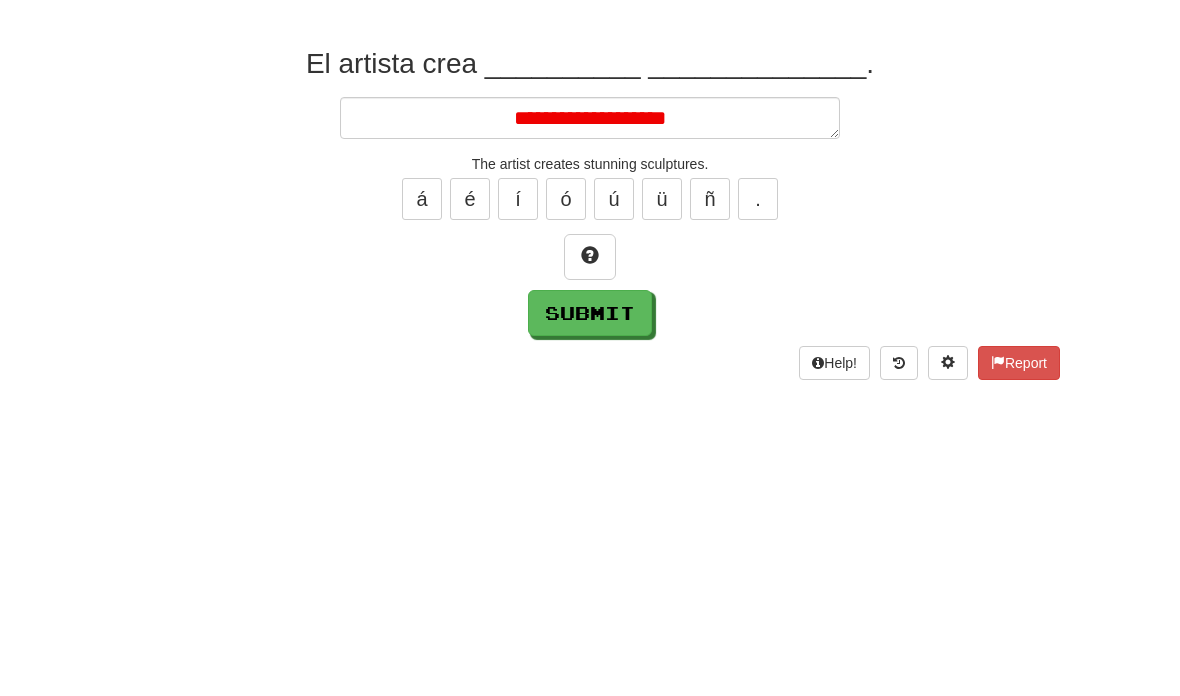 type on "*" 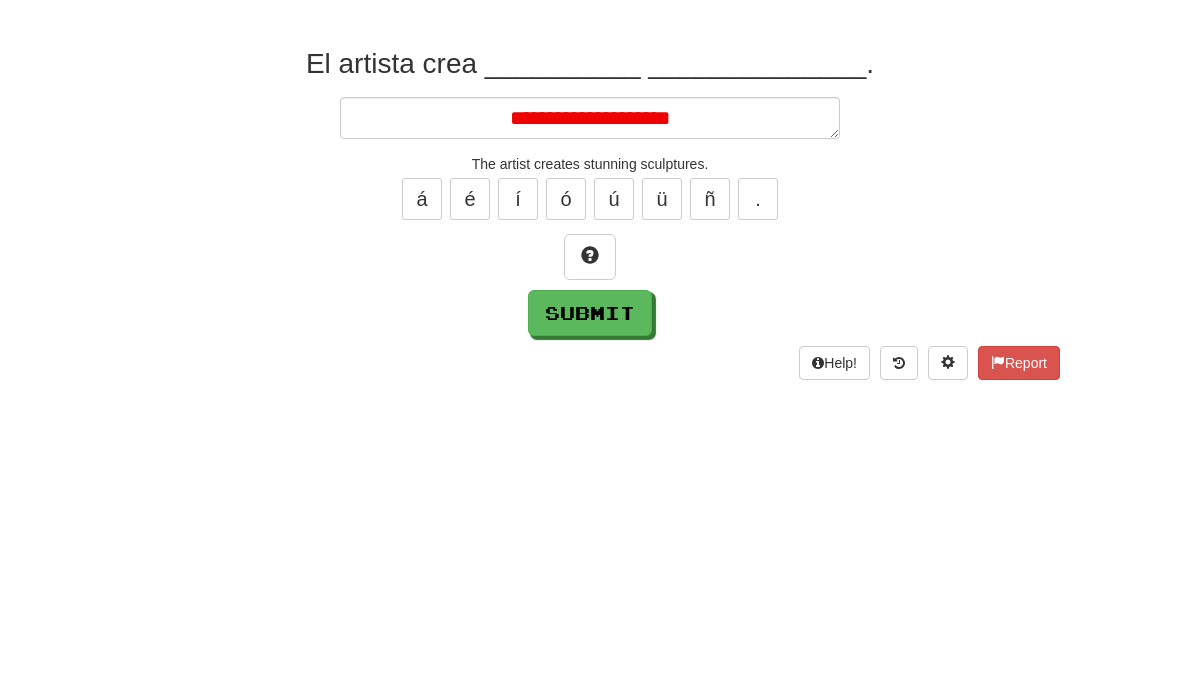type on "*" 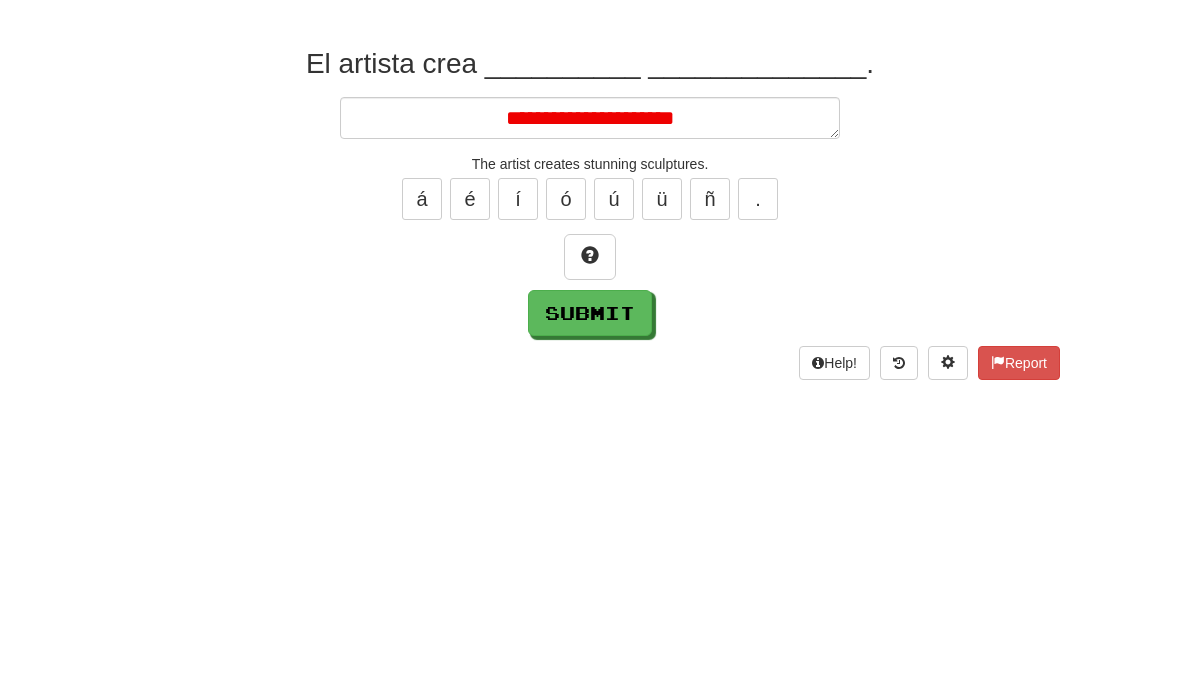 type on "*" 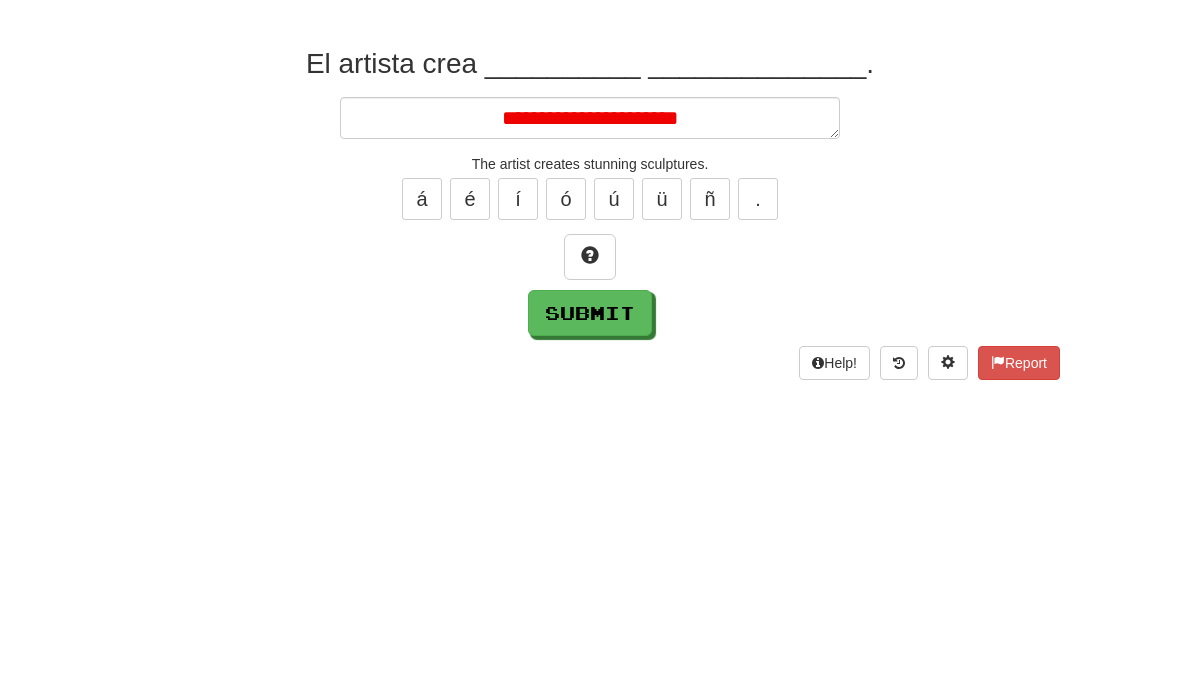 type on "*" 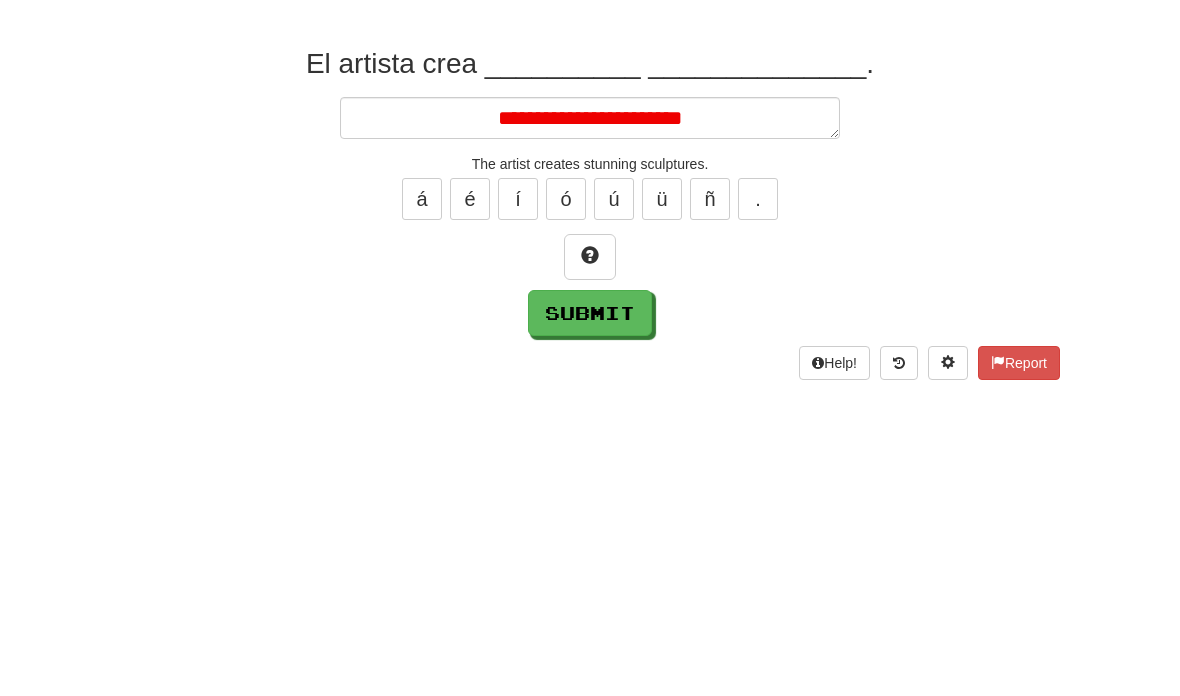 type on "*" 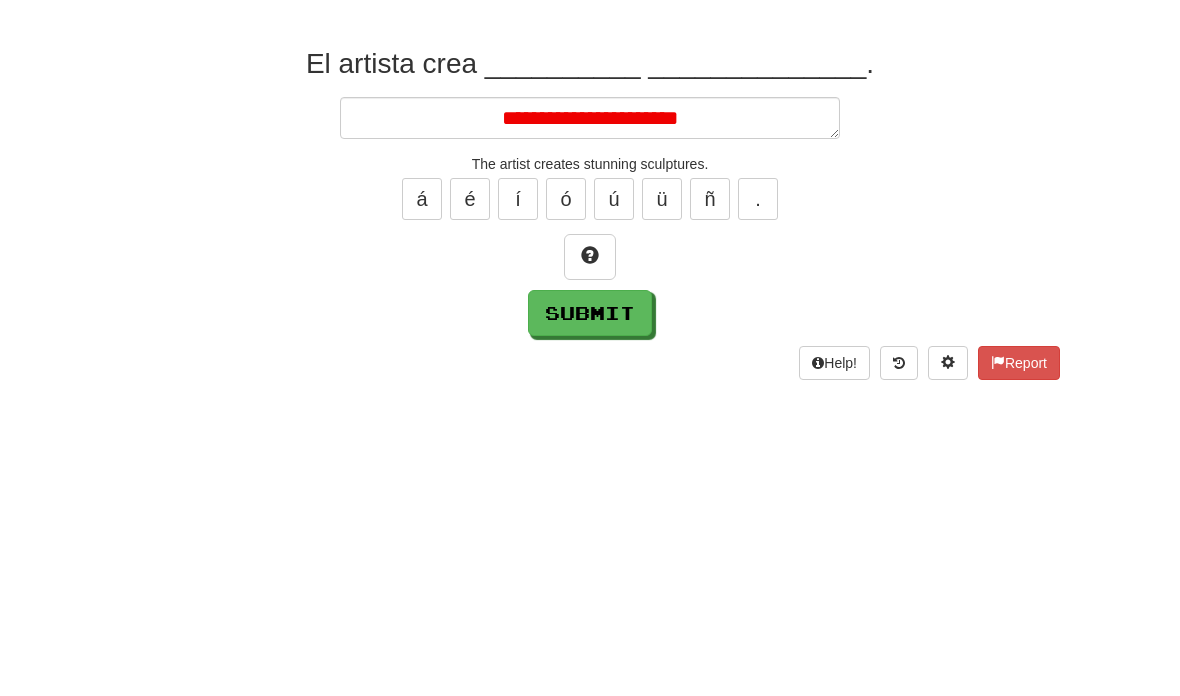 type on "*" 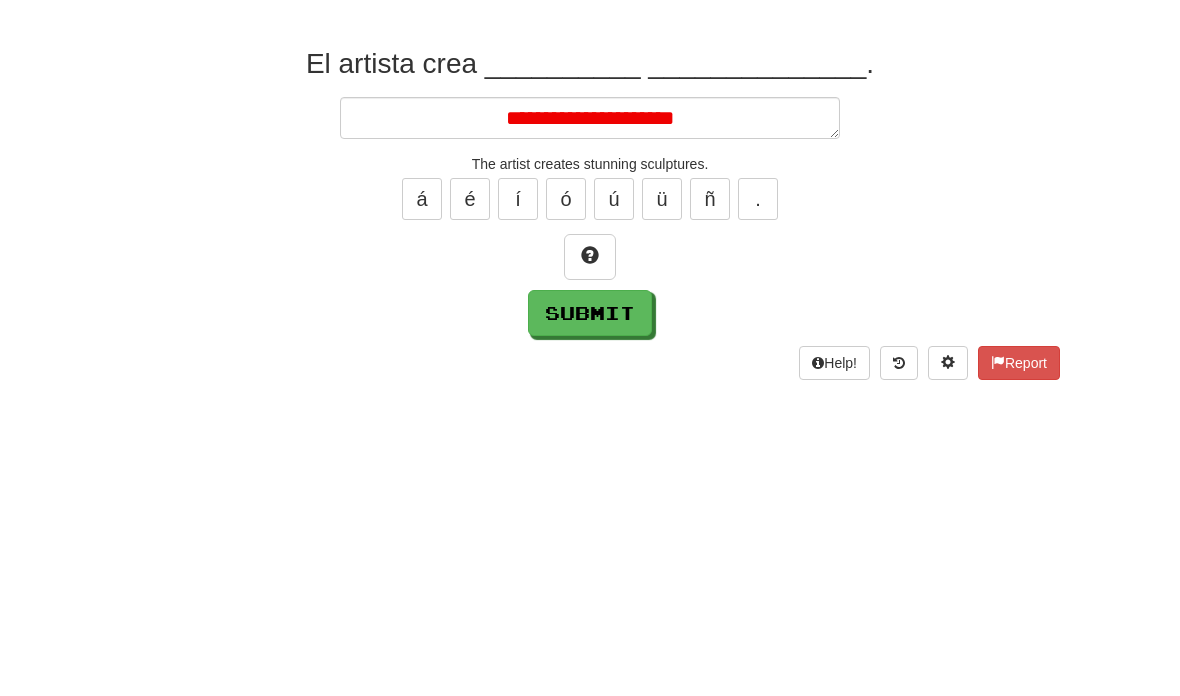 type on "*" 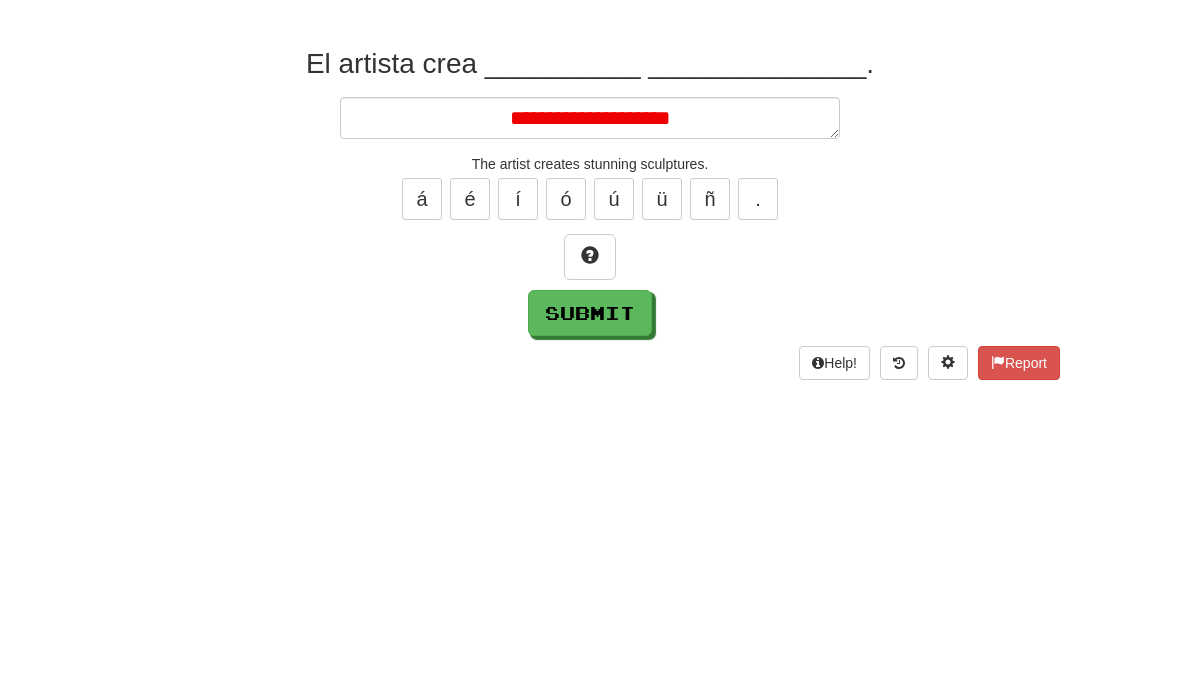 type on "*" 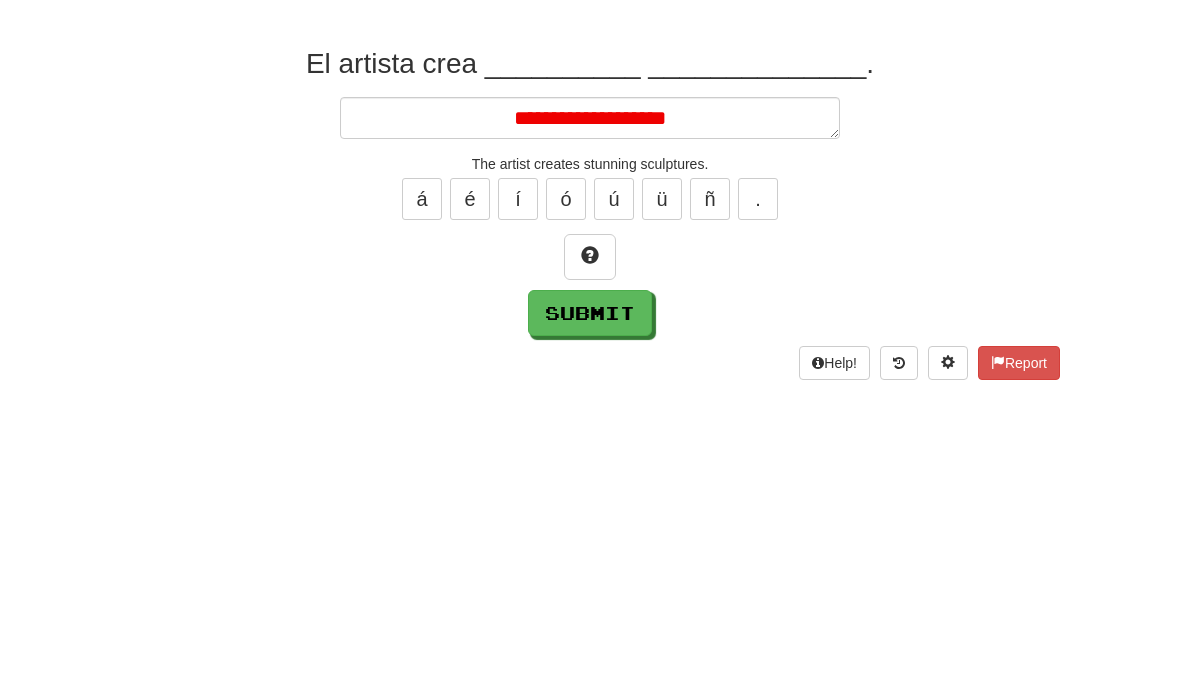 type on "*" 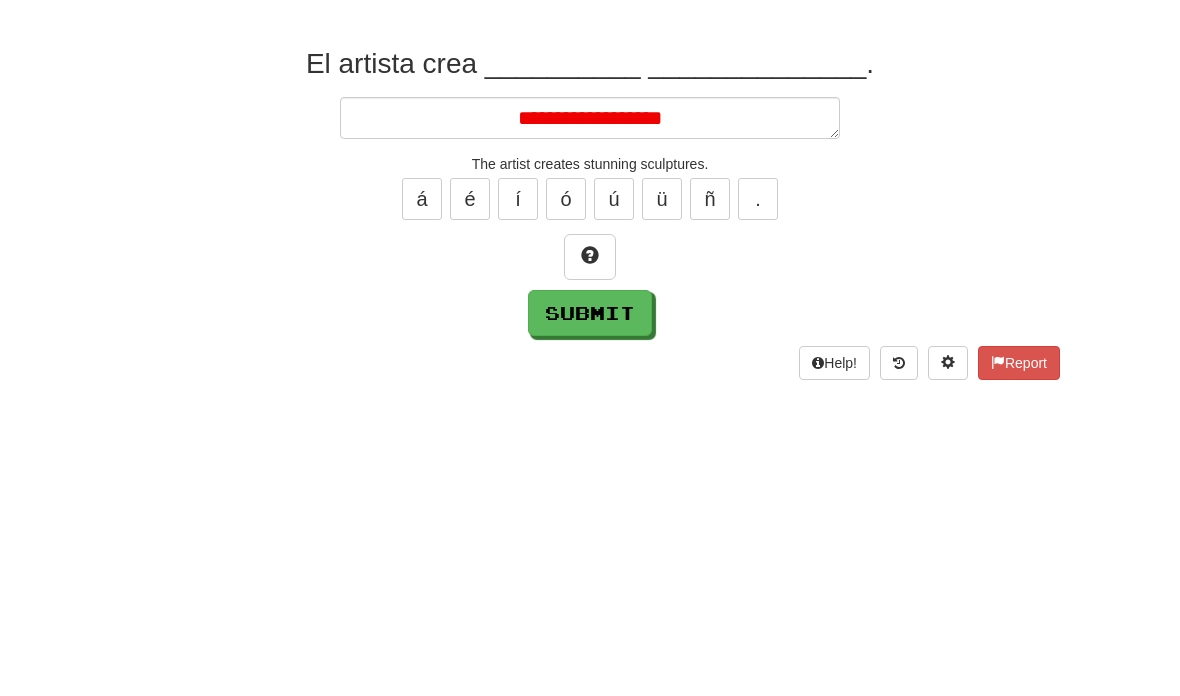 type on "*" 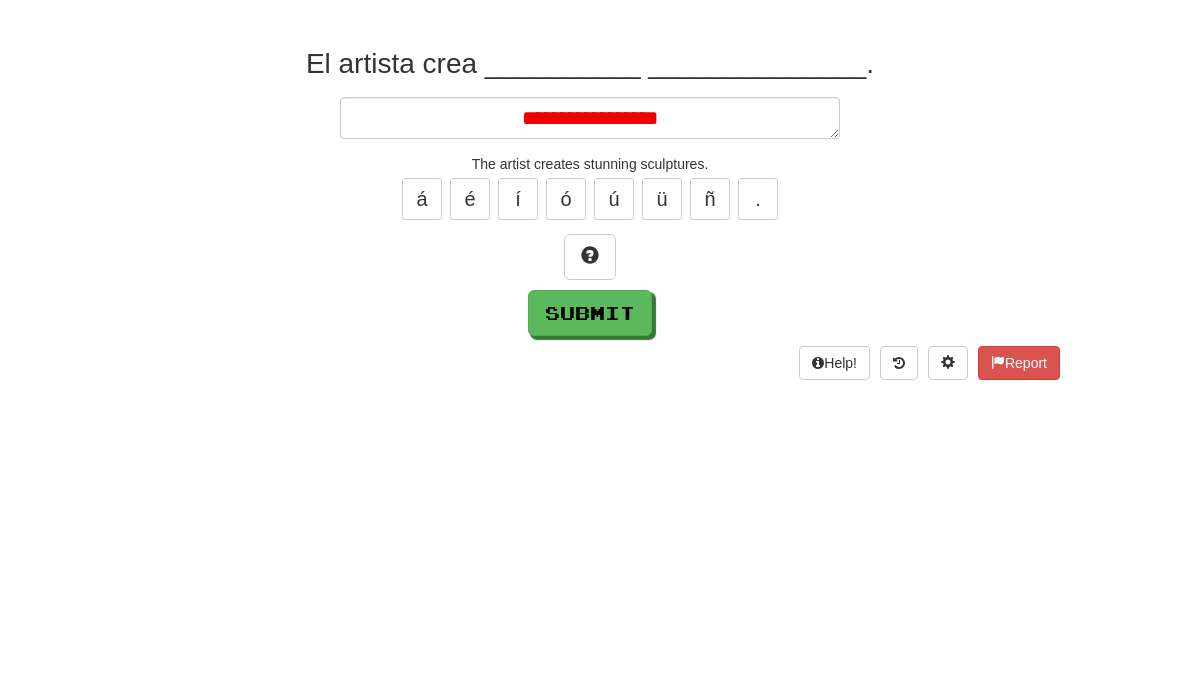 type on "*" 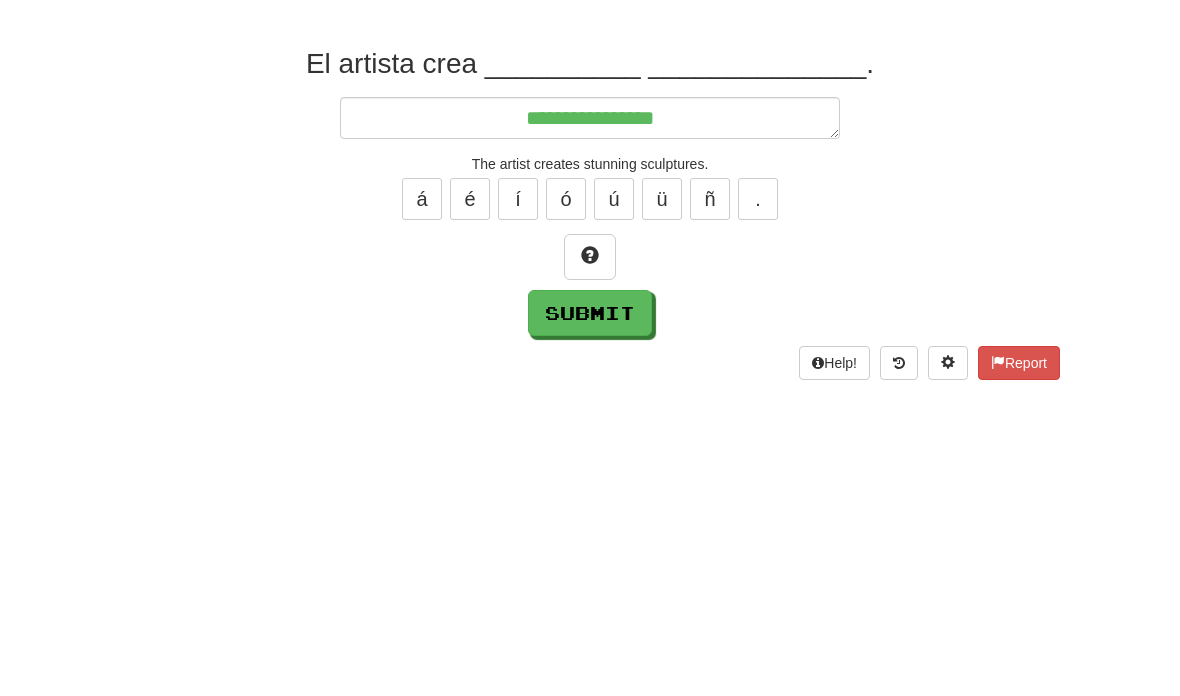 type on "*" 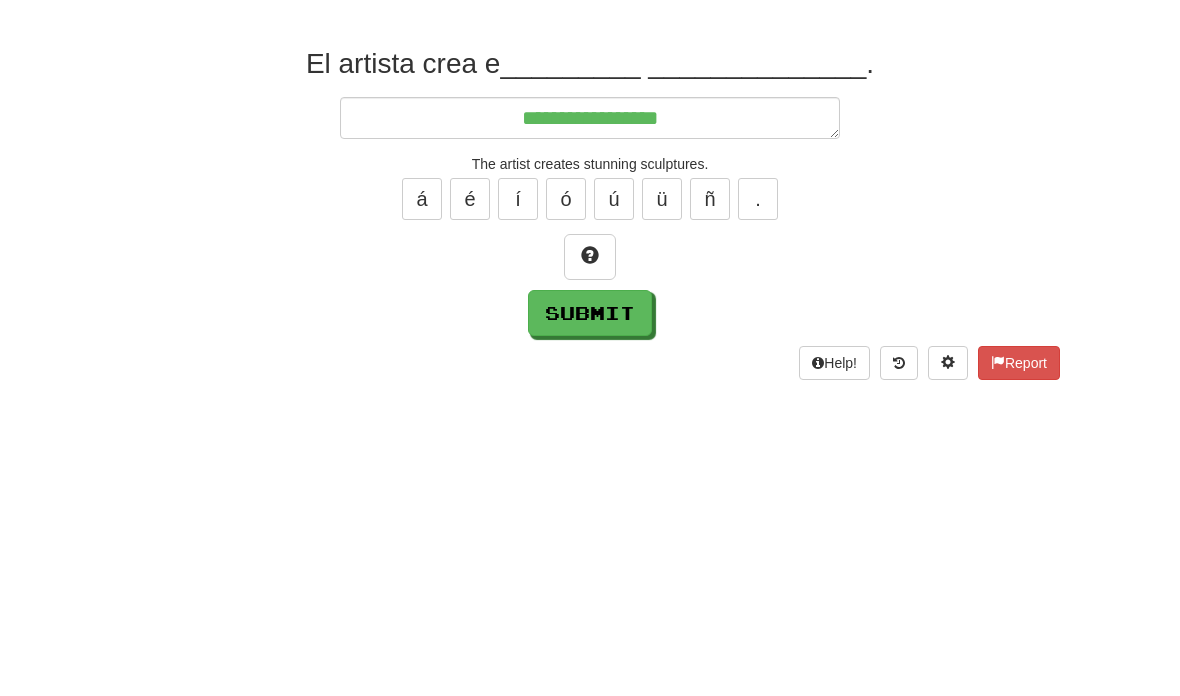 type on "*" 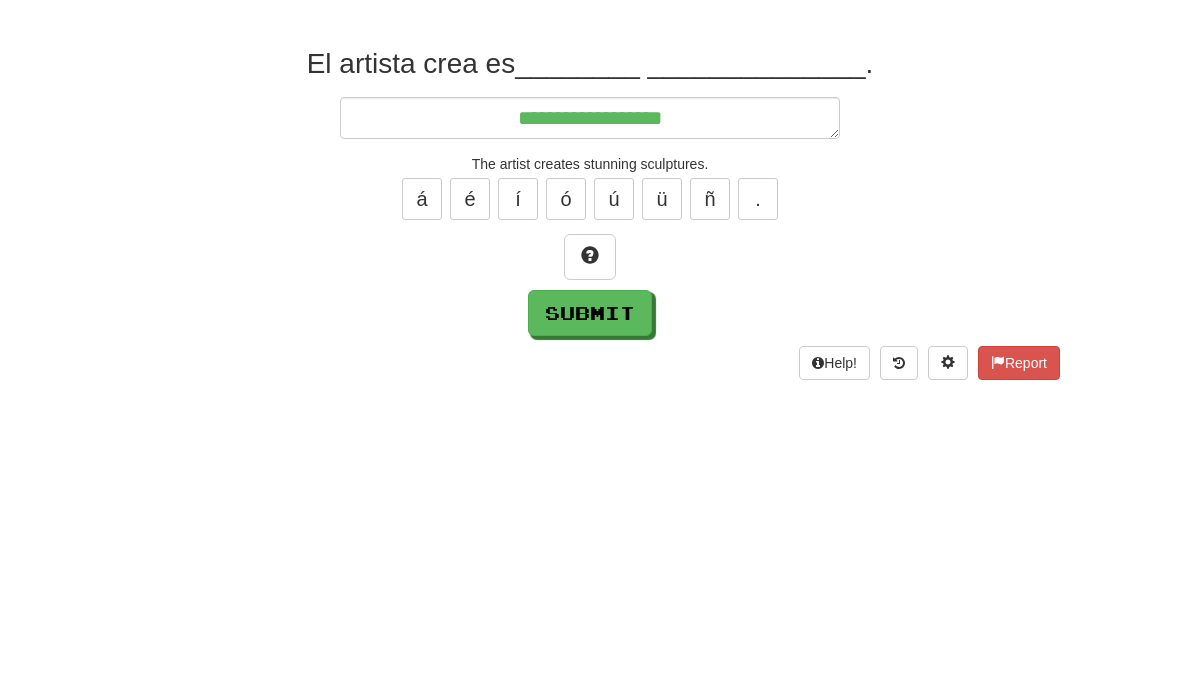 type on "*" 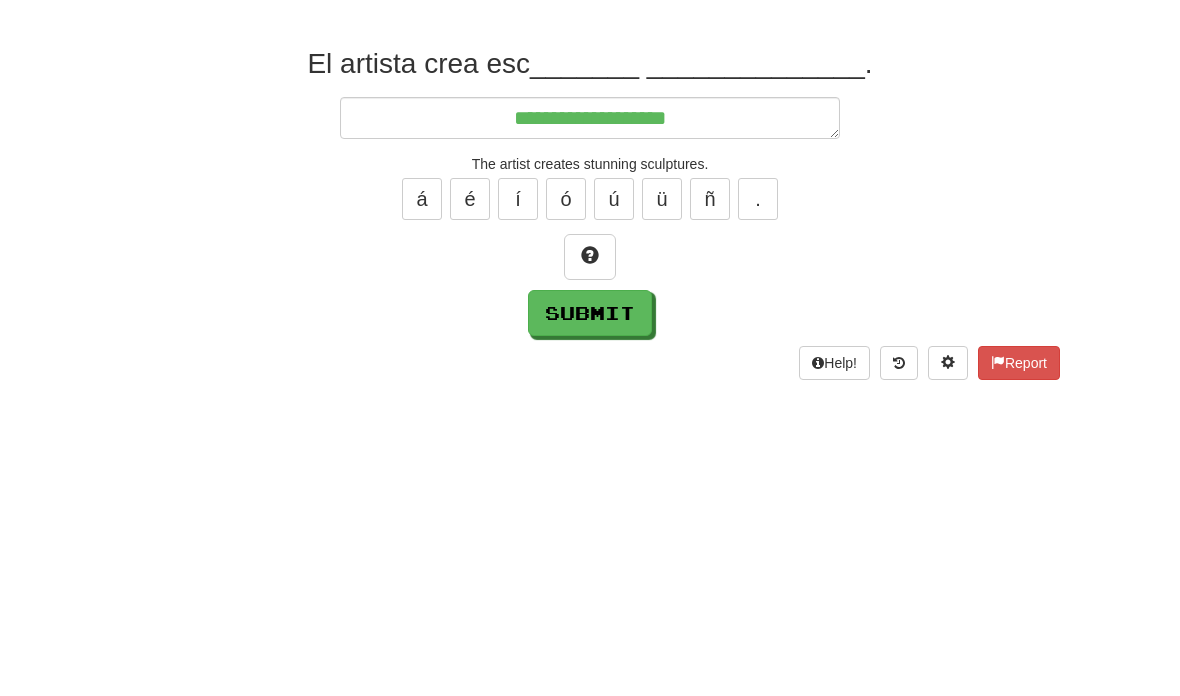 type on "*" 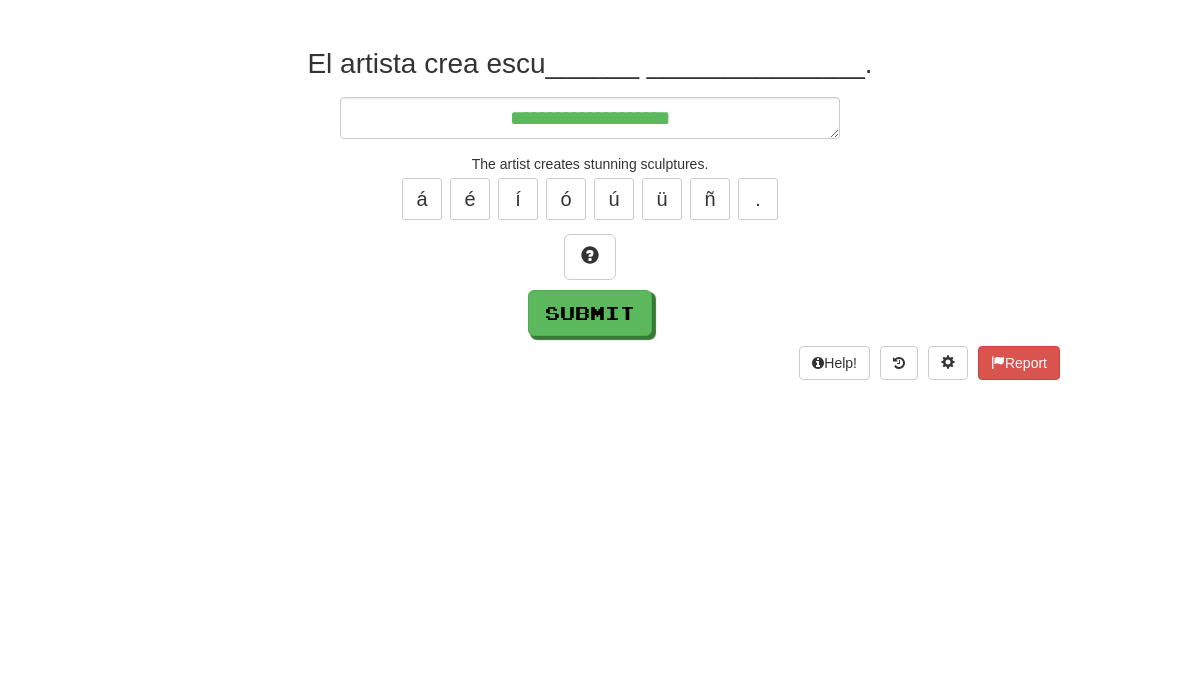 type on "*" 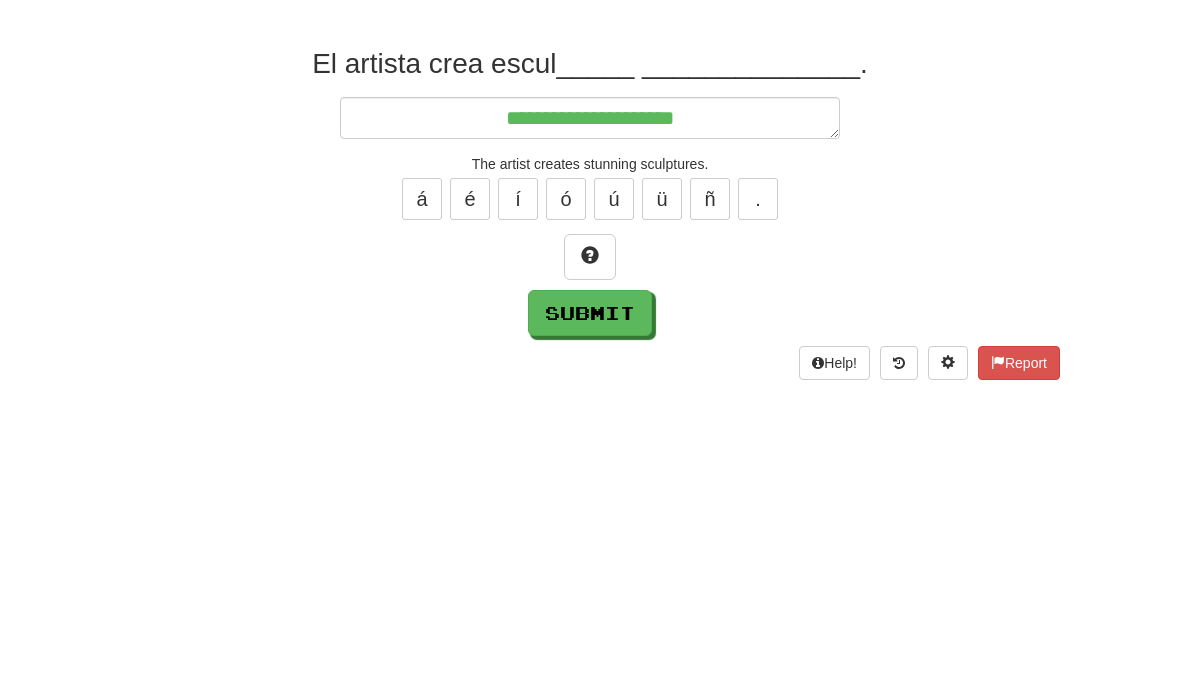 type on "*" 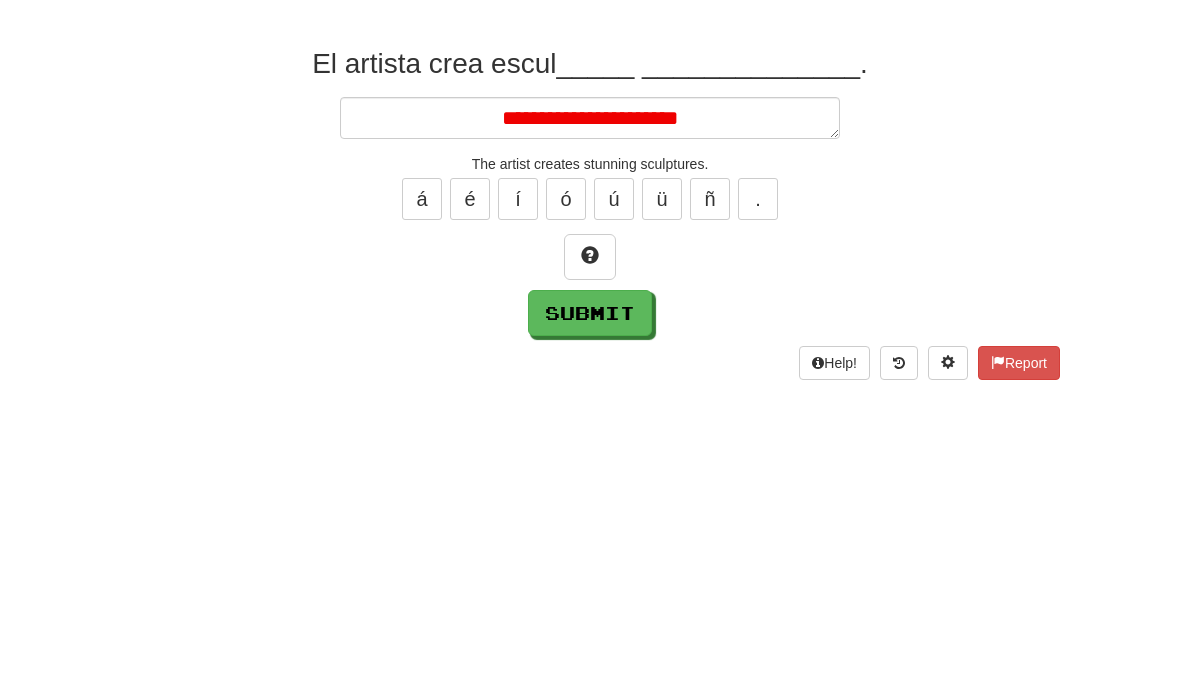 type on "*" 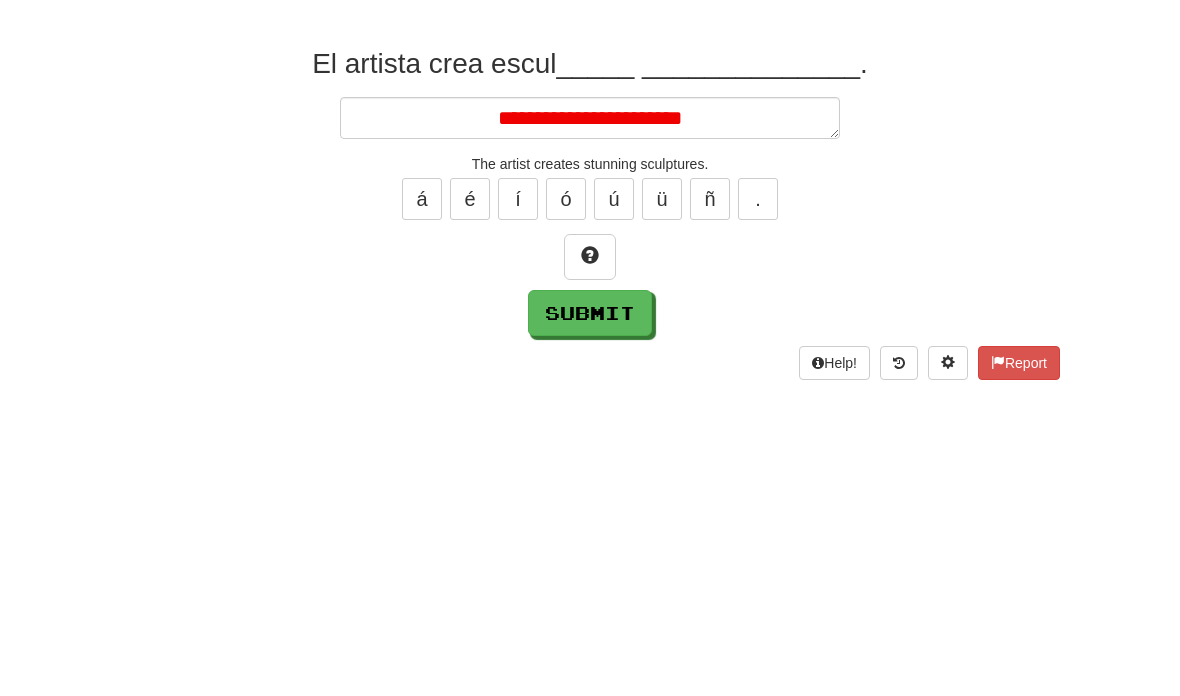 type on "*" 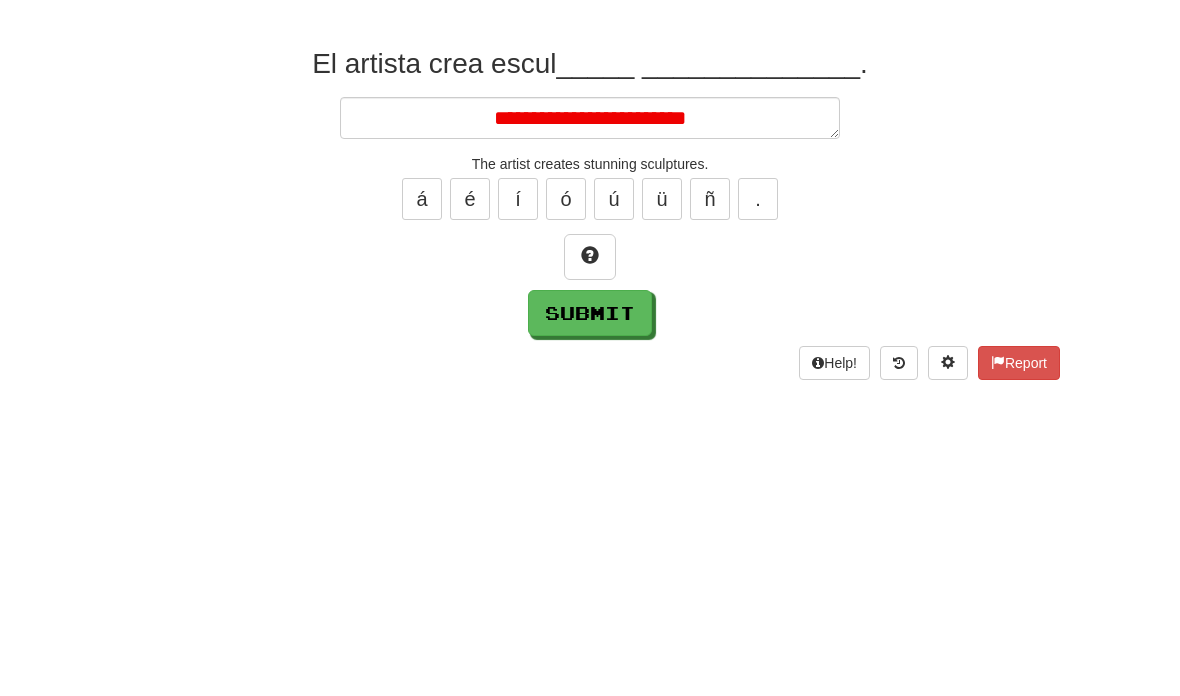 type on "*" 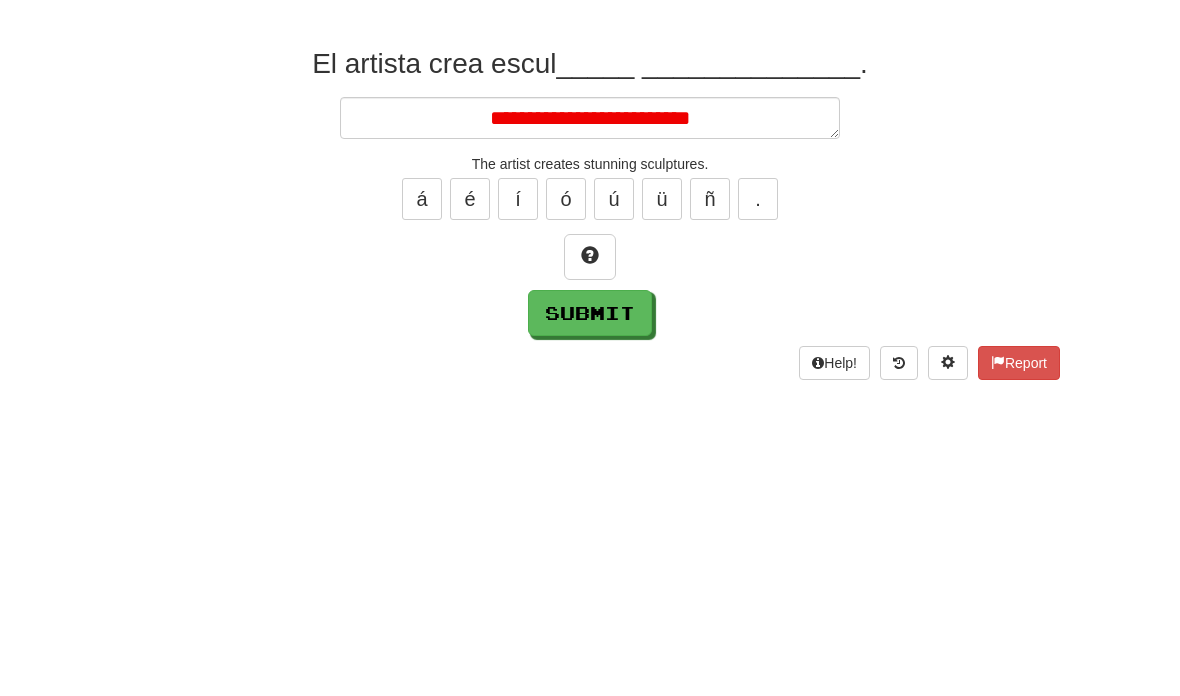 type on "*" 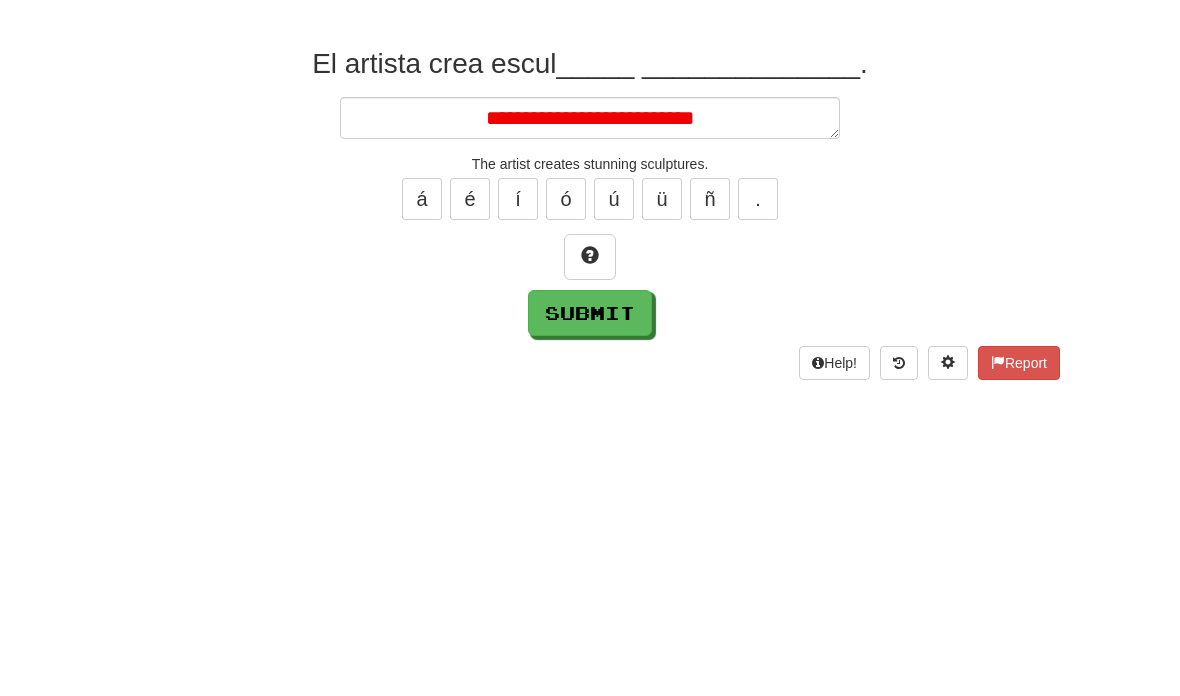 type on "*" 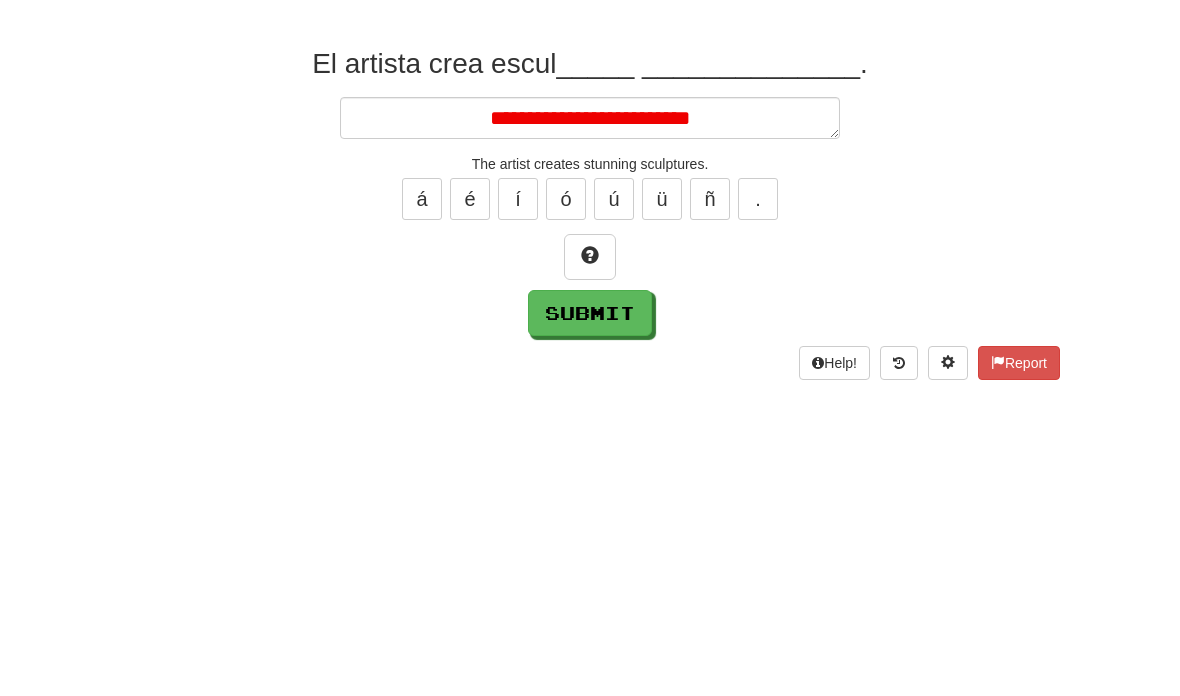 type on "*" 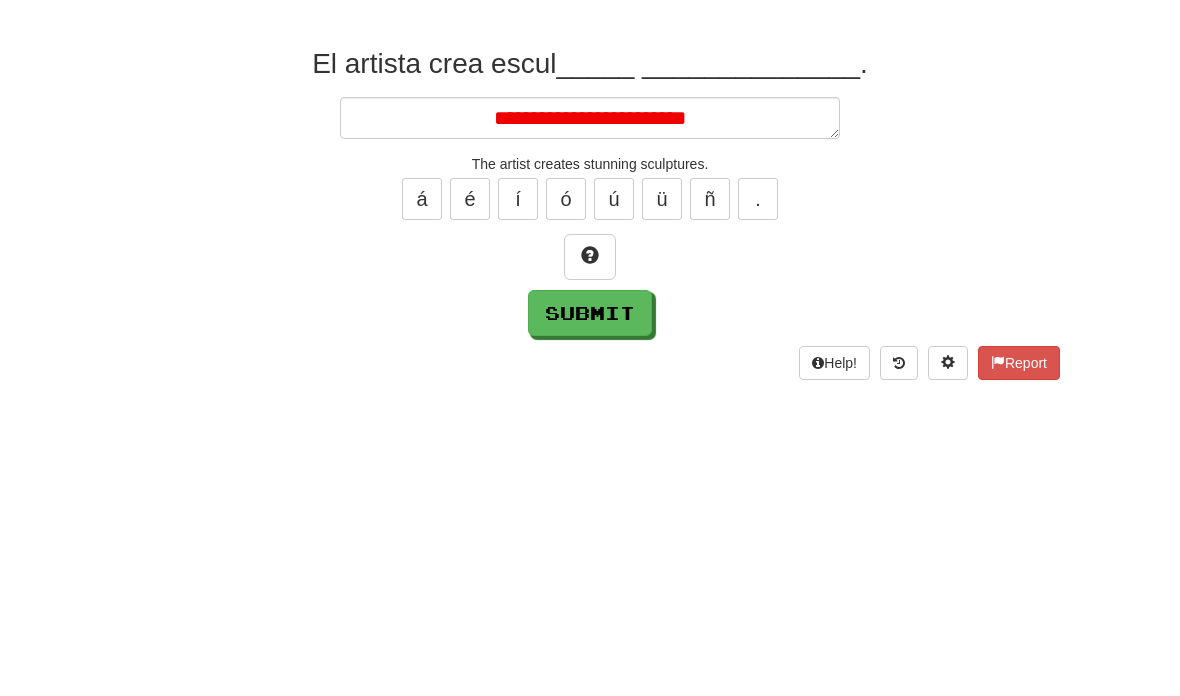 type on "*" 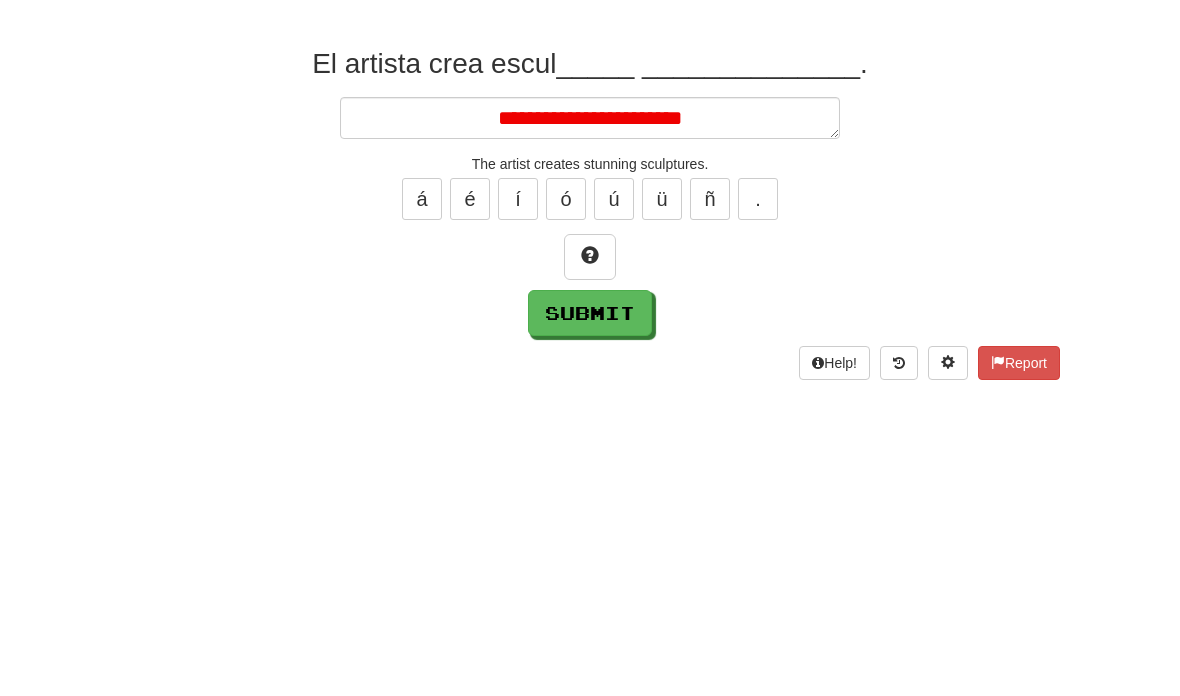 type on "*" 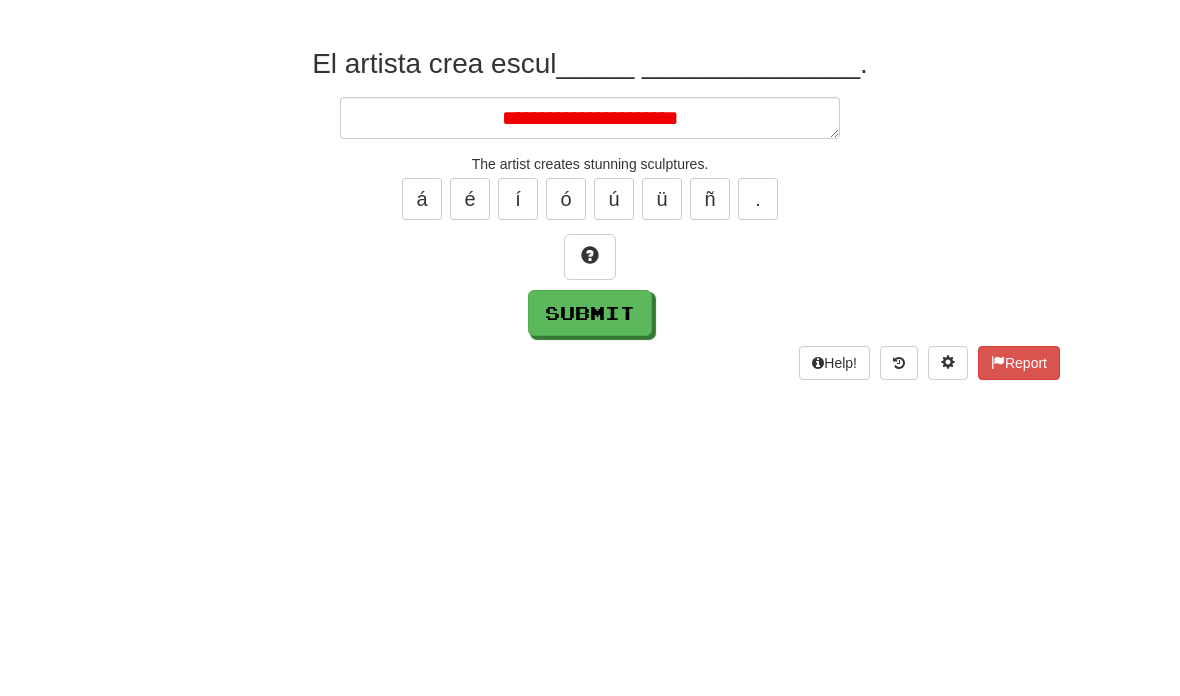 type on "*" 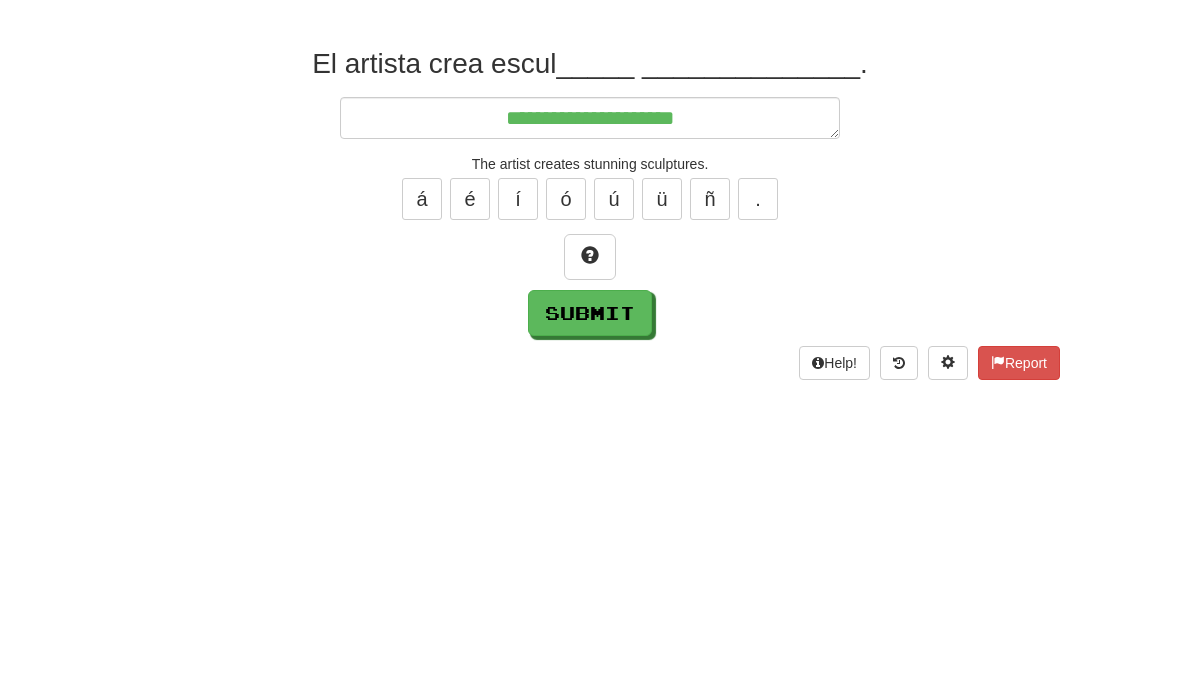 type on "*" 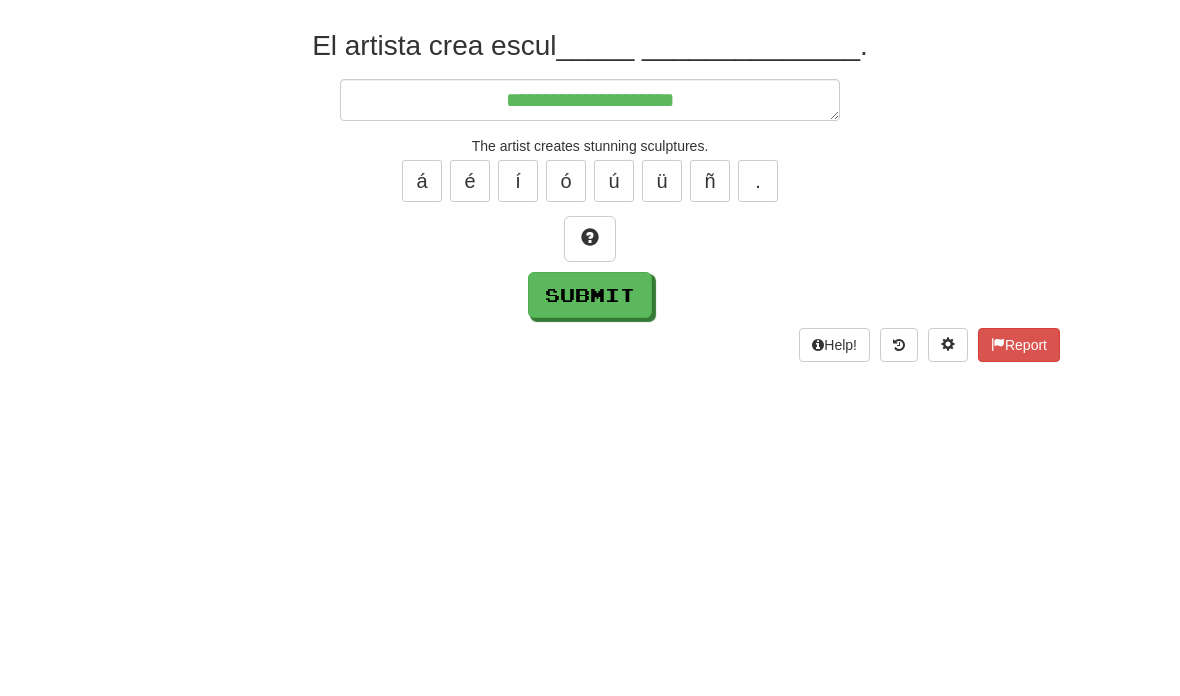 type on "**********" 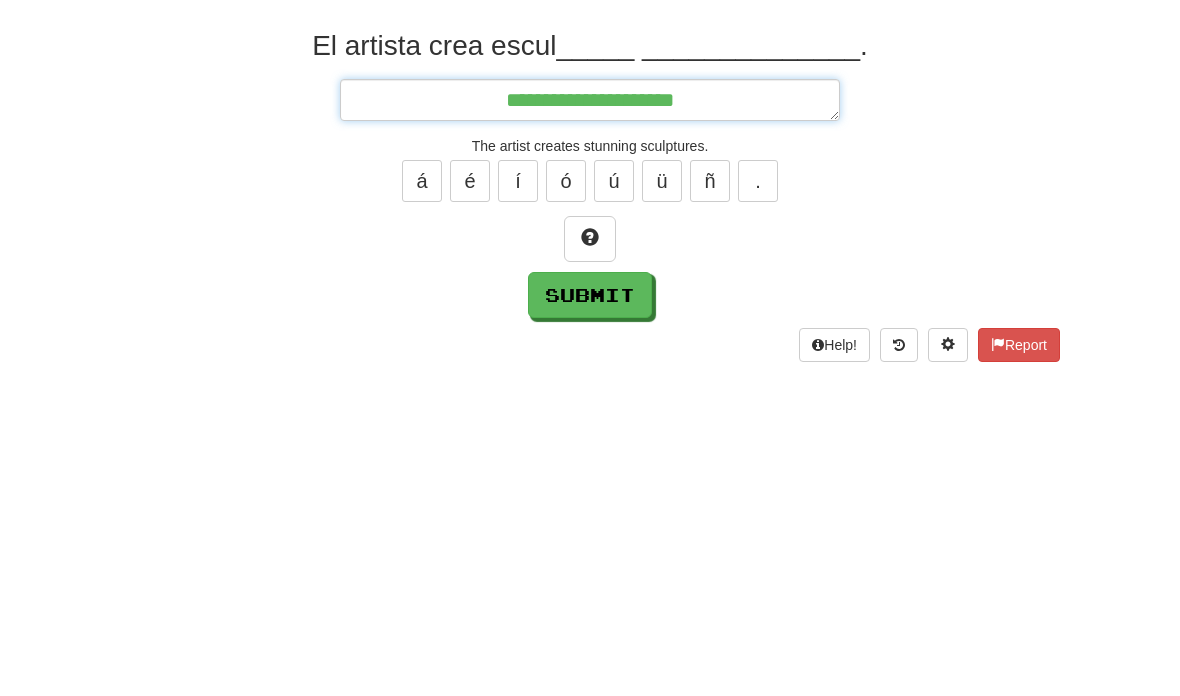 type on "*" 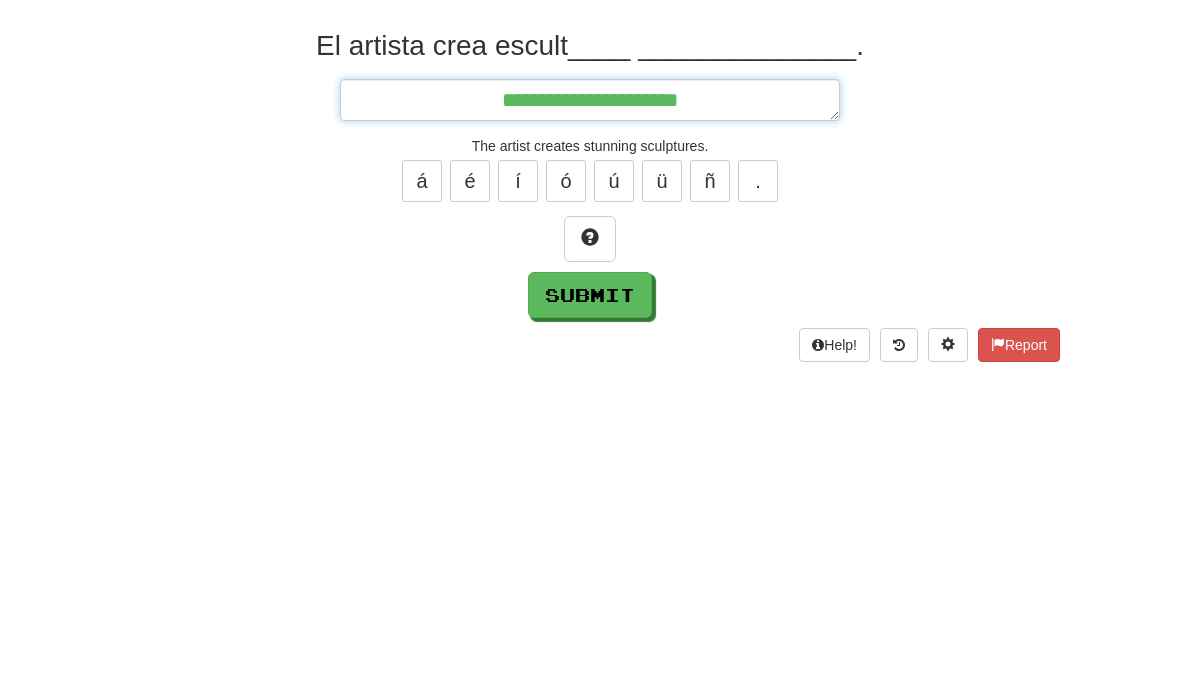 type on "*" 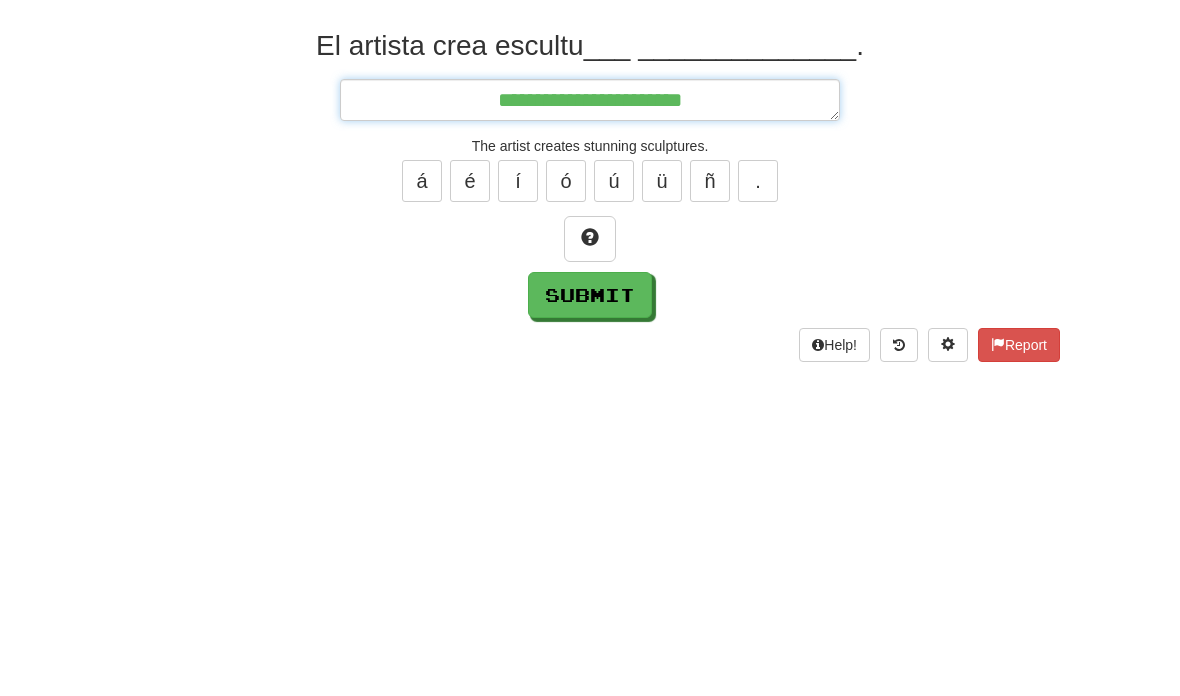 type on "*" 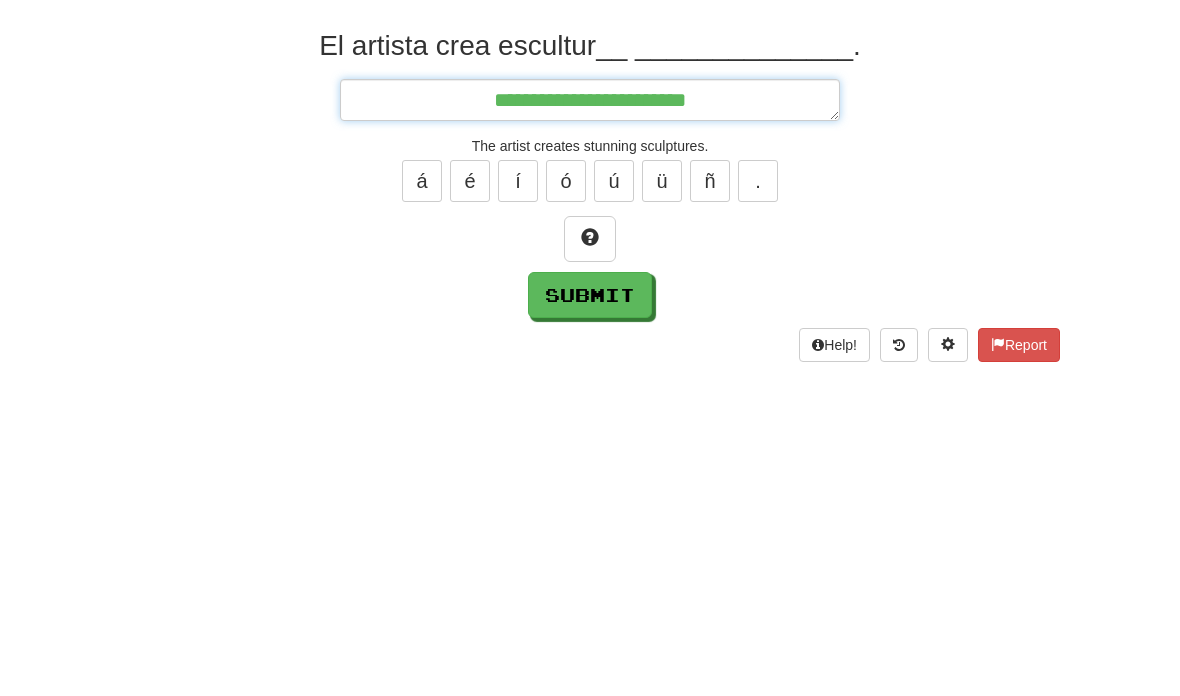 type on "*" 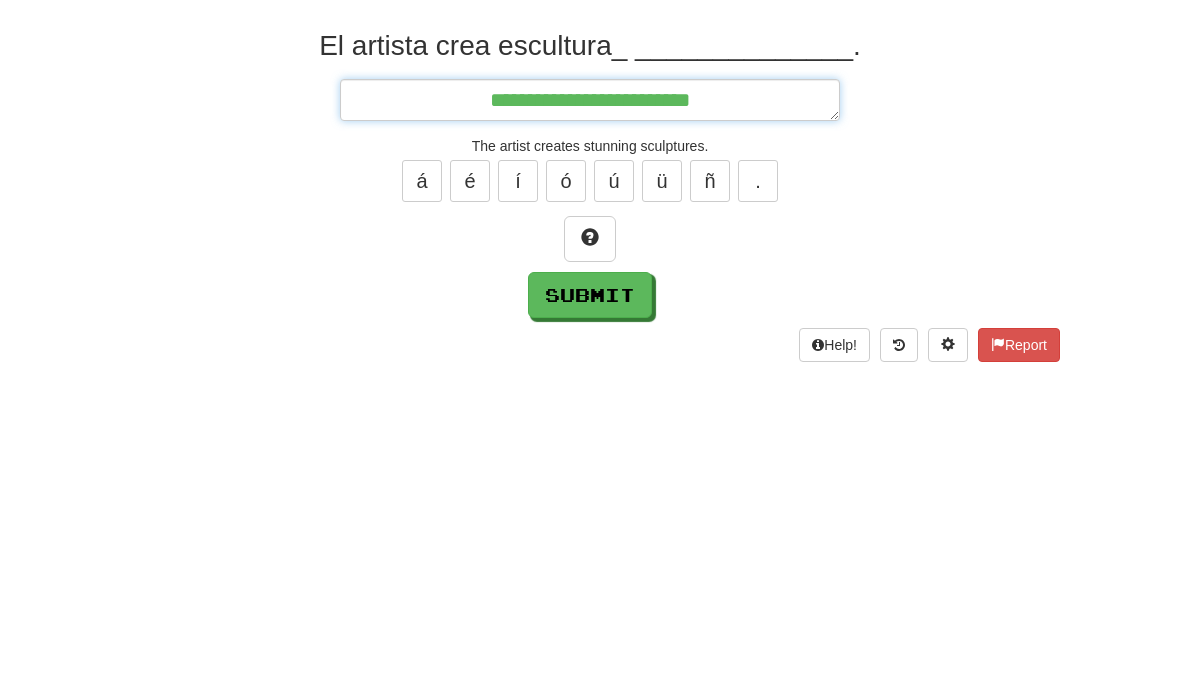 type on "*" 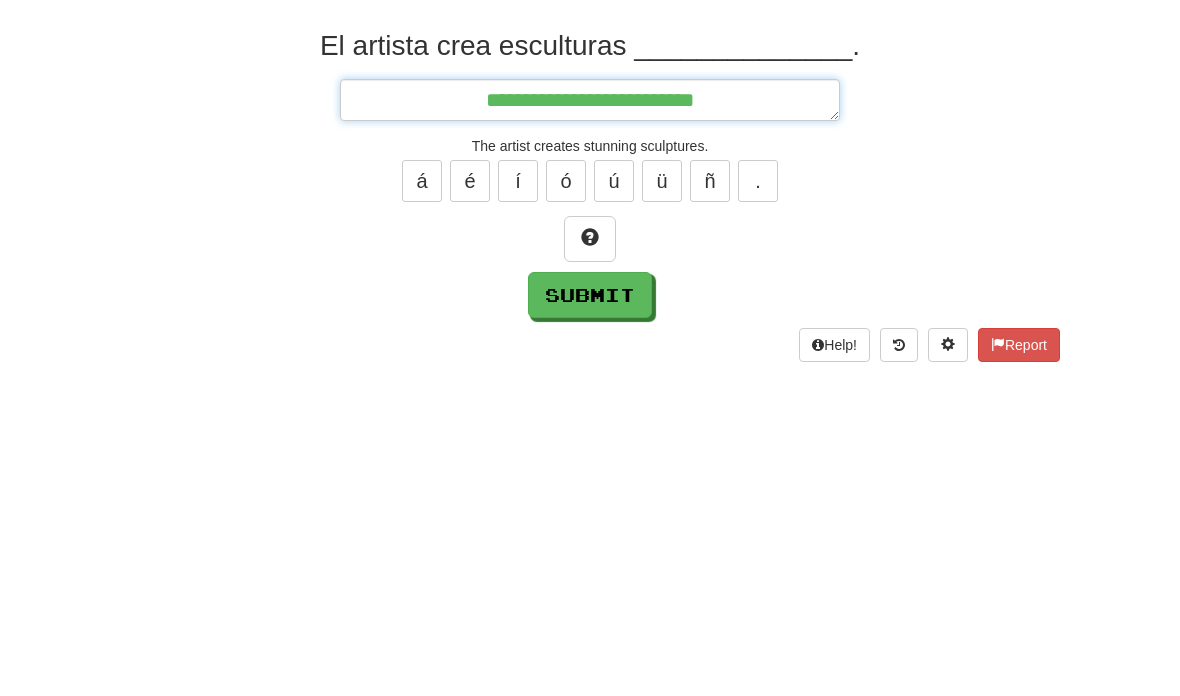 type on "*" 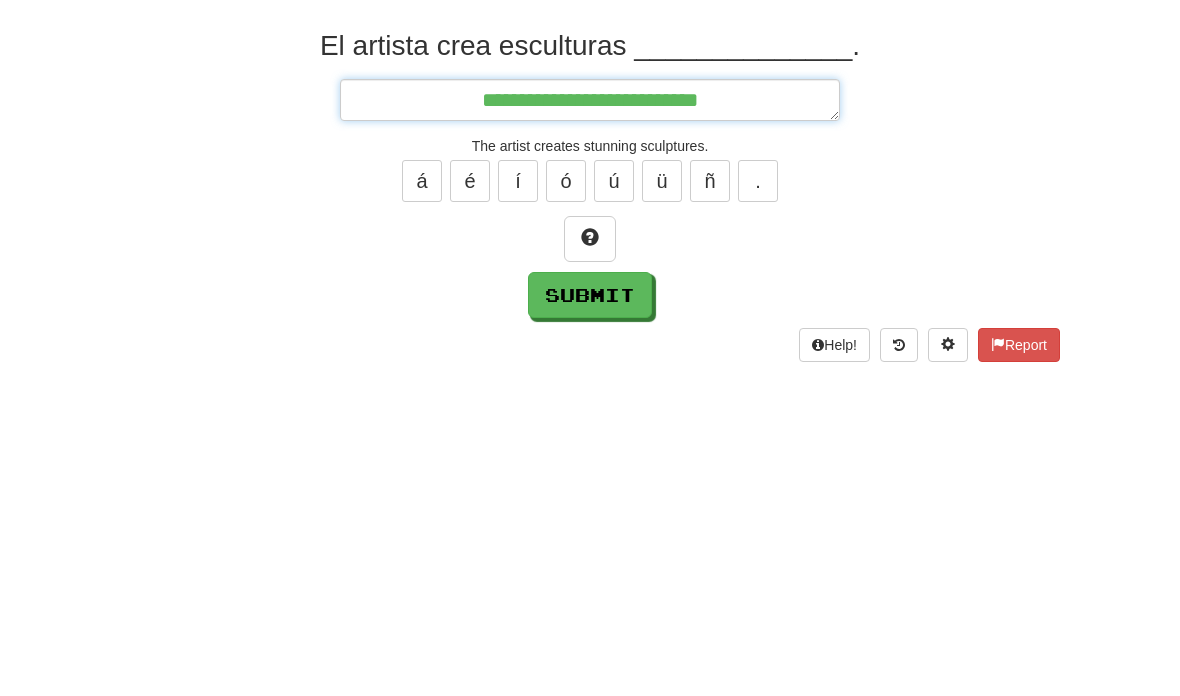 type on "*" 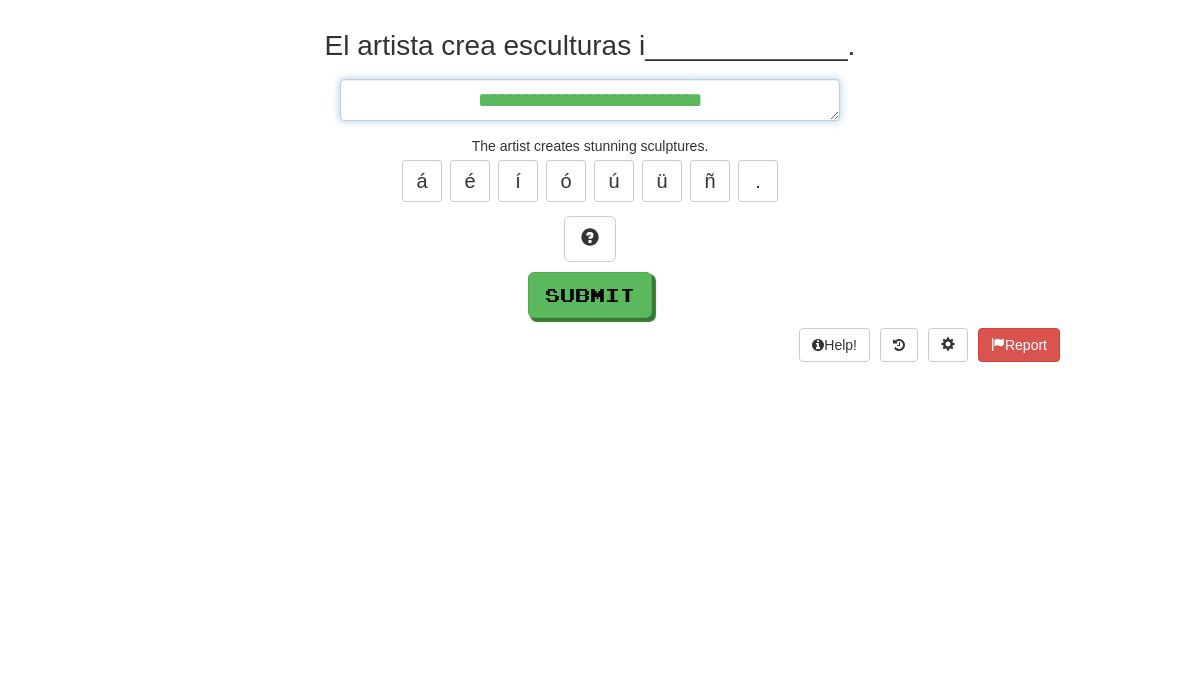 type on "*" 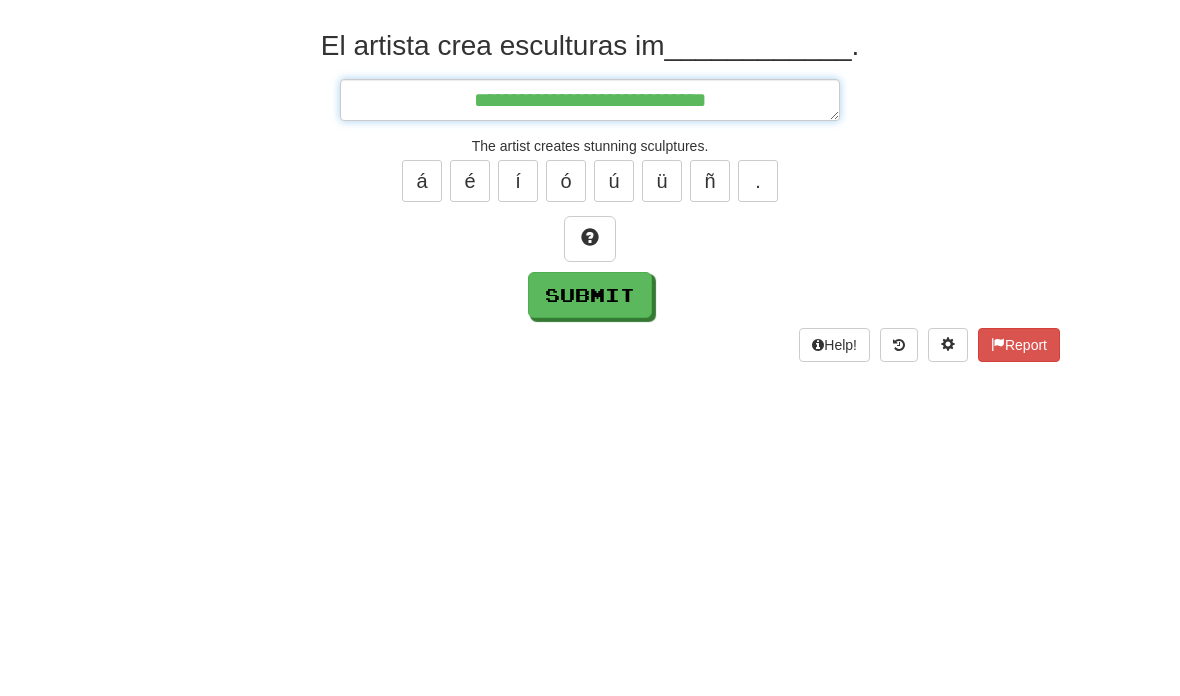 type on "*" 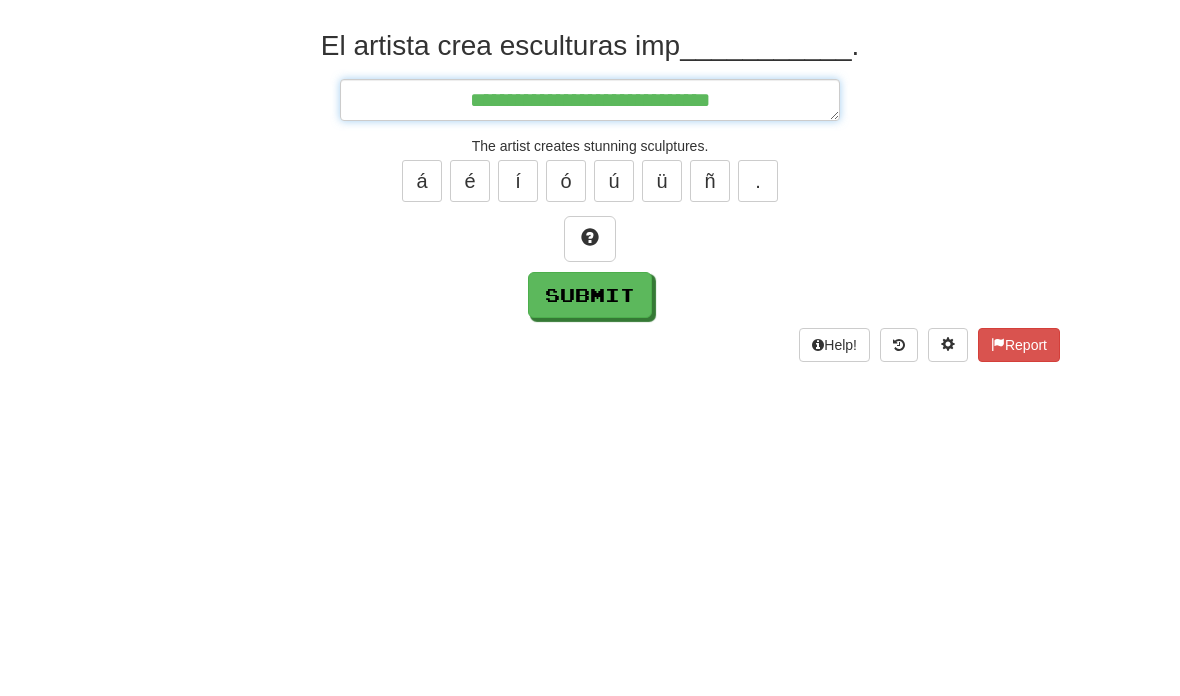 type on "*" 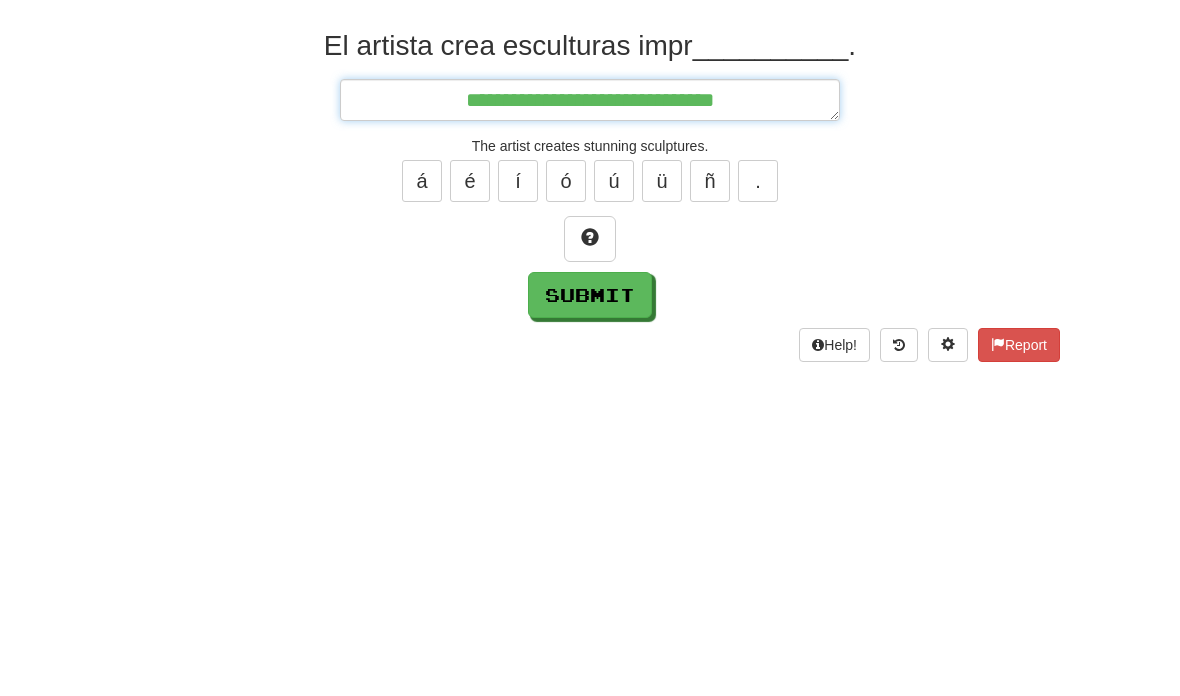 type on "*" 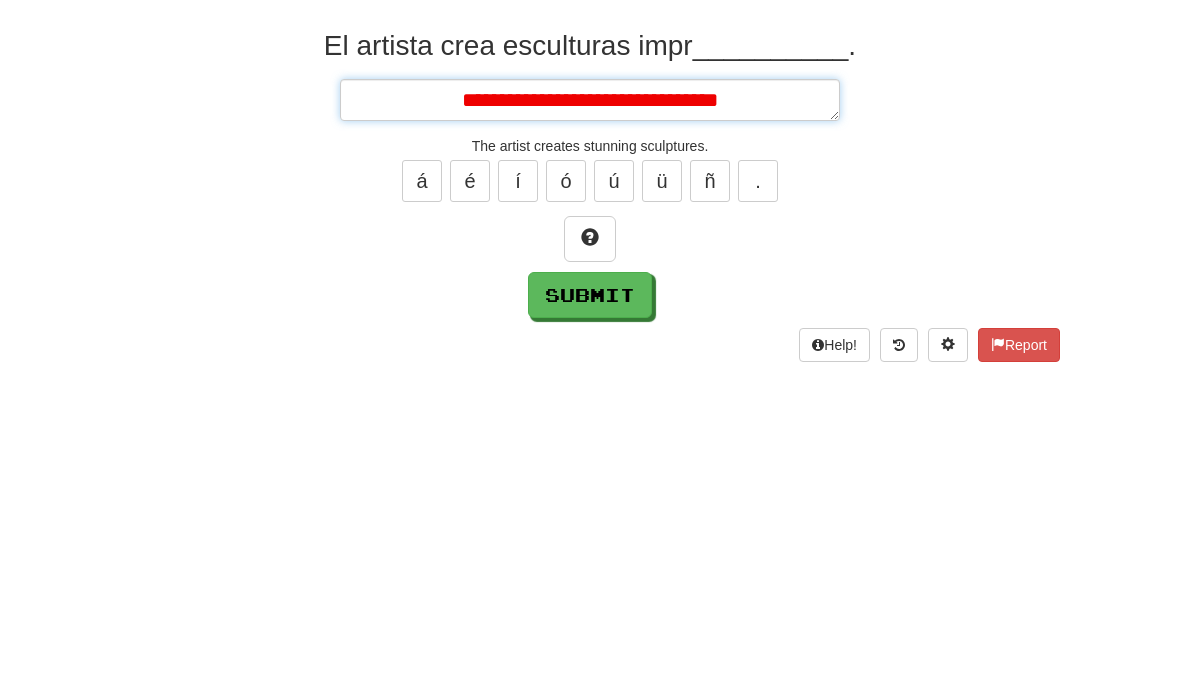 type on "*" 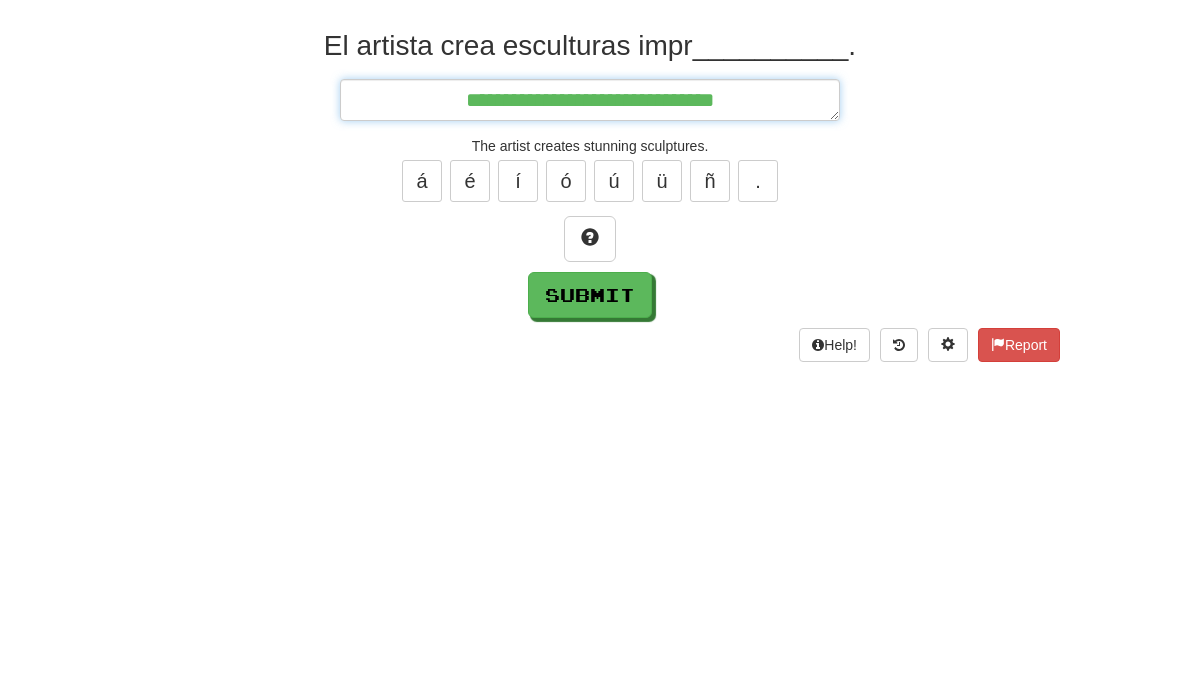 type on "*" 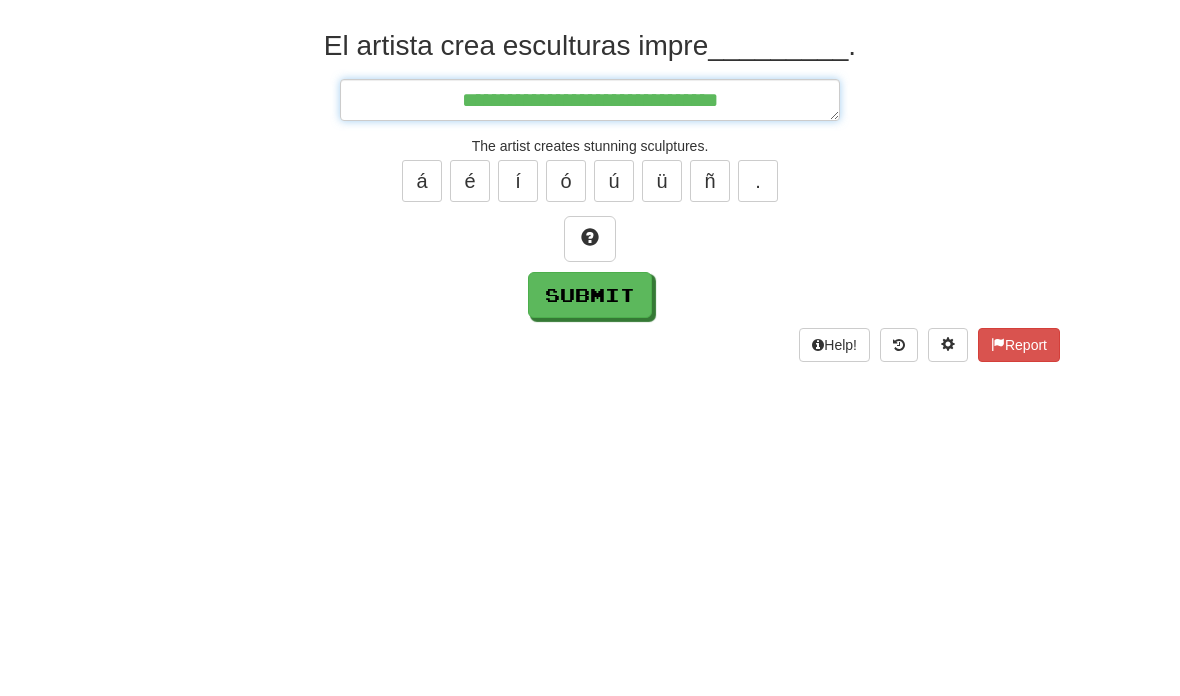 type on "*" 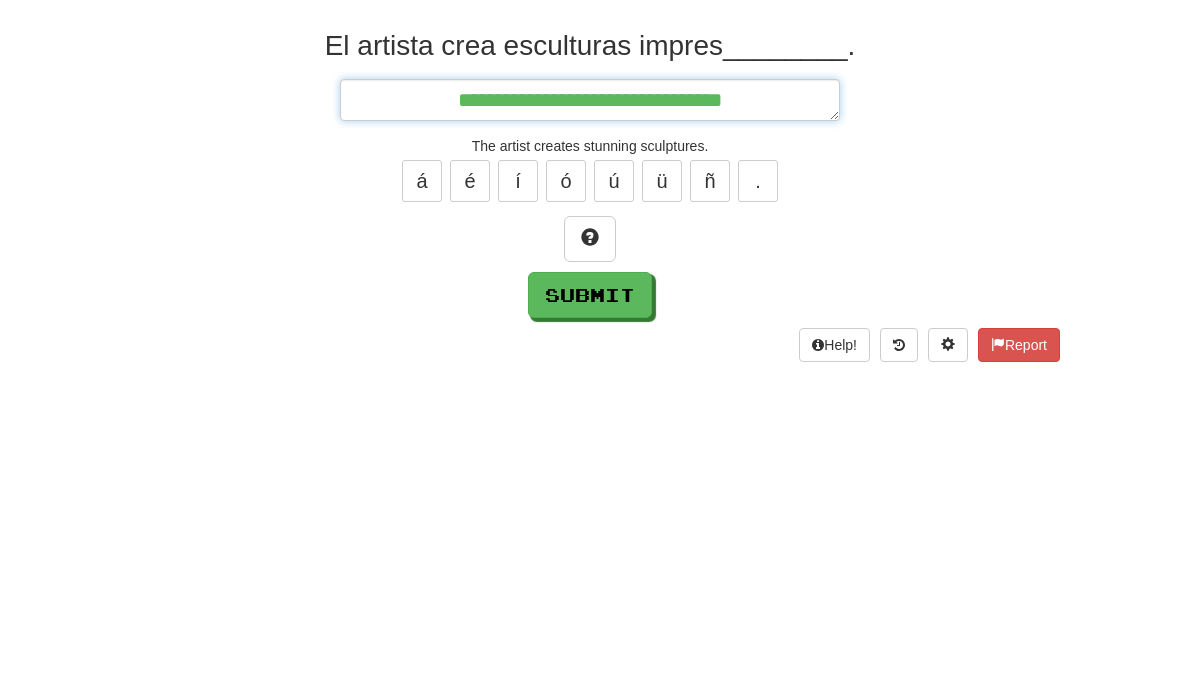 type on "*" 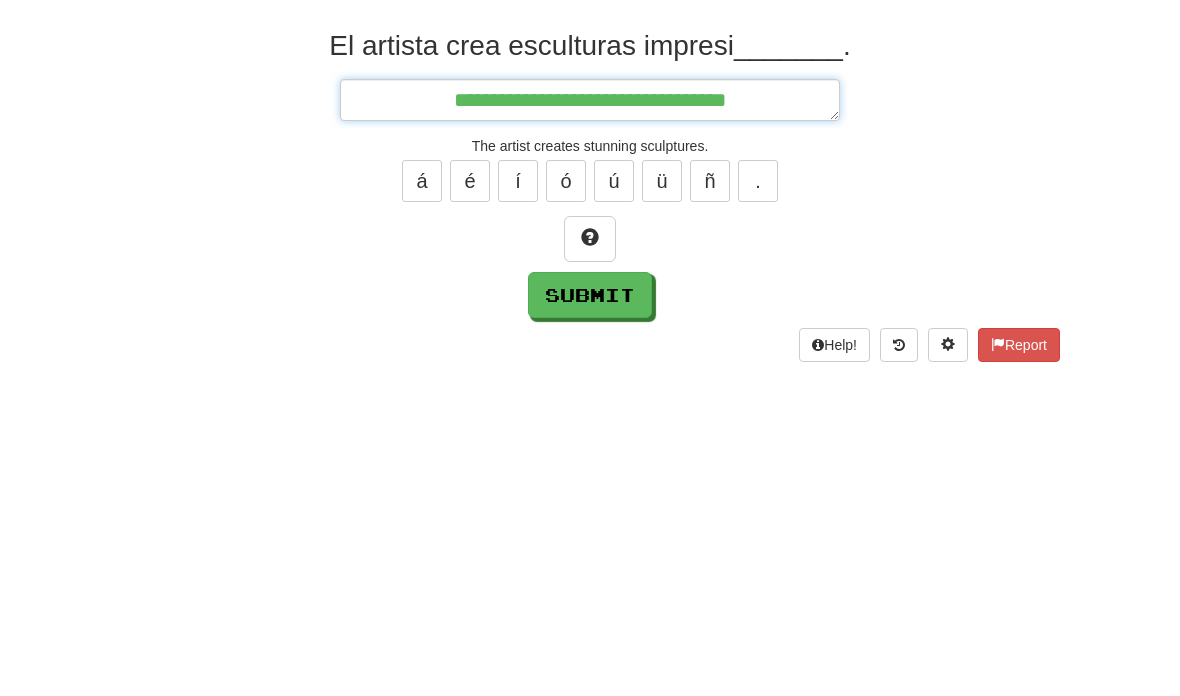 type on "*" 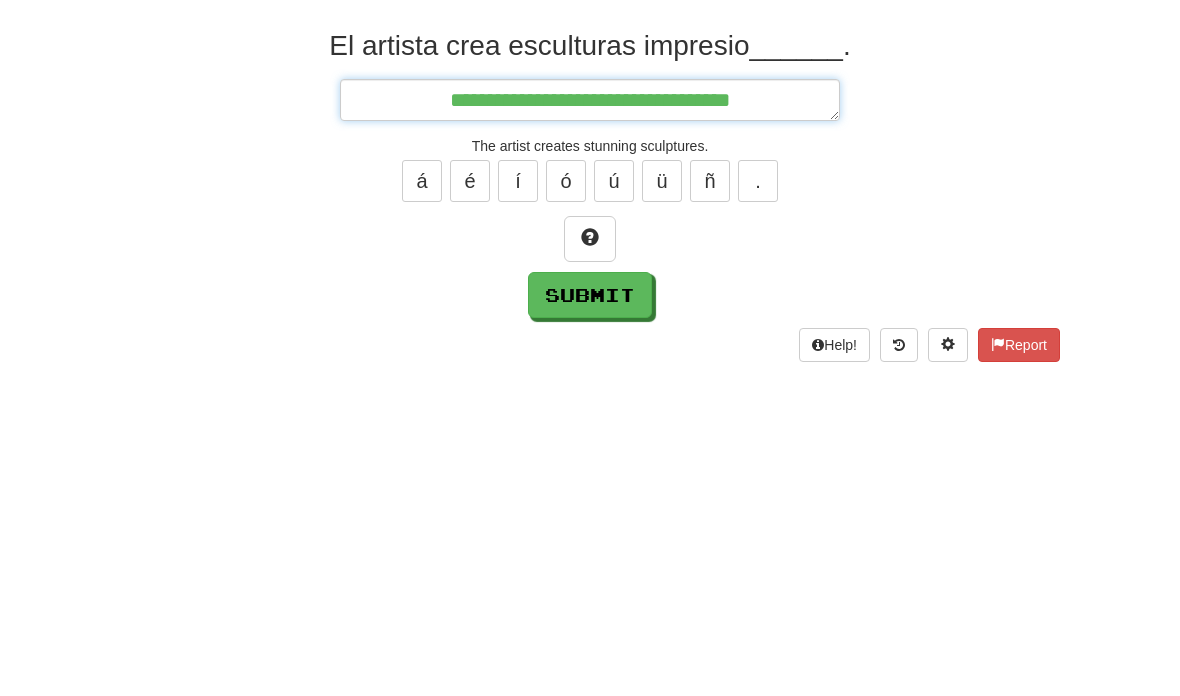 type on "*" 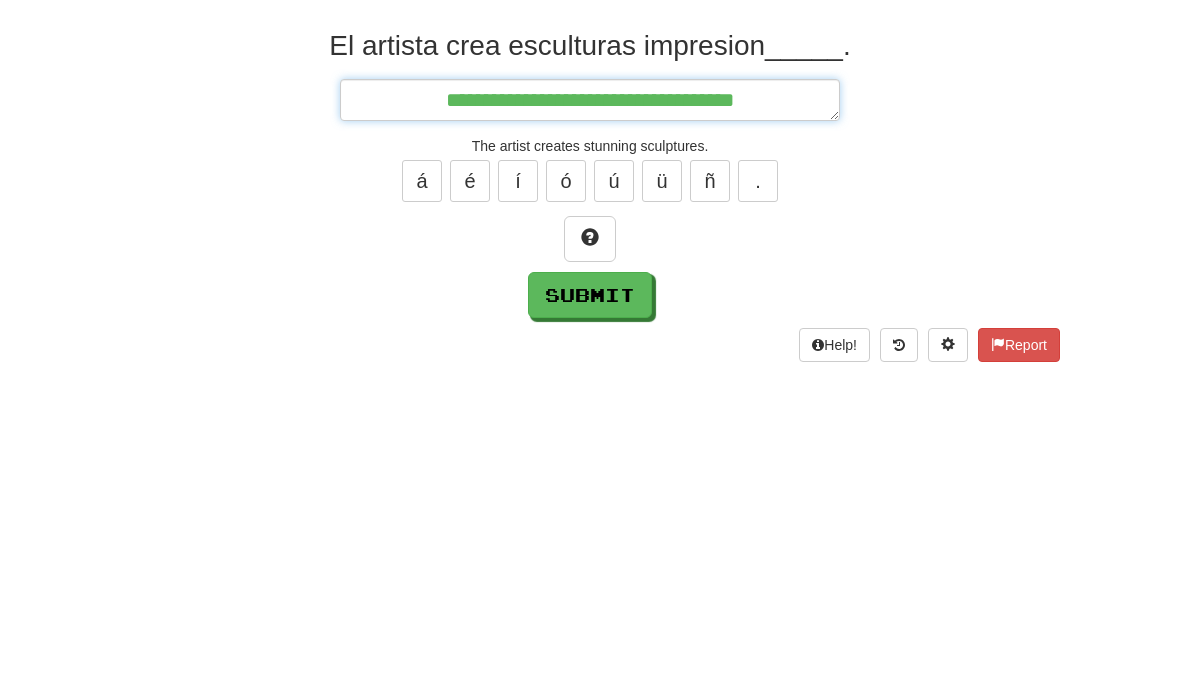 type on "*" 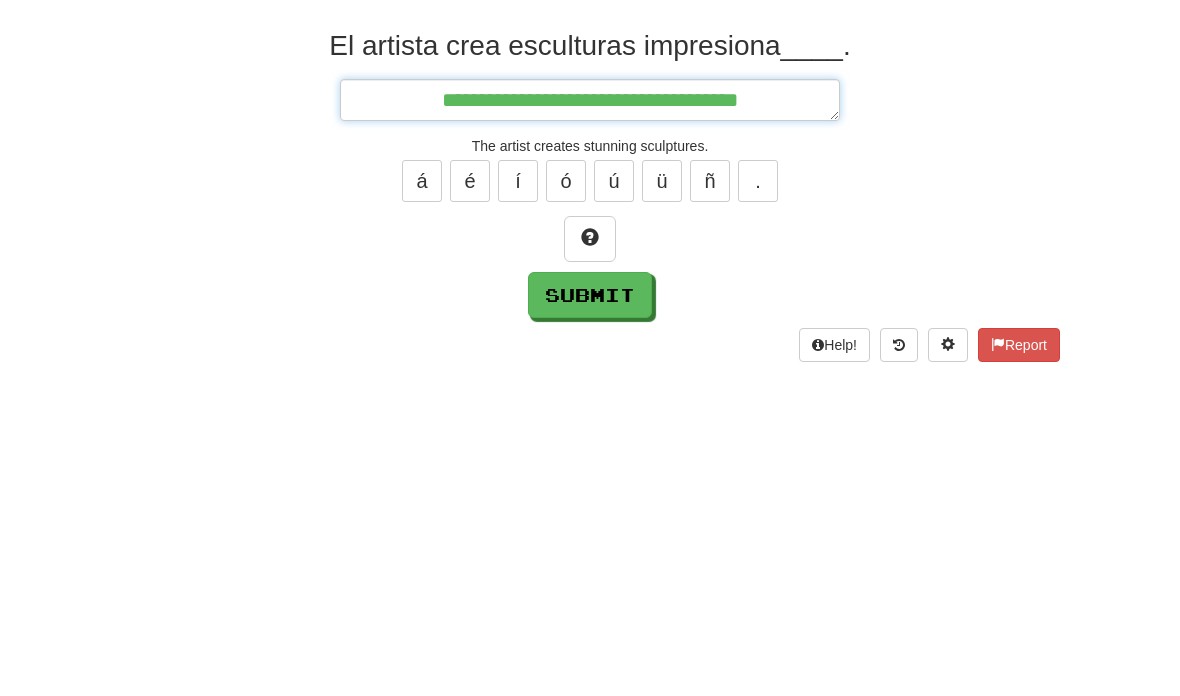 type on "*" 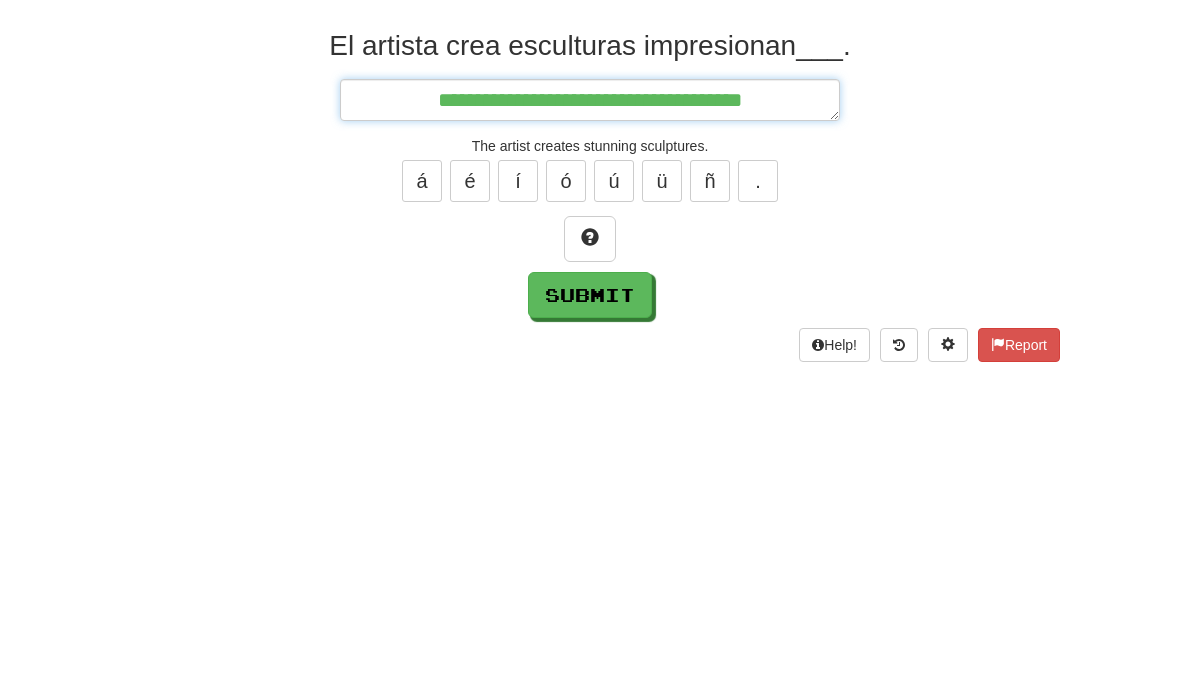 type on "*" 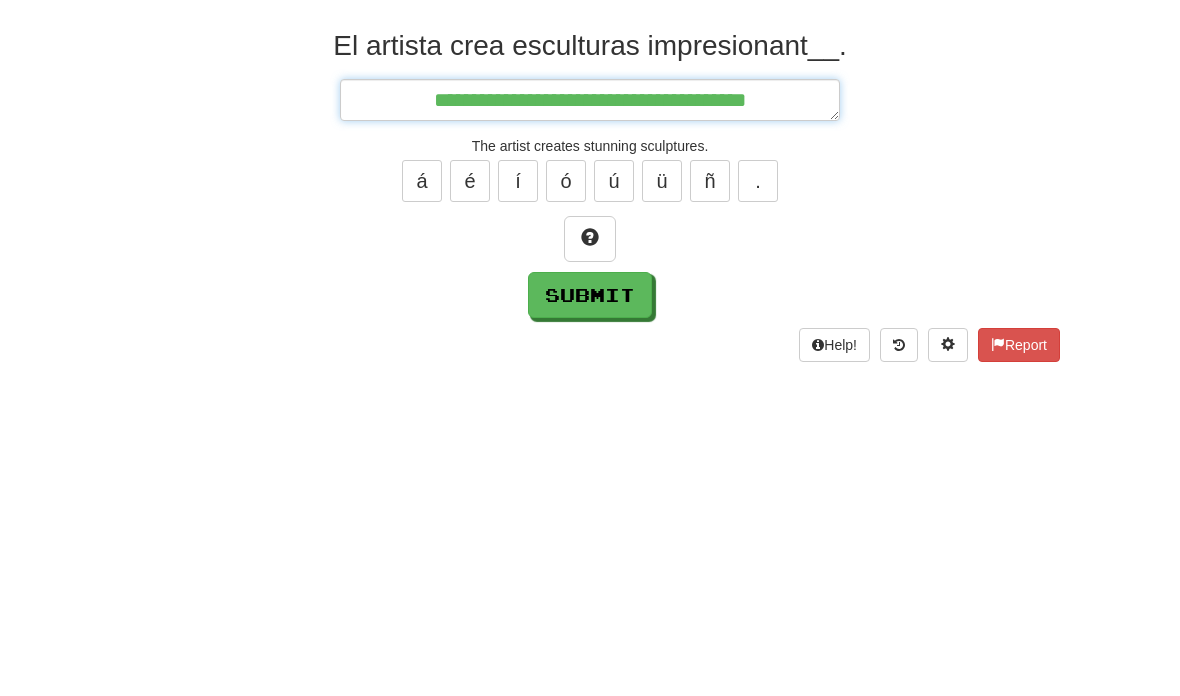 type on "*" 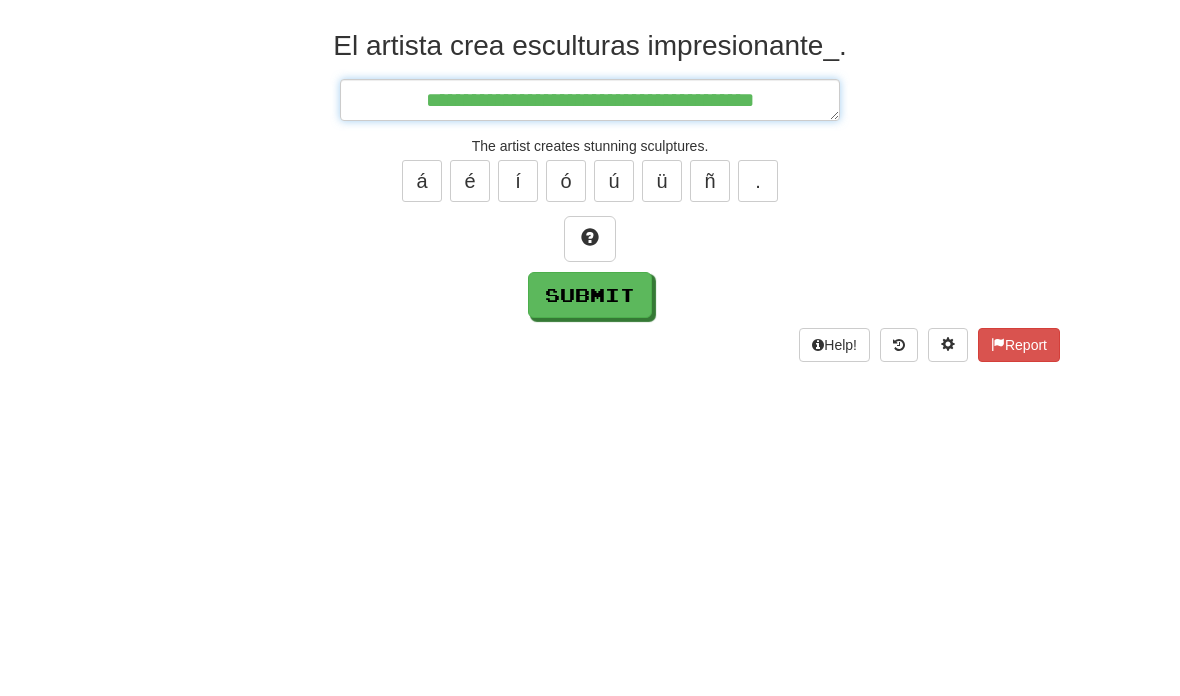 scroll, scrollTop: 293, scrollLeft: 0, axis: vertical 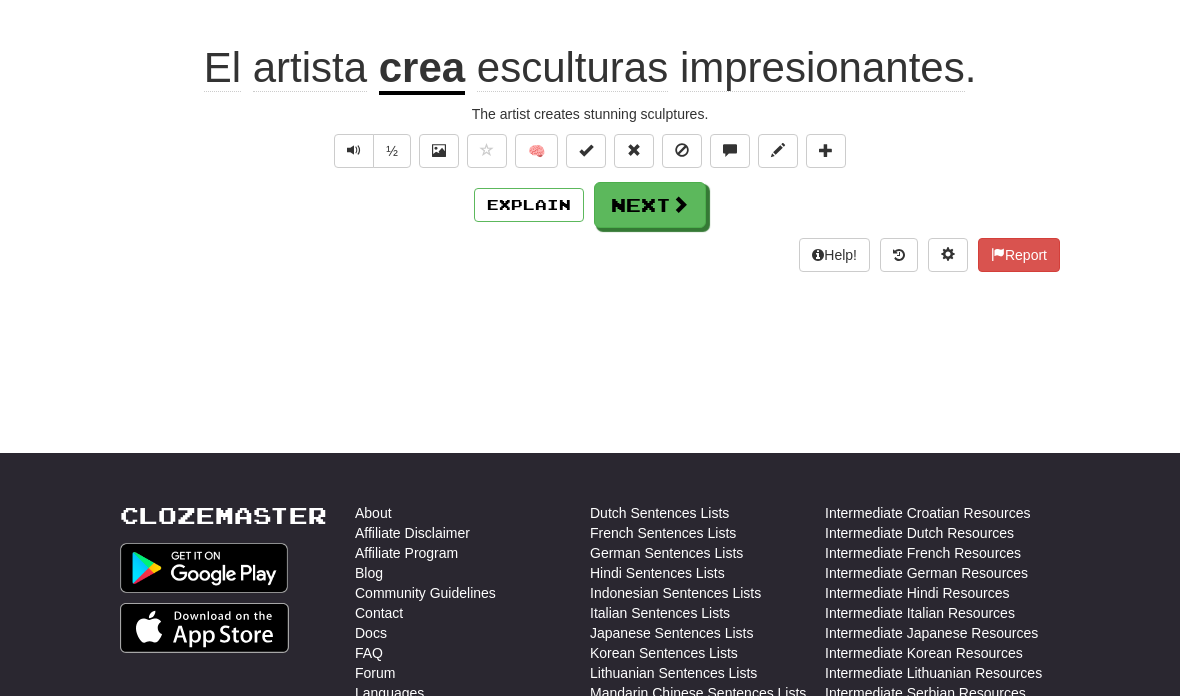 click on "Next" at bounding box center [650, 205] 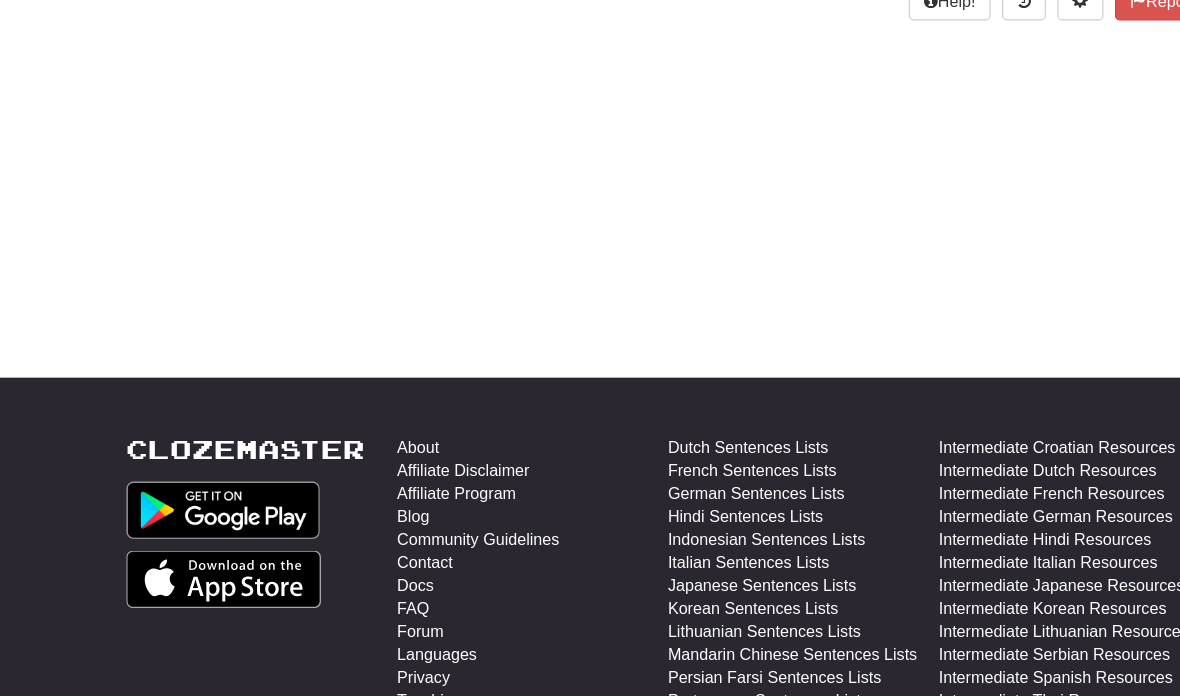 scroll, scrollTop: 372, scrollLeft: 0, axis: vertical 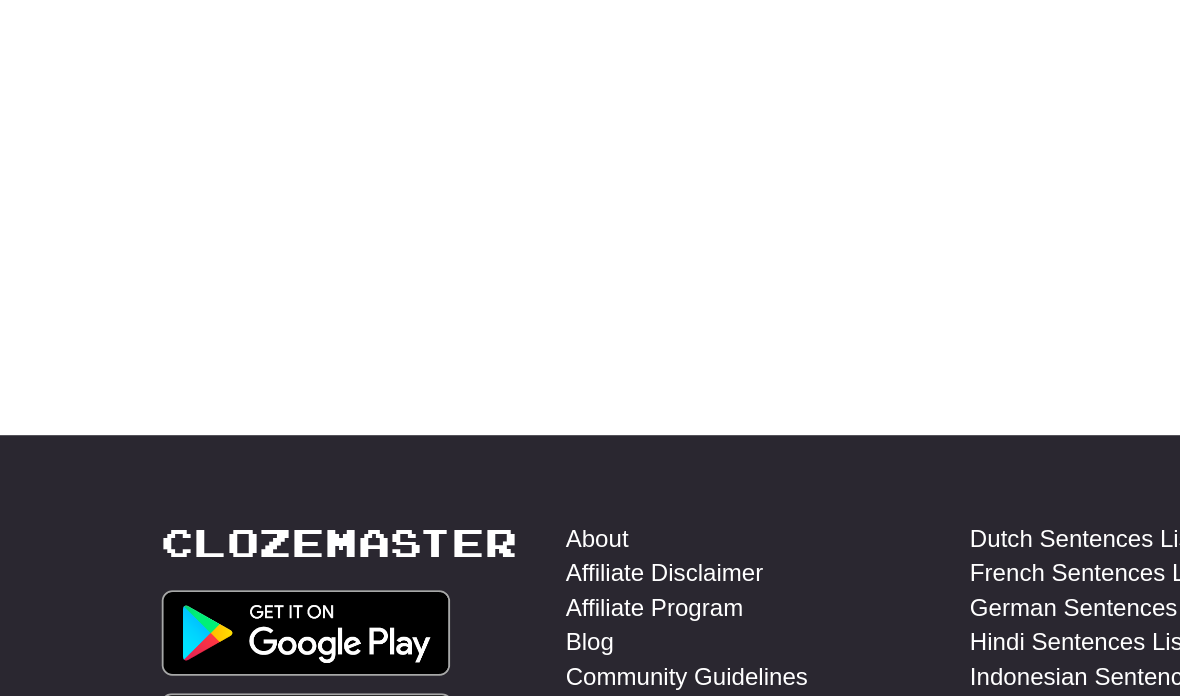 click on "Dashboard
Clozemaster
lpowers
/
Toggle Dropdown
Dashboard
Leaderboard
Activity Feed
Notifications
Profile
Discussions
Deutsch
/
English
Streak:
0
Review:
906
Points Today: 0
Español
/
English
Streak:
2
Review:
1,971
Daily Goal:  56 /50
Languages
Account
Logout
lpowers
/
Toggle Dropdown
Dashboard
Leaderboard
Activity Feed
Notifications
Profile
Discussions
Deutsch
/
English
Streak:
0
Review:
906
Points Today: 0
Español
/
English
Streak:
2
Review:
1,971
Daily Goal:  56 /50
Languages
Account
Logout
clozemaster
Correct   :   1" at bounding box center (590, -24) 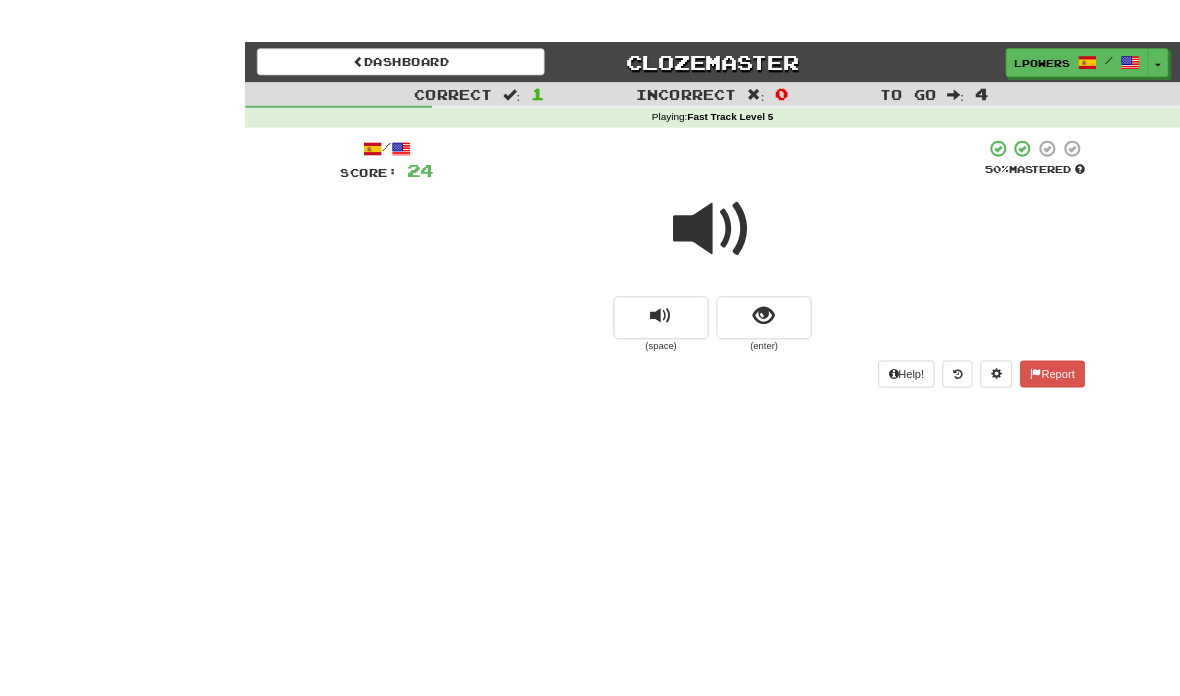 scroll, scrollTop: 24, scrollLeft: 0, axis: vertical 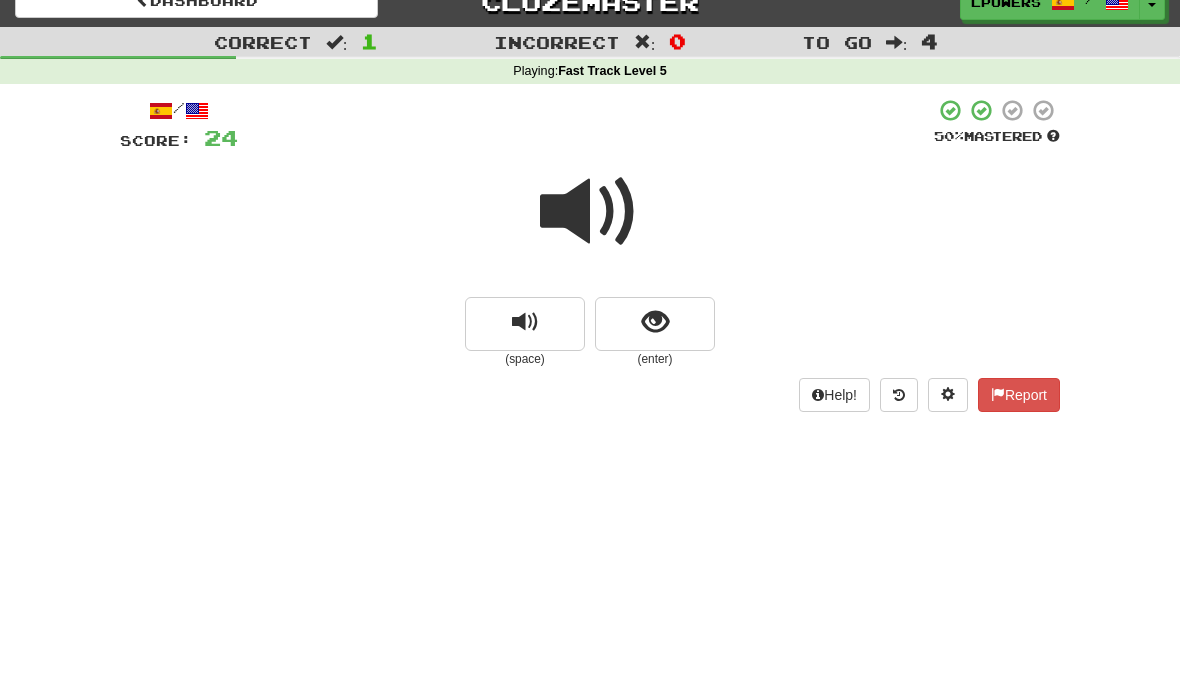 click at bounding box center [655, 324] 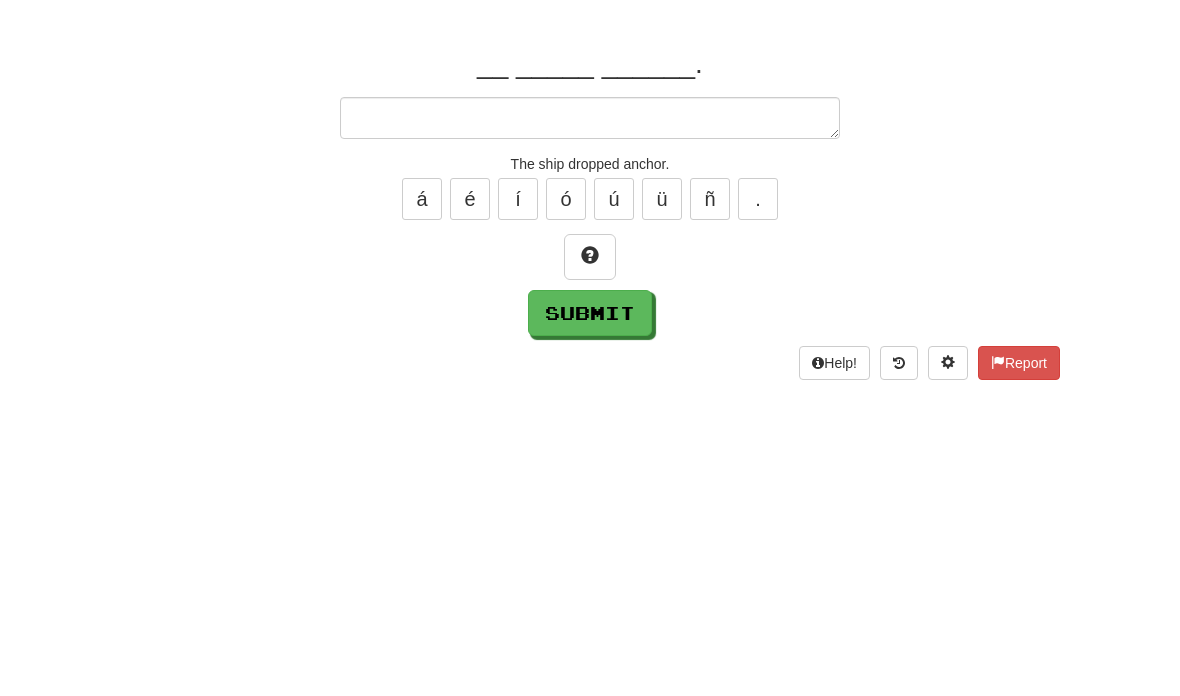 type on "*" 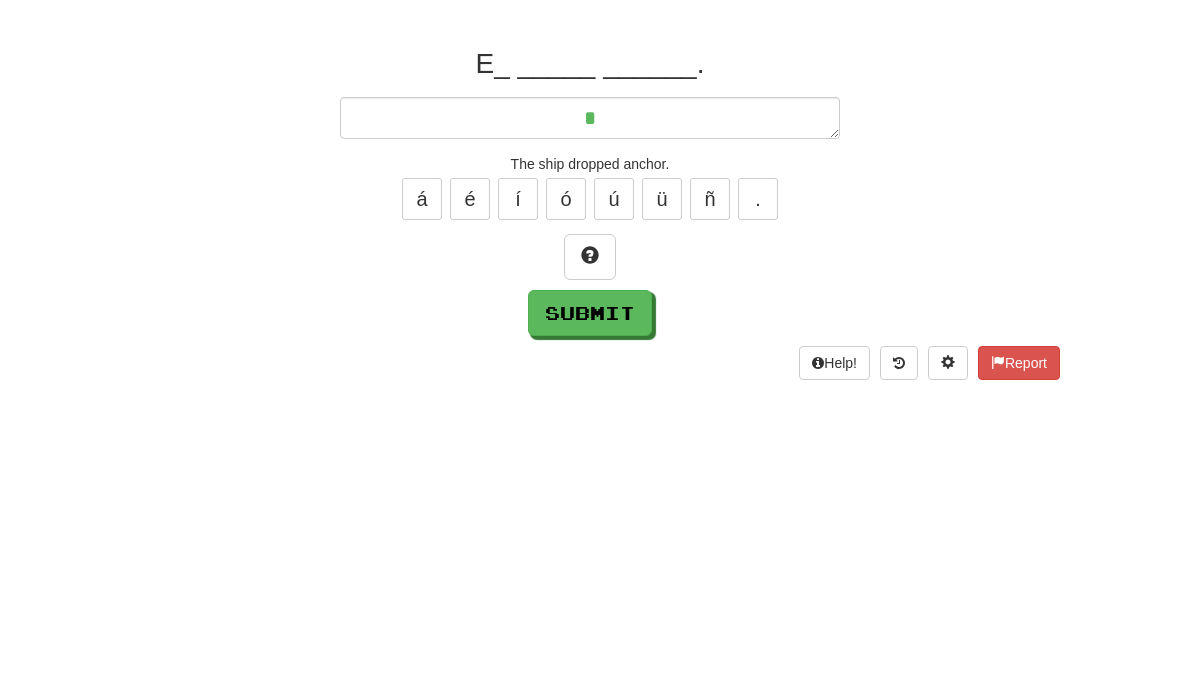type on "*" 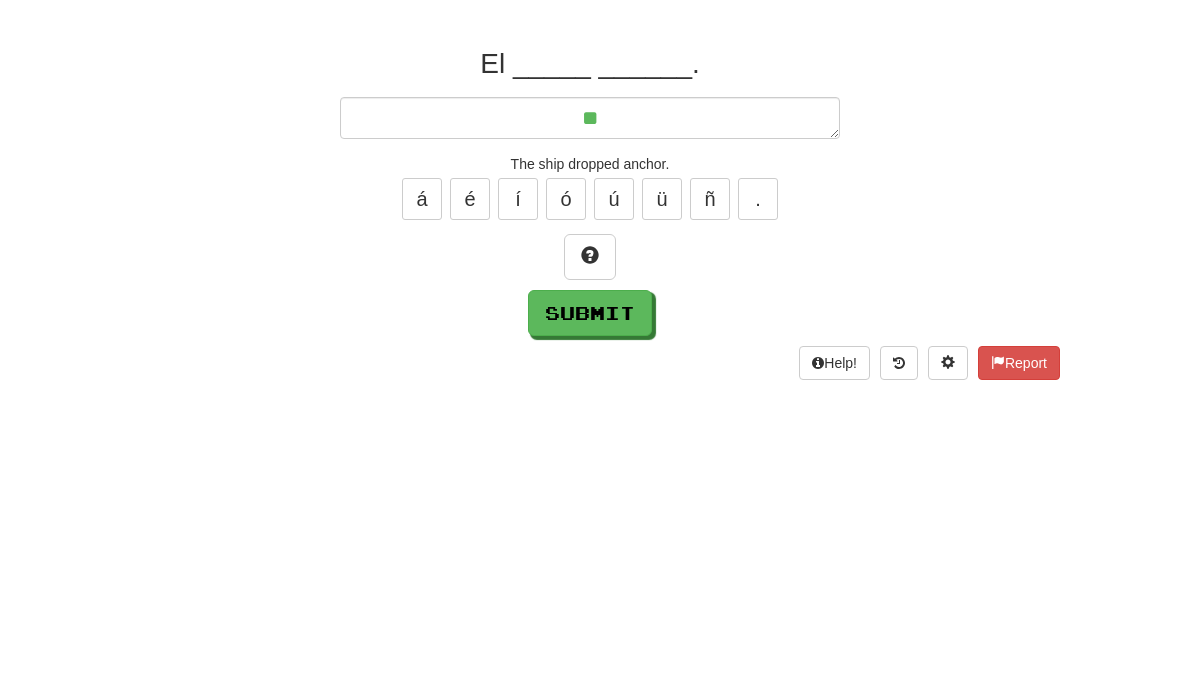 type on "*" 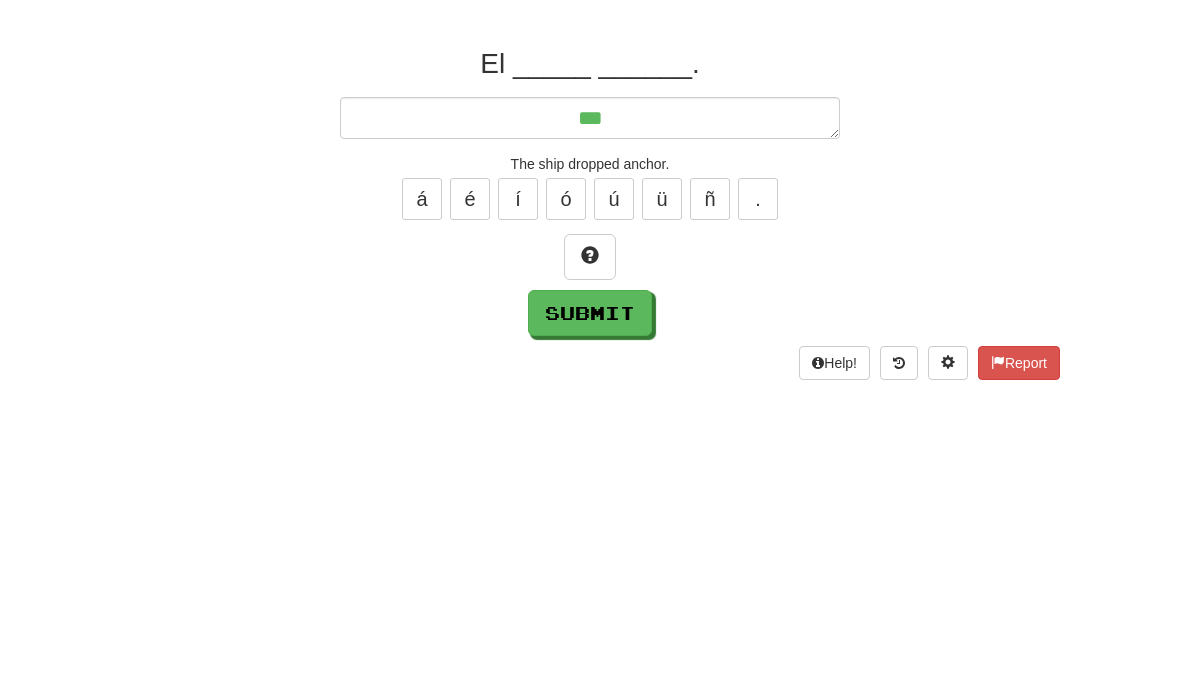 type on "*" 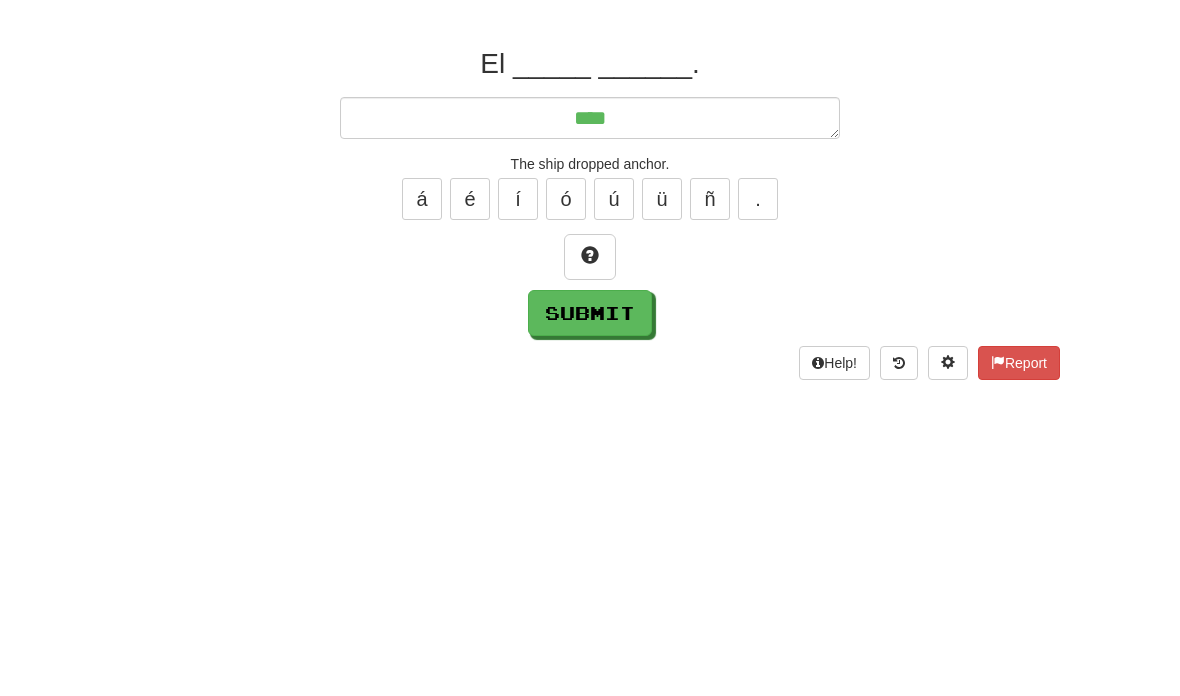 type on "*" 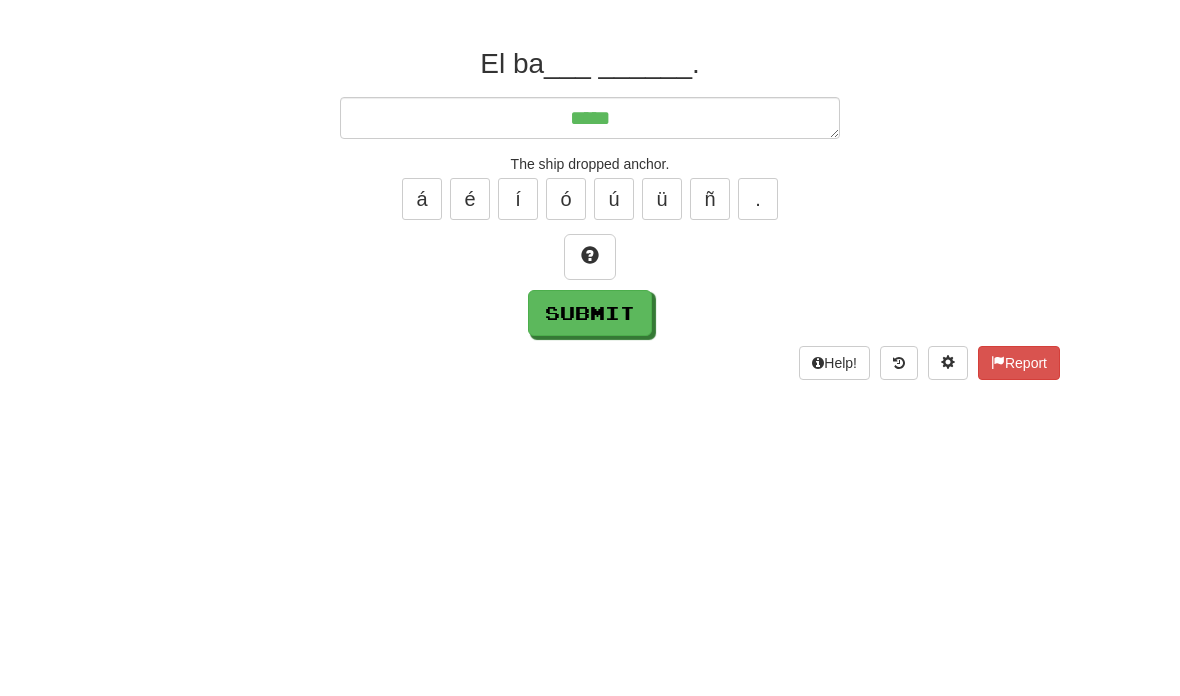 type on "*" 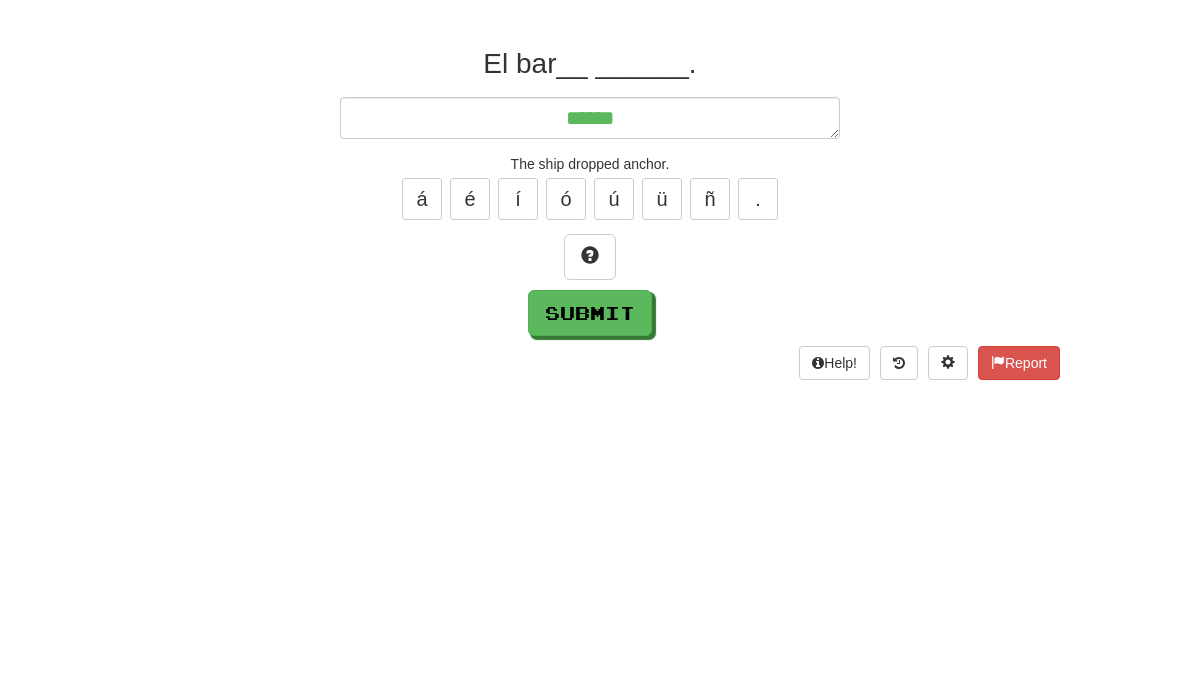 type on "*" 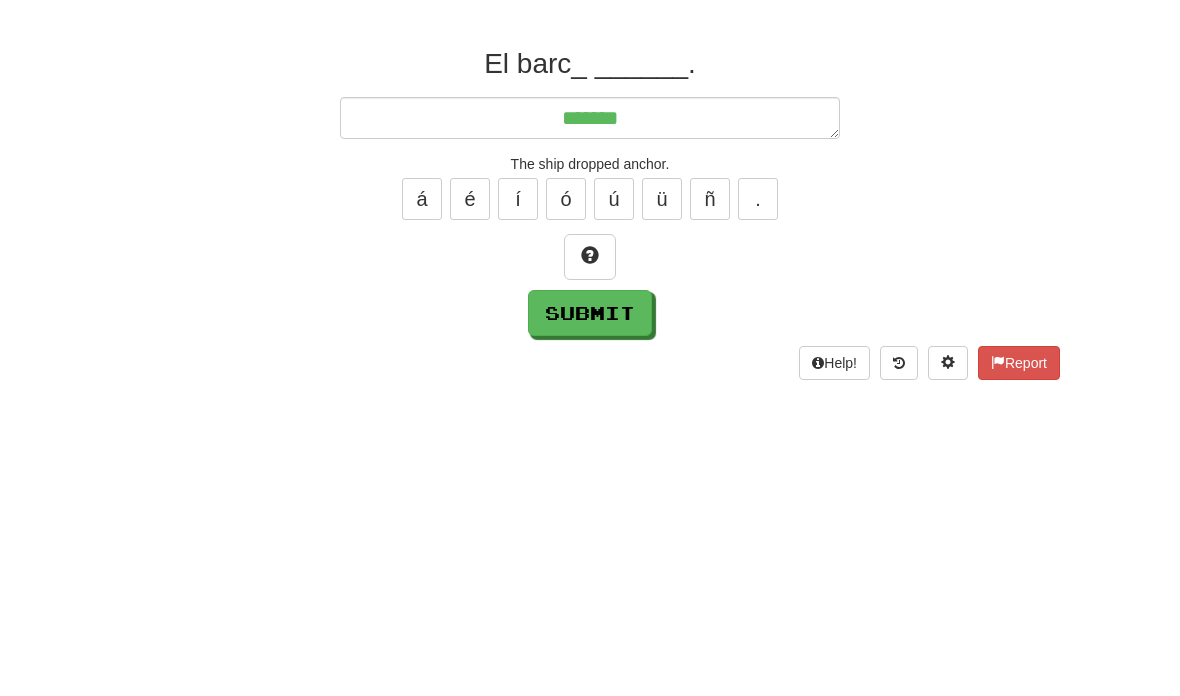 type on "*" 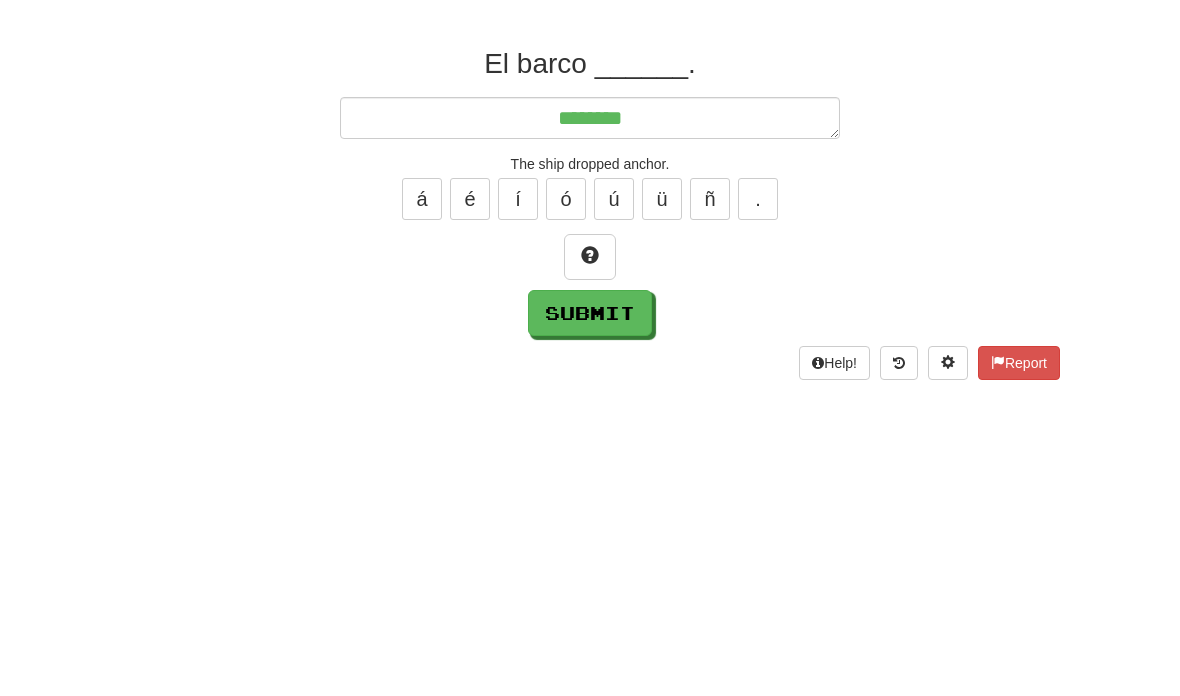 type on "*" 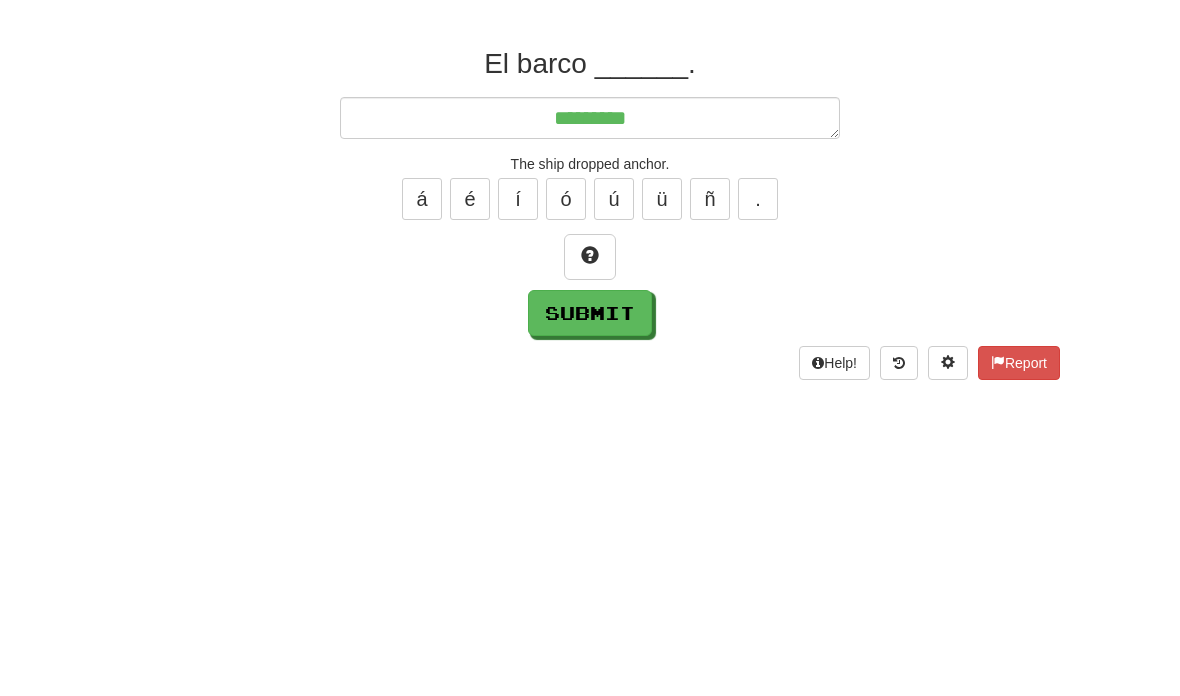 type on "*" 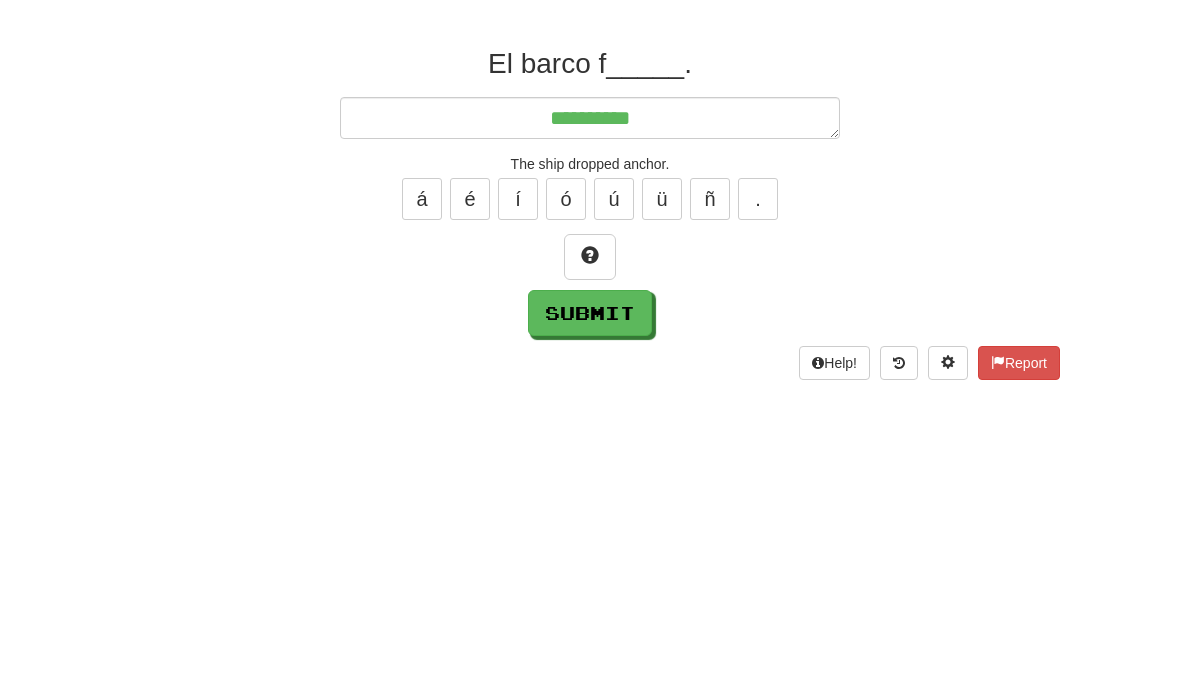 type on "*" 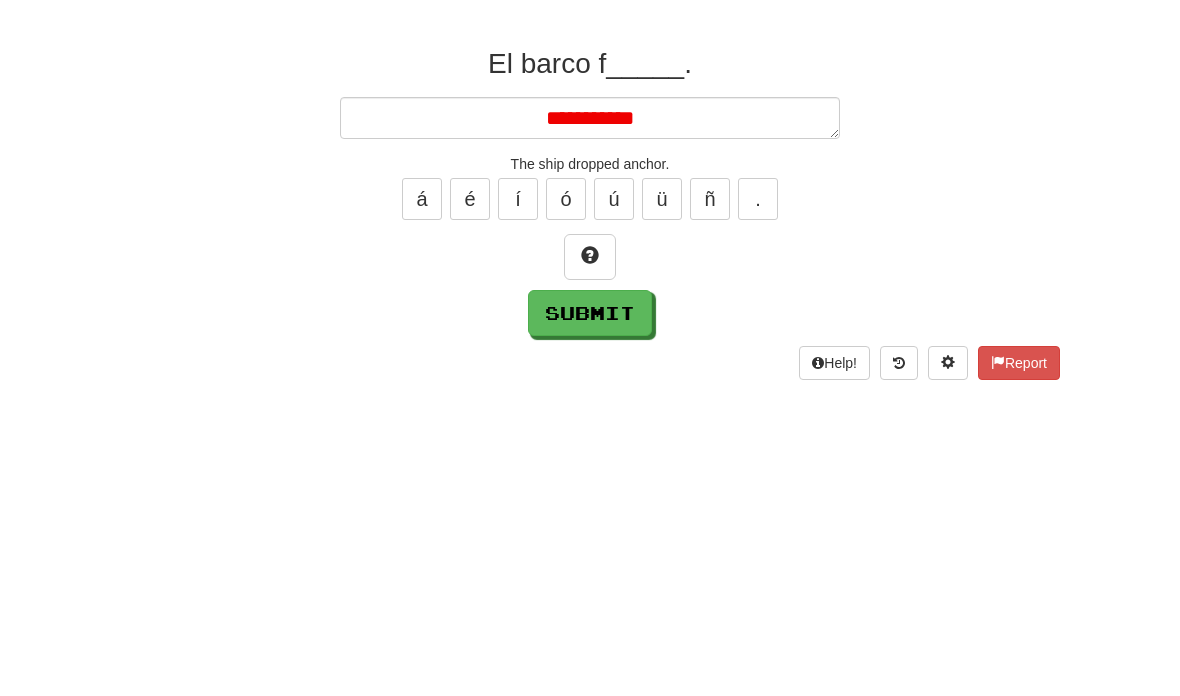 type on "*" 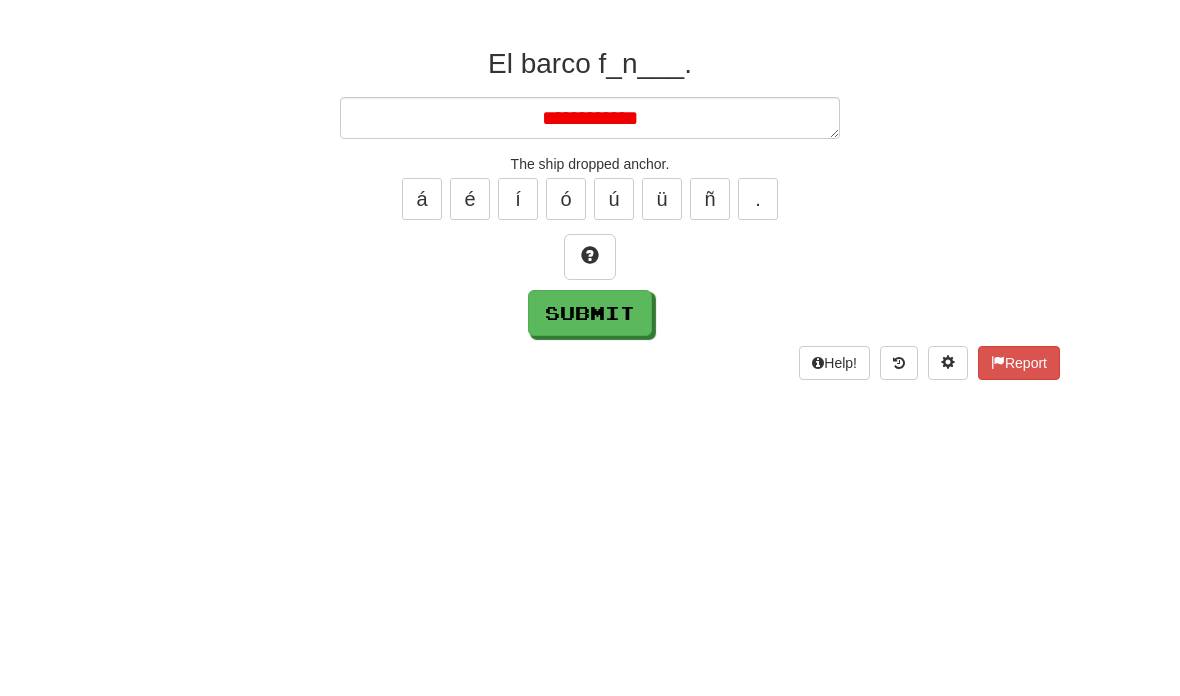 type on "*" 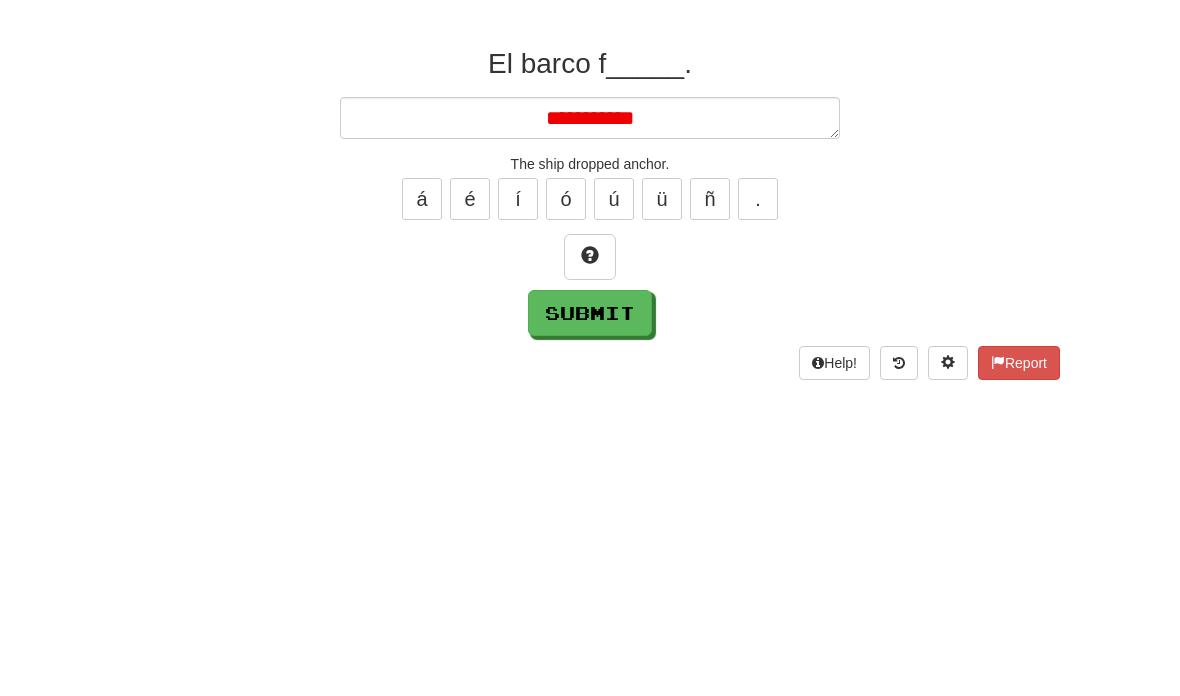 type on "*" 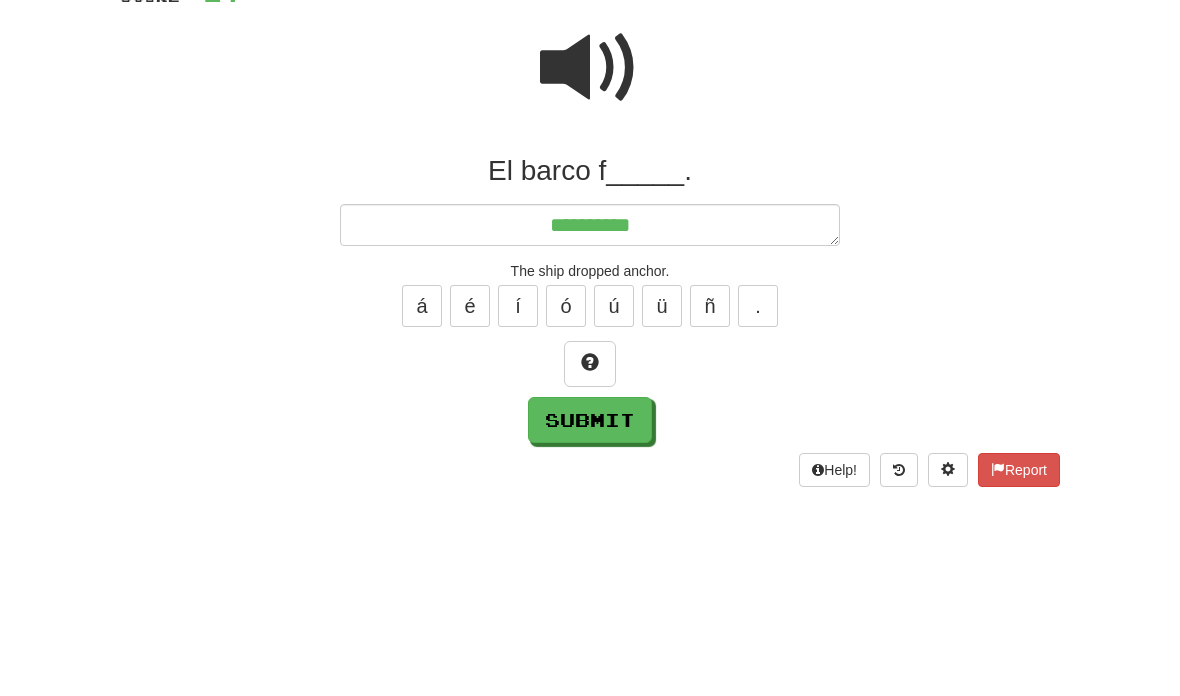 type on "**********" 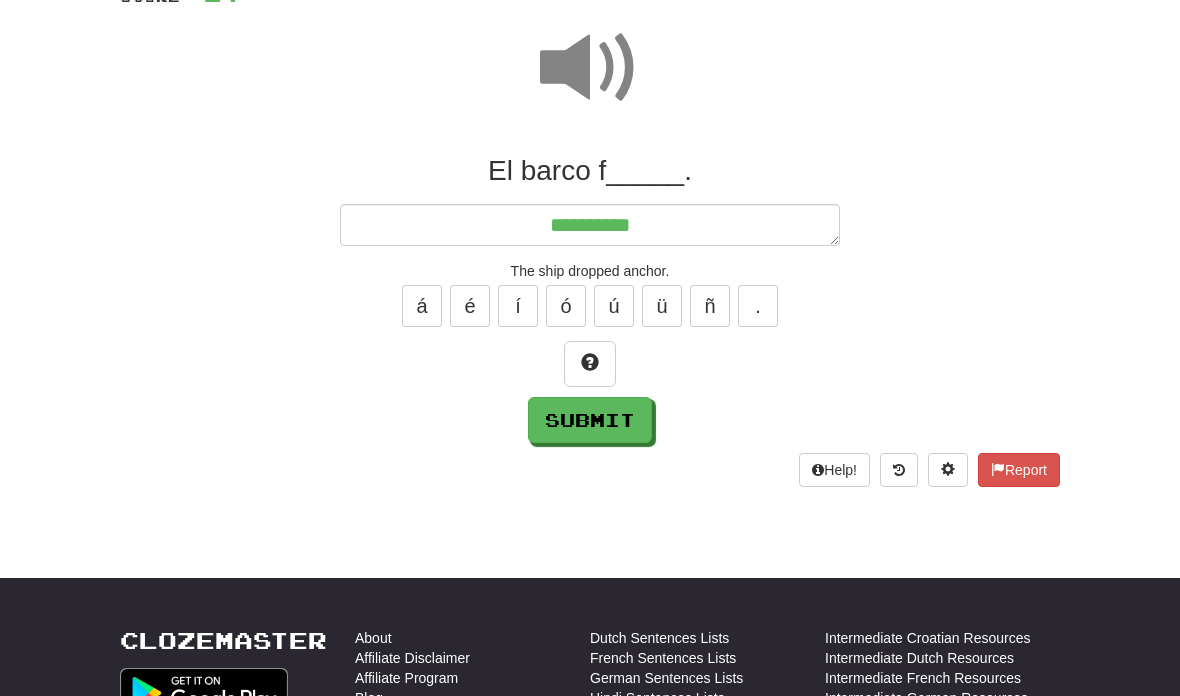 scroll, scrollTop: 168, scrollLeft: 0, axis: vertical 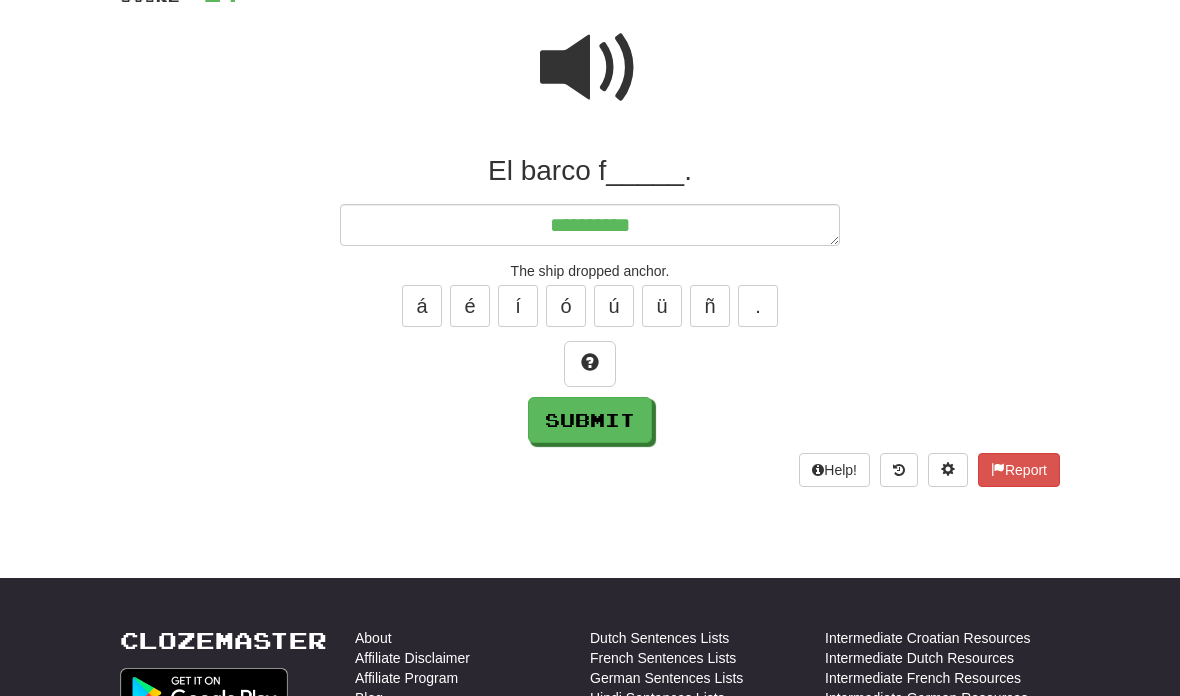 click at bounding box center (590, 362) 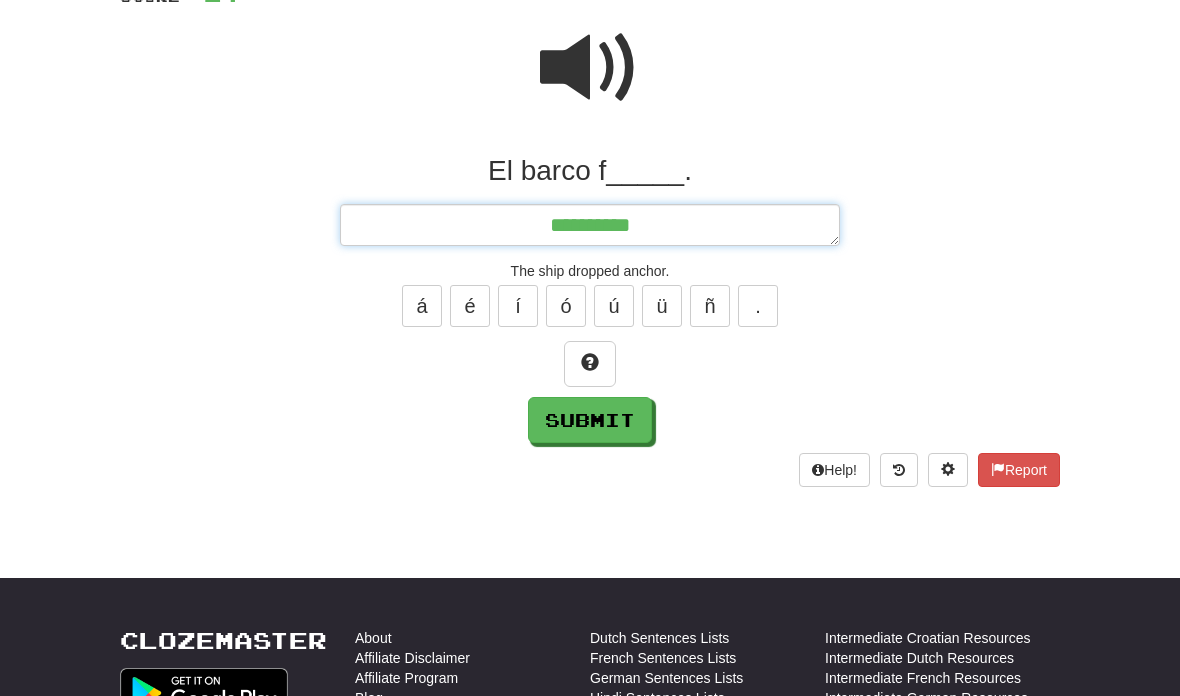 type on "*" 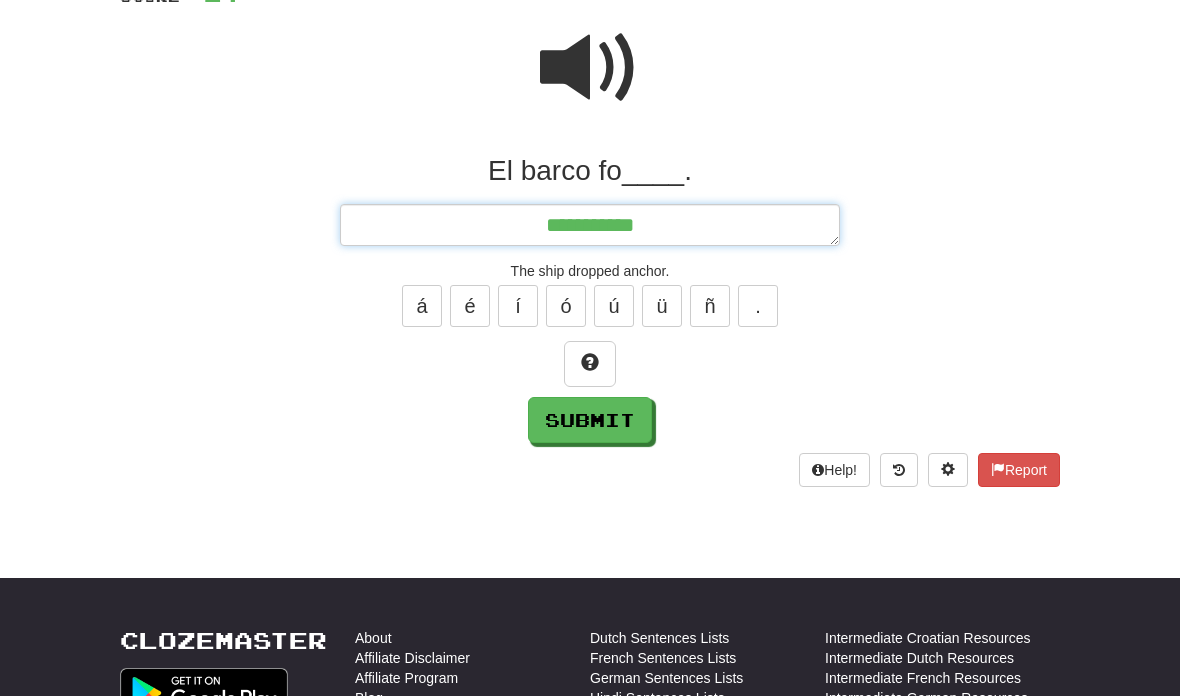 scroll, scrollTop: 167, scrollLeft: 0, axis: vertical 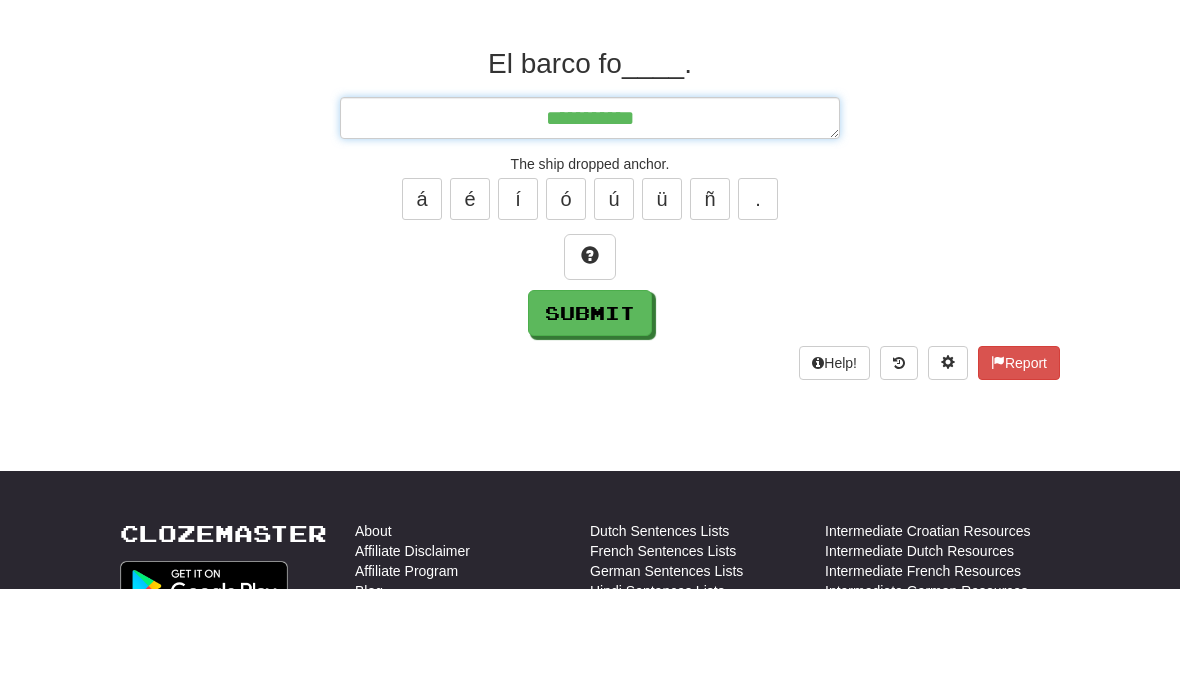 type on "*" 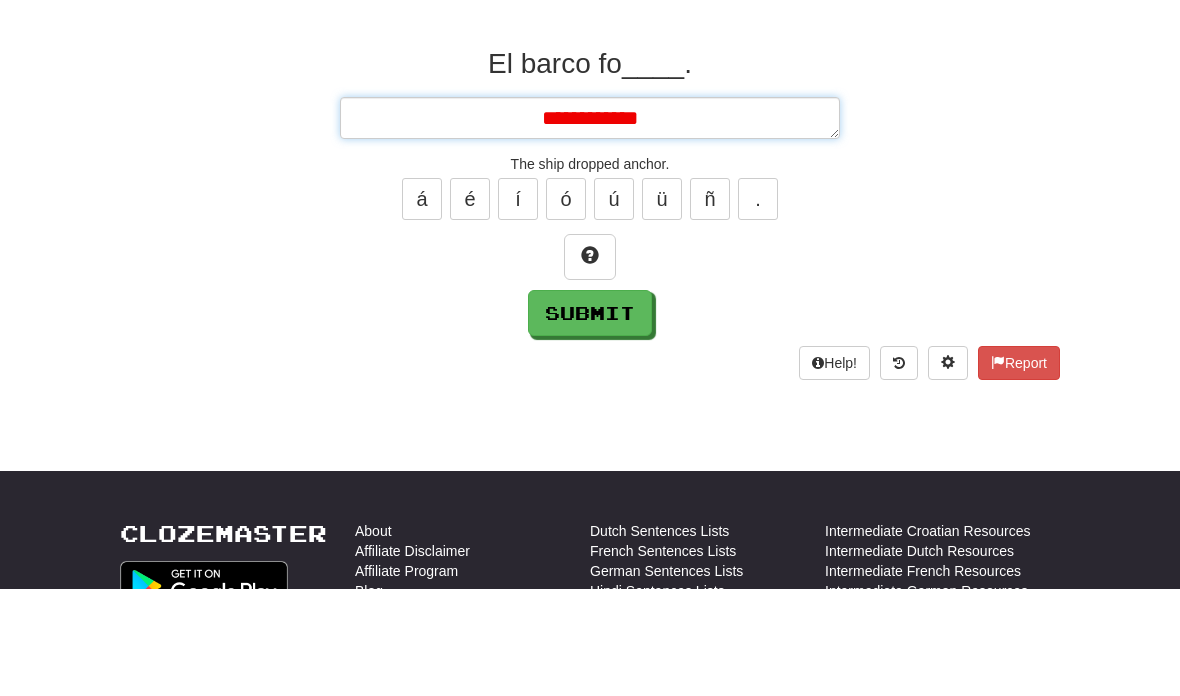 type on "*" 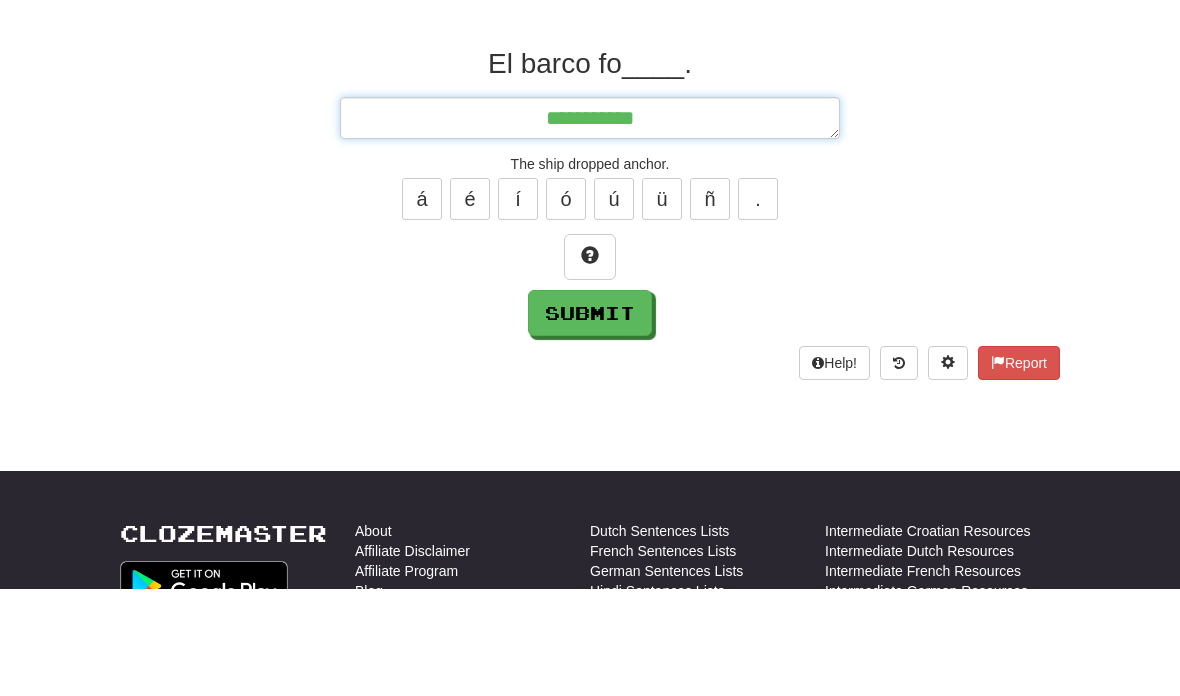 type on "*" 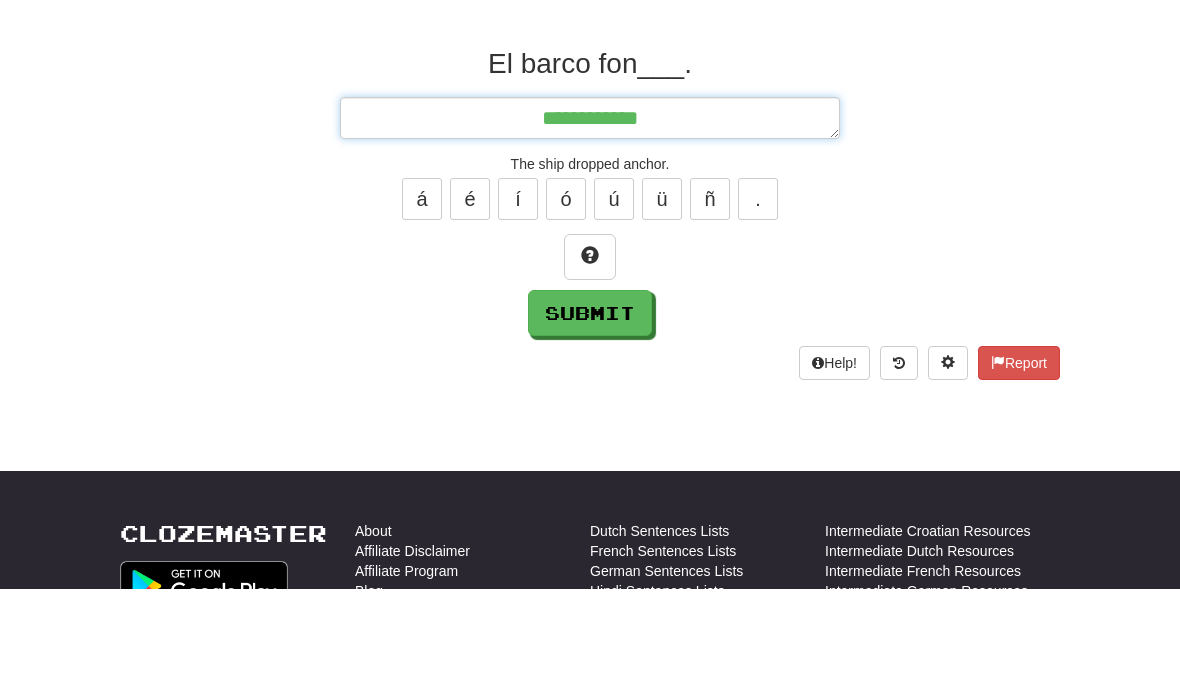 type on "*" 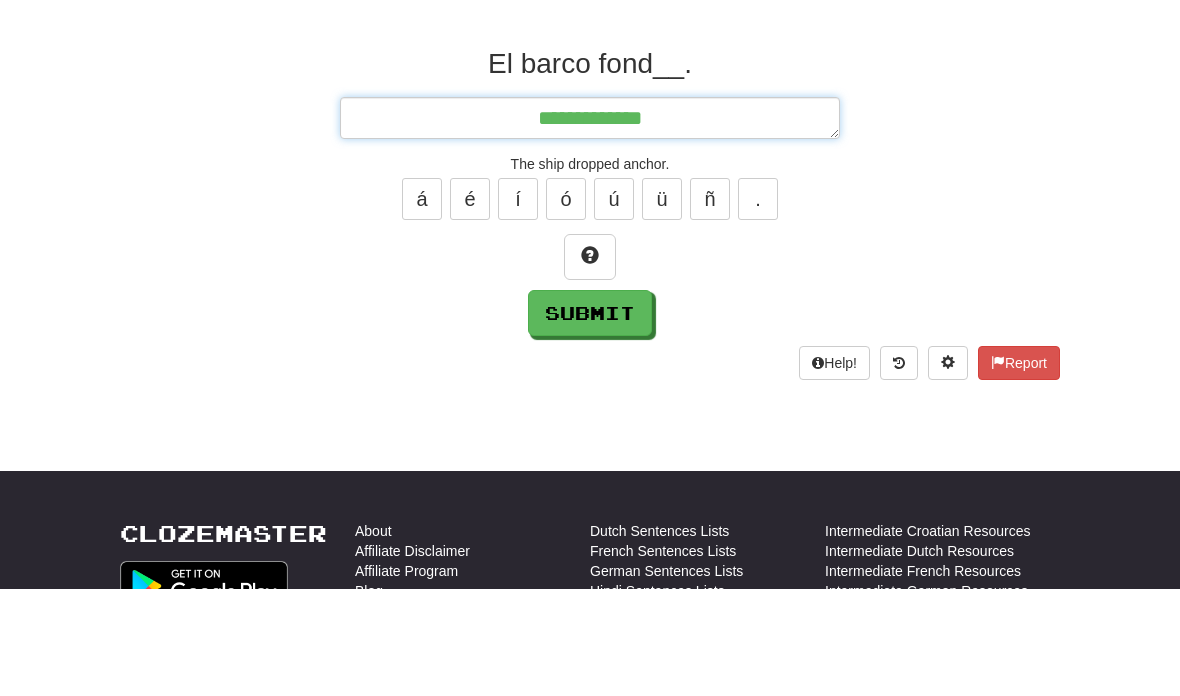 type on "*" 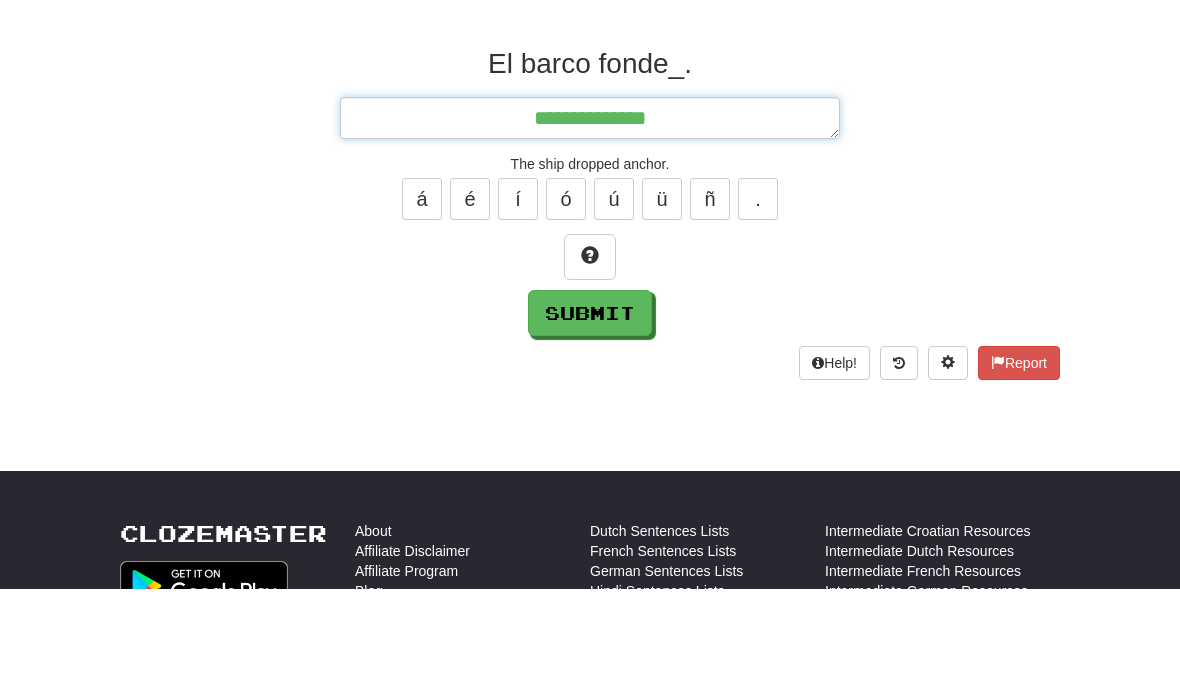 type on "*" 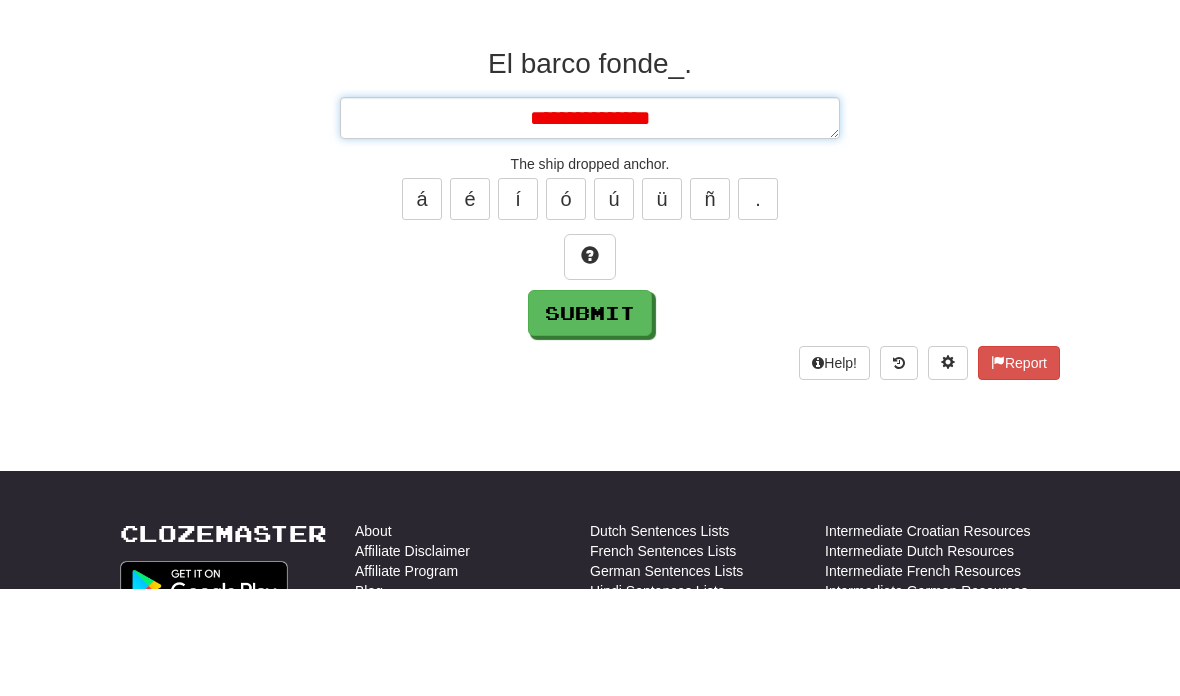 type on "*" 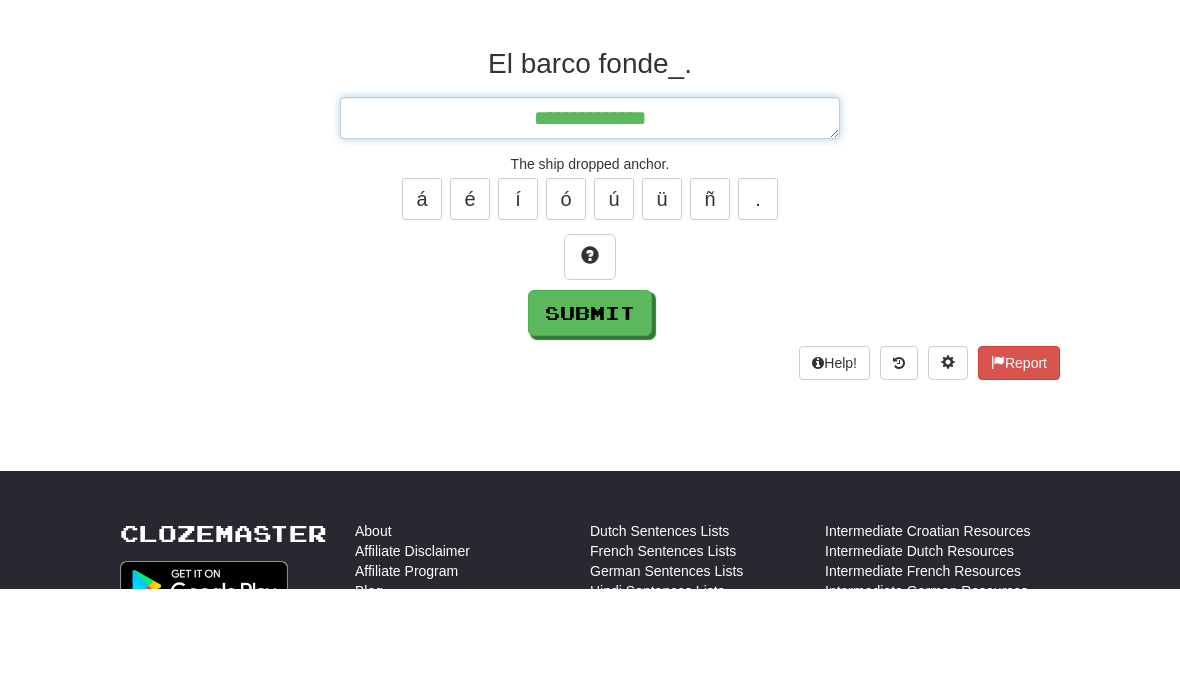 type on "*" 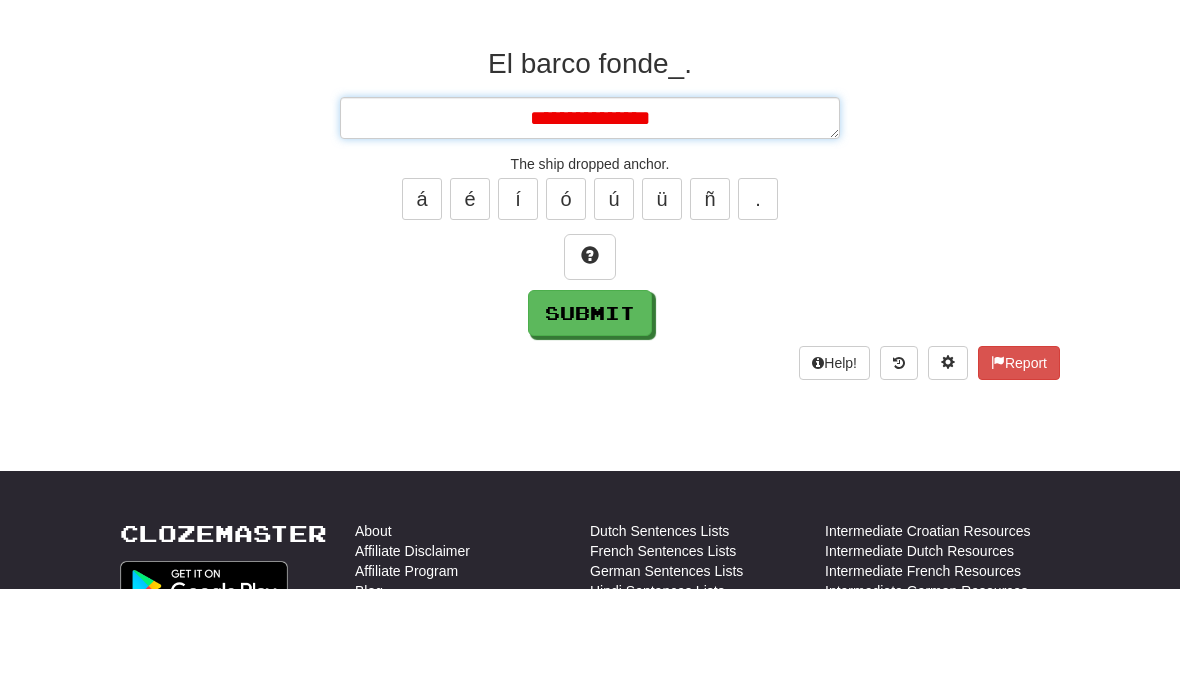 type on "*" 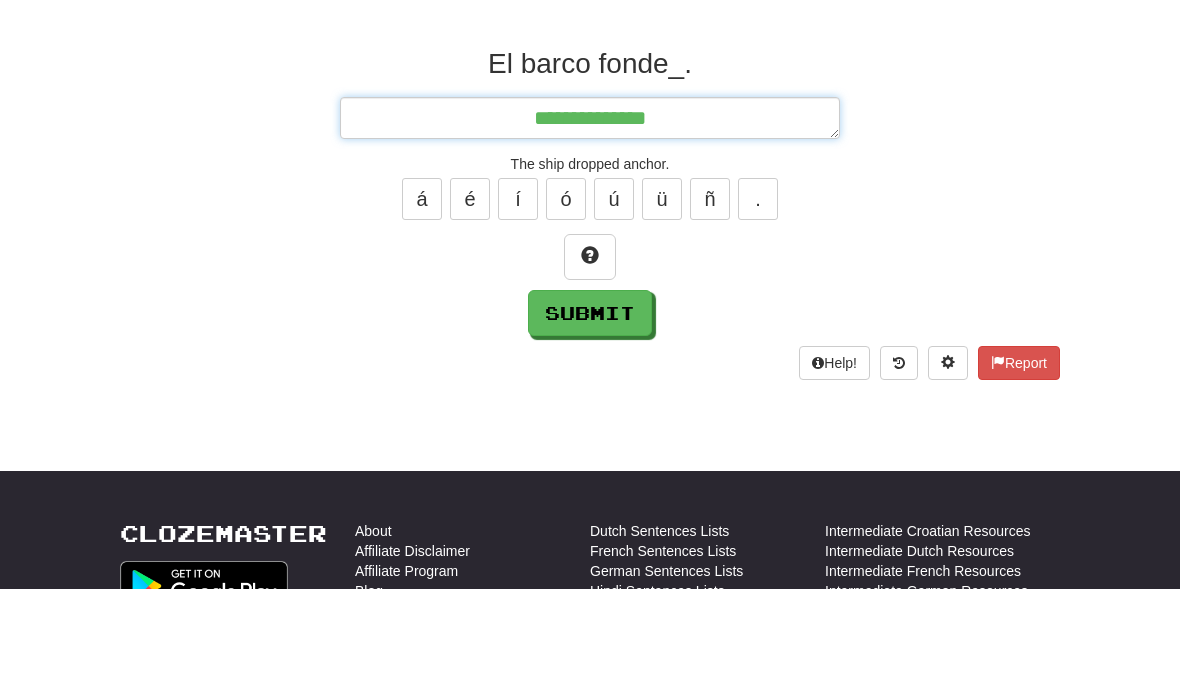 type on "*" 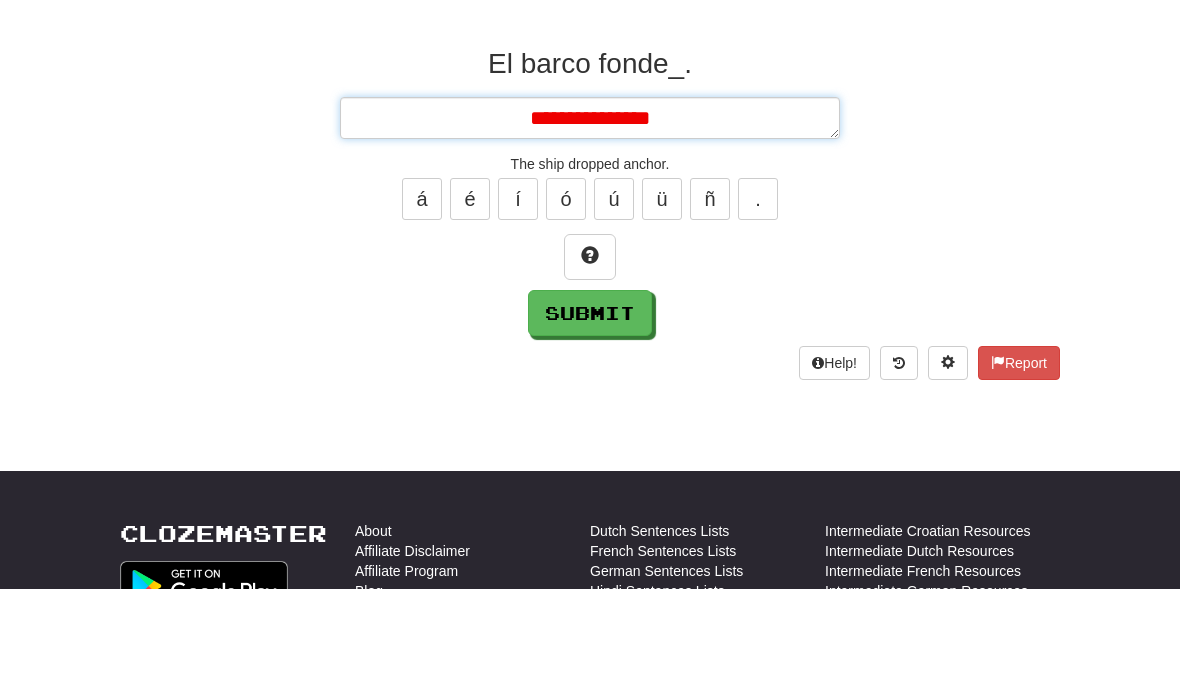 type on "*" 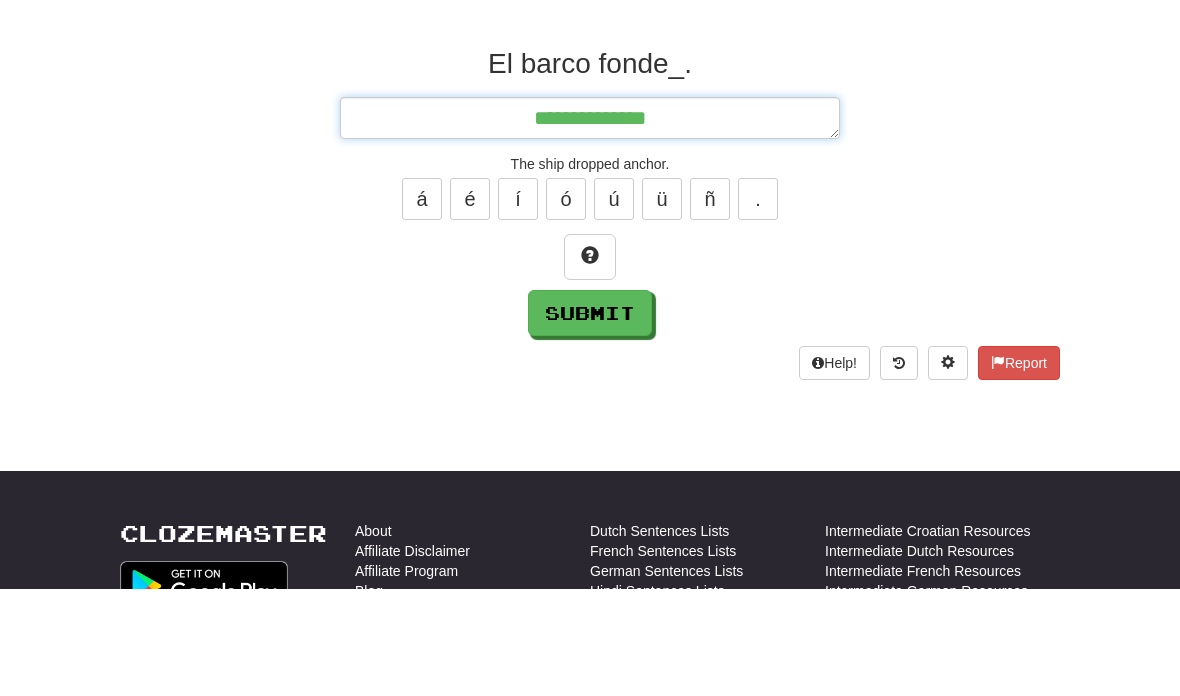 type on "*" 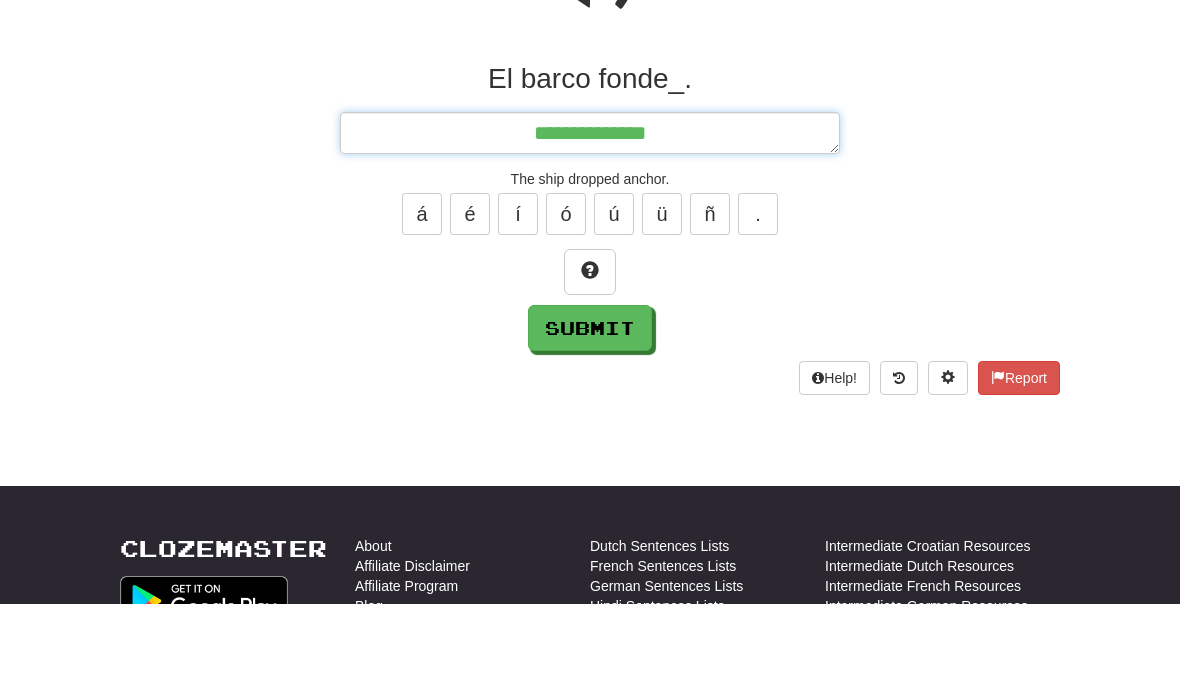 type on "**********" 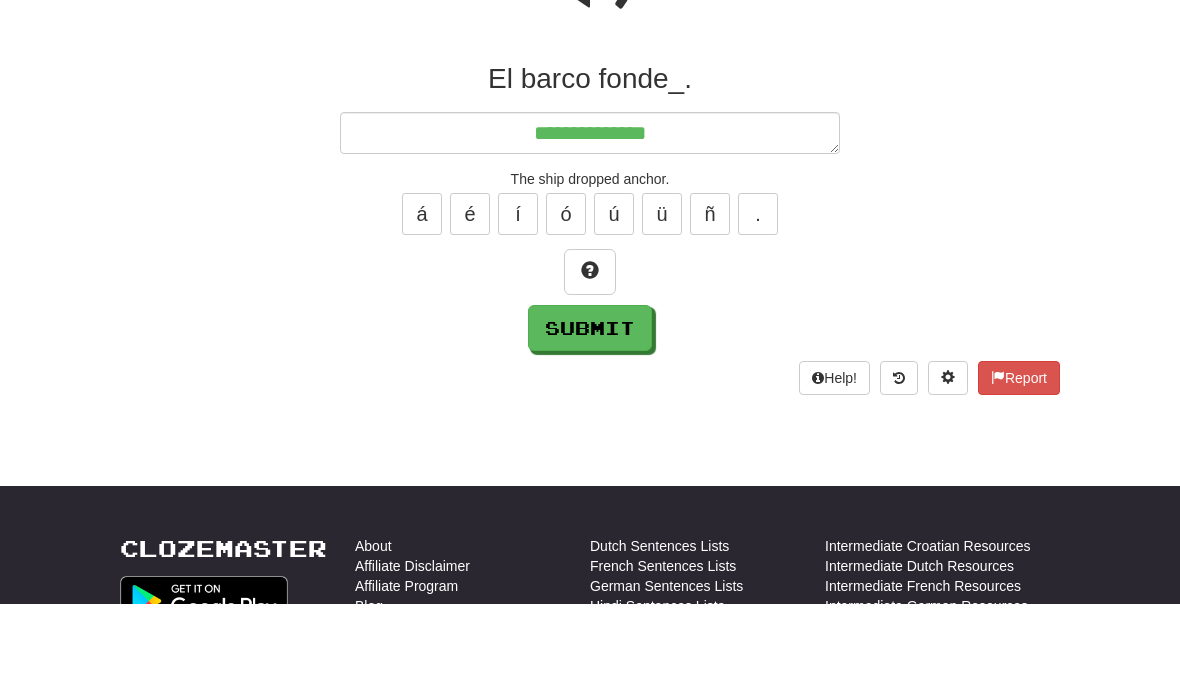click at bounding box center [590, 363] 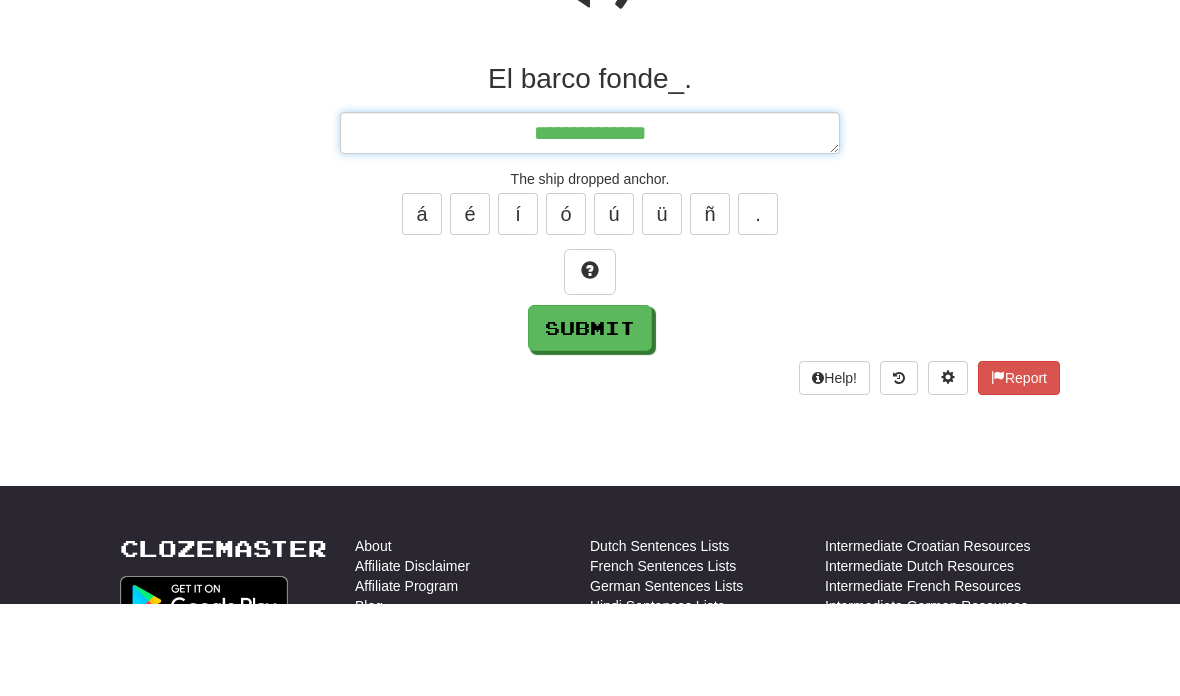 type on "*" 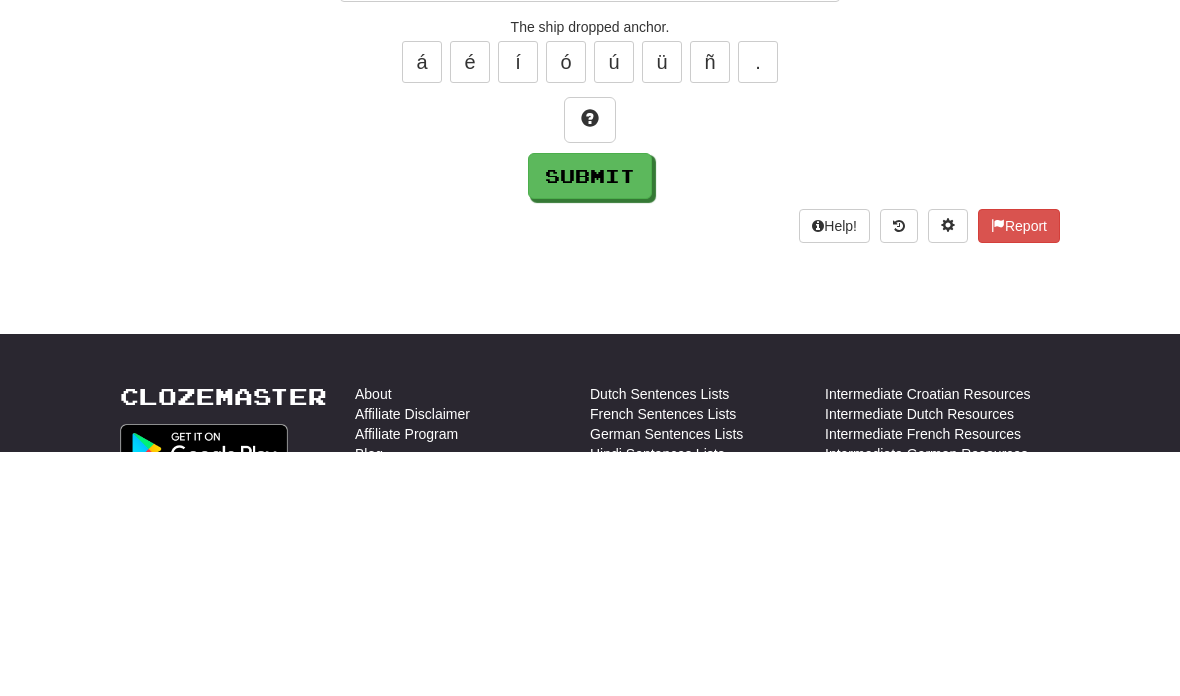 click on "Submit" at bounding box center [590, 421] 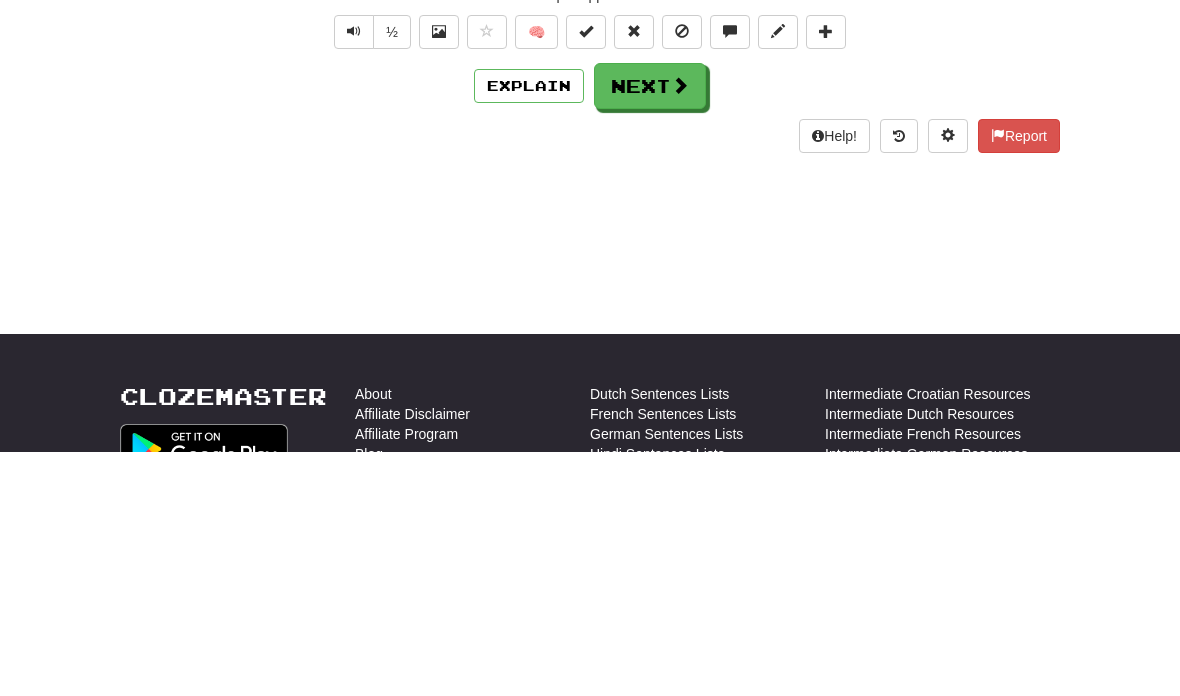 scroll, scrollTop: 412, scrollLeft: 0, axis: vertical 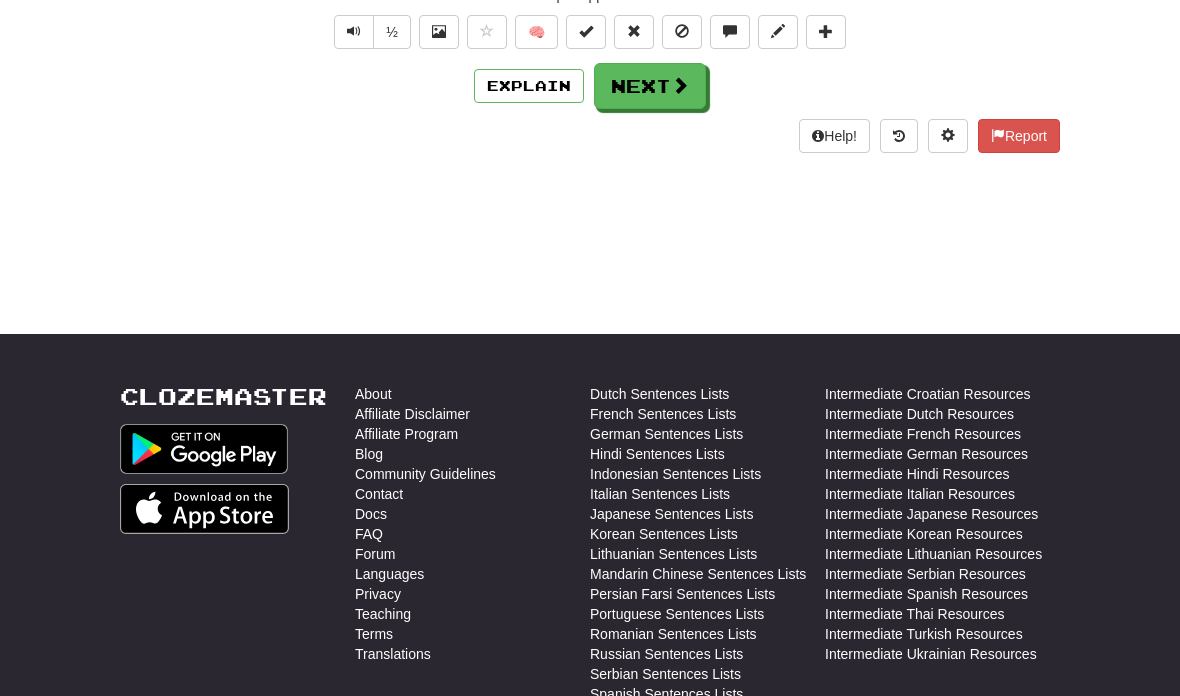 click on "Explain" at bounding box center (529, 86) 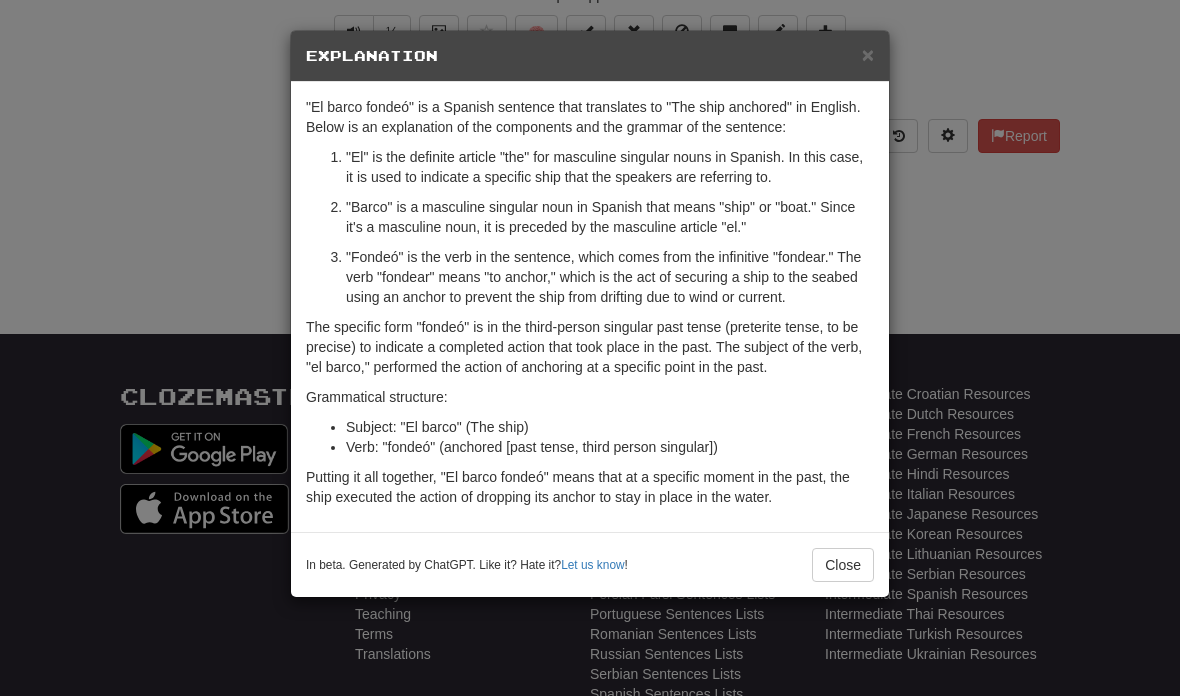 click on "Close" at bounding box center (843, 565) 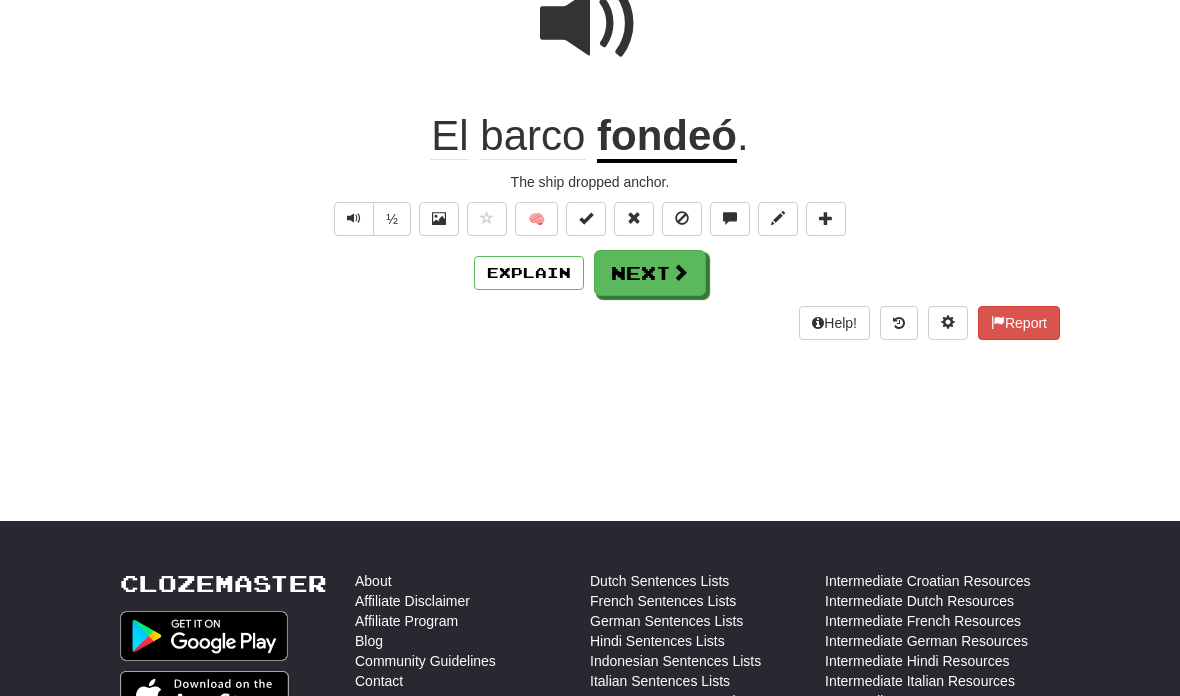 scroll, scrollTop: 215, scrollLeft: 0, axis: vertical 